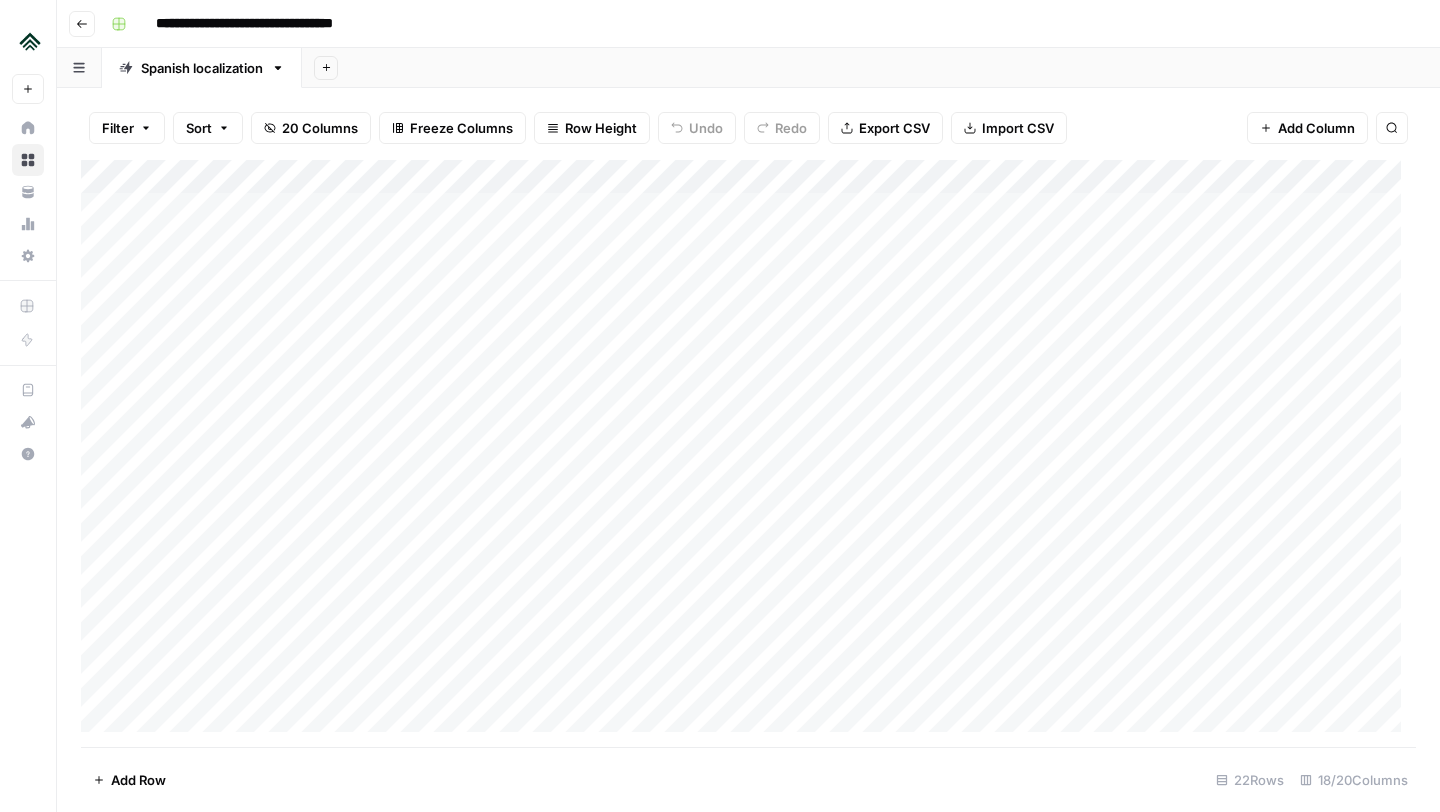 scroll, scrollTop: 0, scrollLeft: 0, axis: both 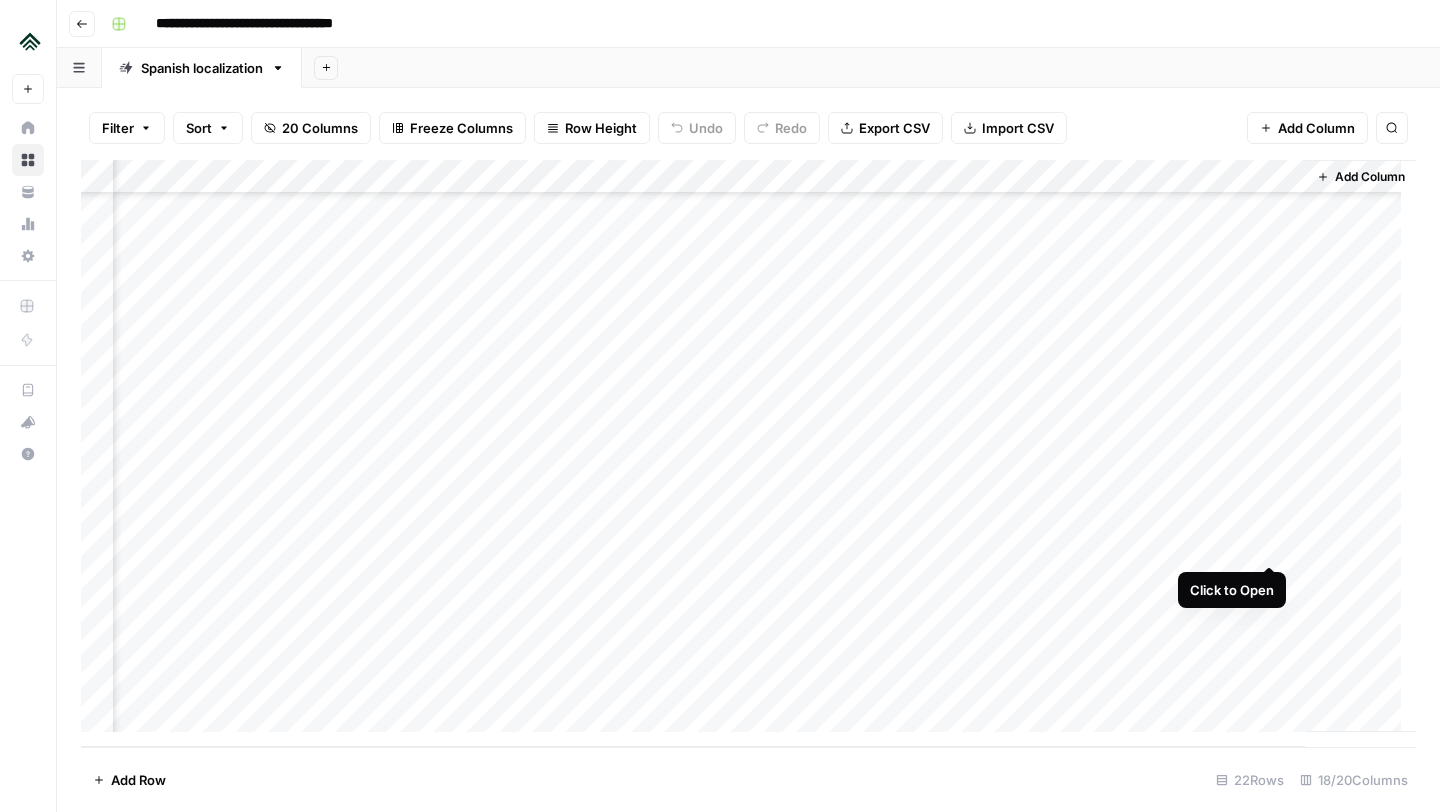 click on "Add Column" at bounding box center (748, 453) 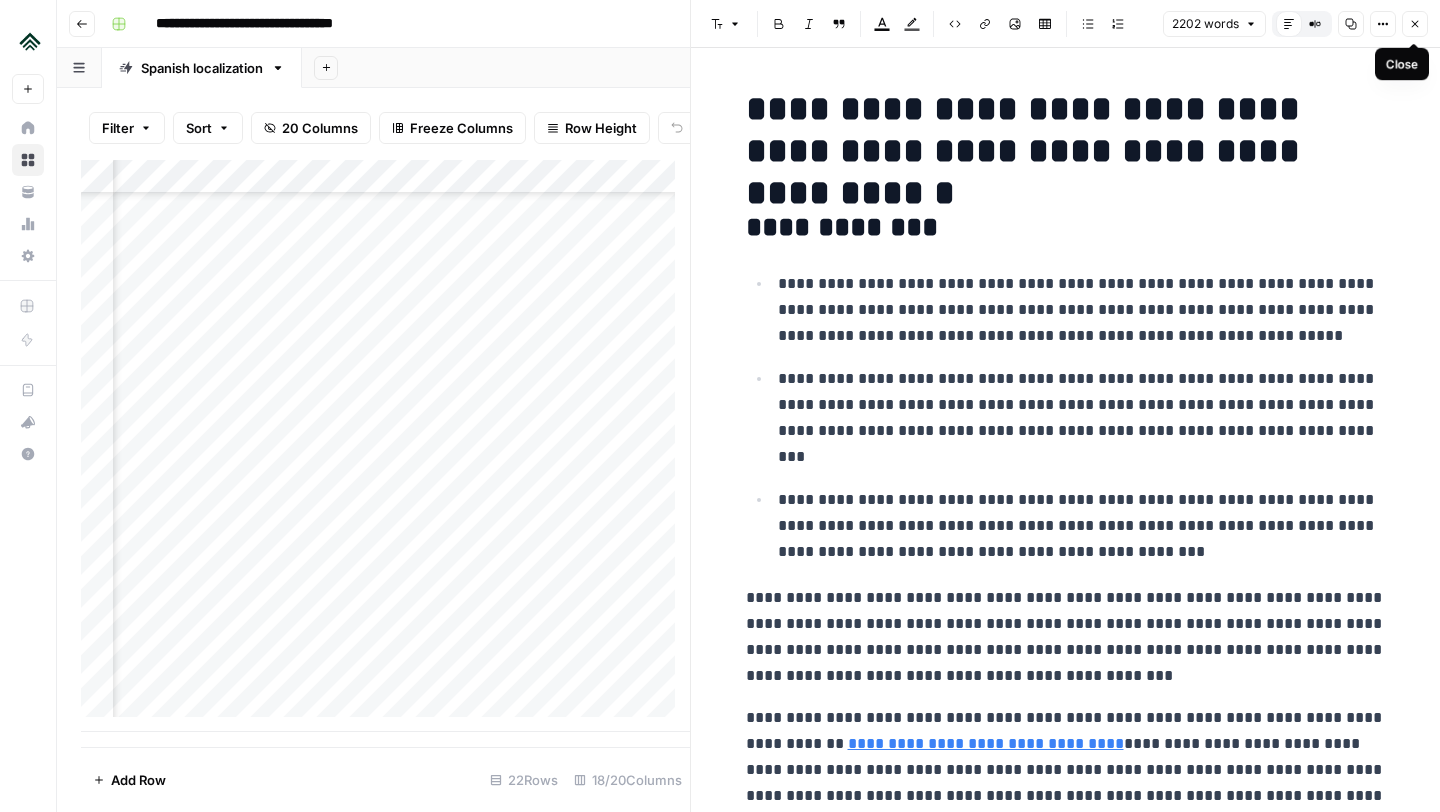 click 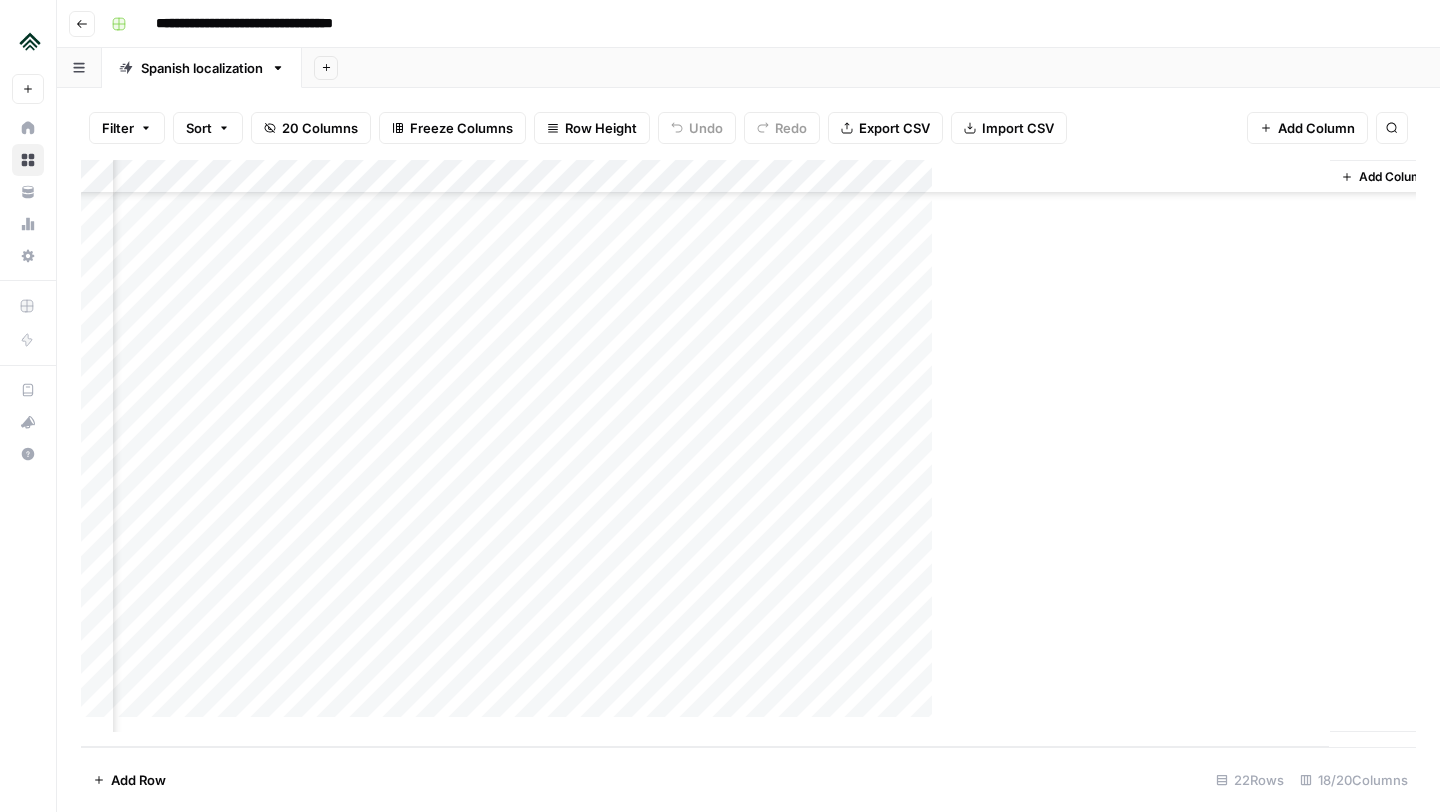 scroll, scrollTop: 242, scrollLeft: 2040, axis: both 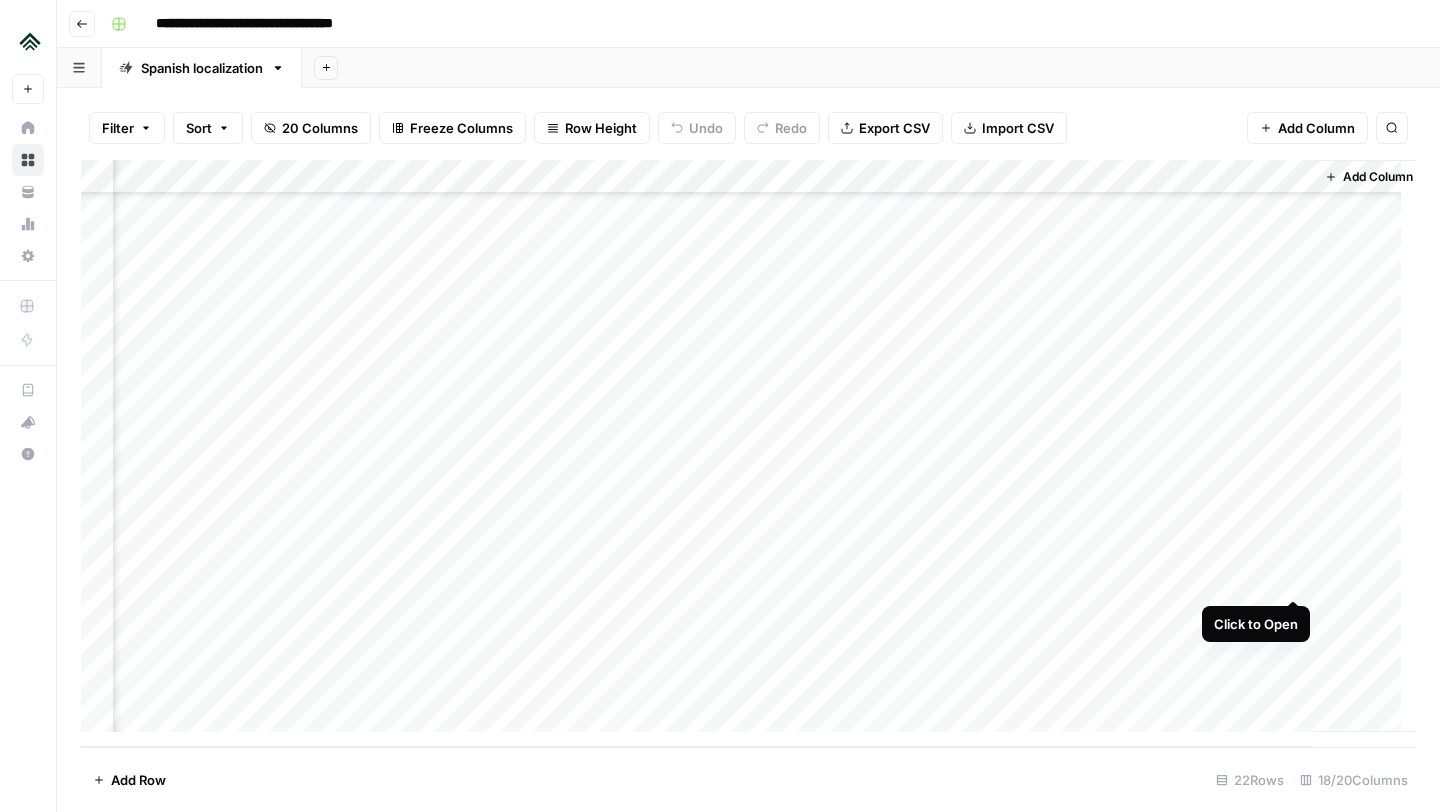 click on "Add Column" at bounding box center [748, 453] 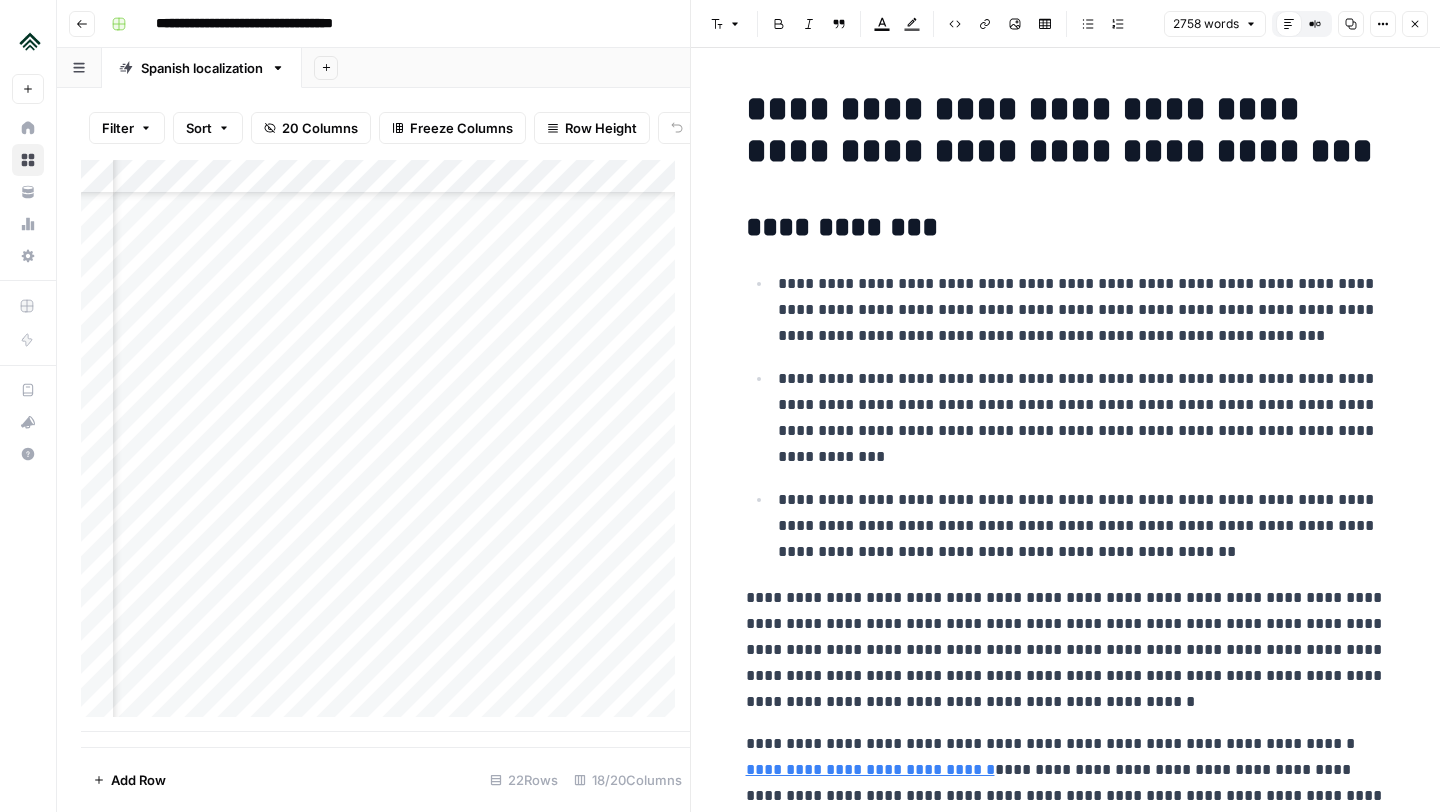 click 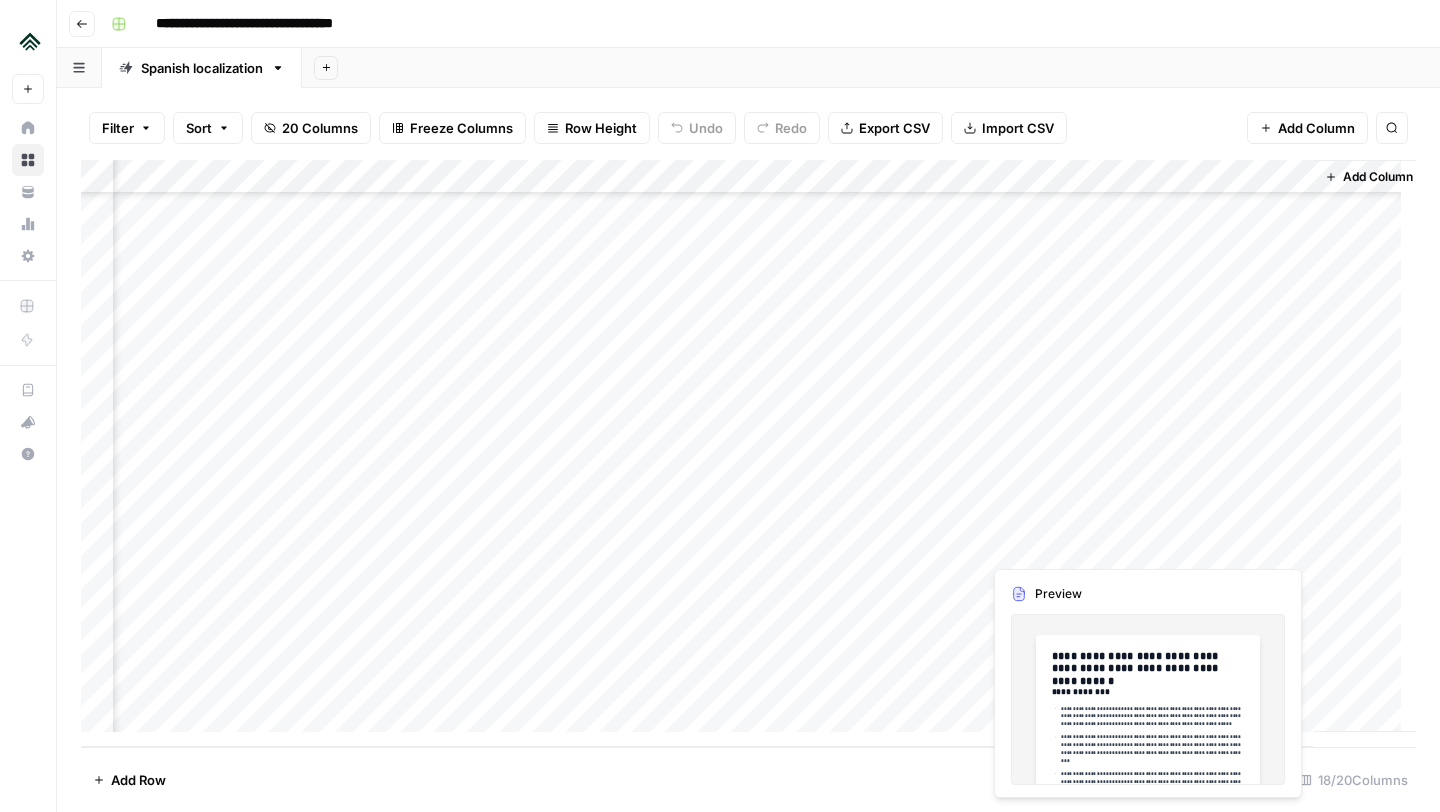 click on "Add Column" at bounding box center [748, 453] 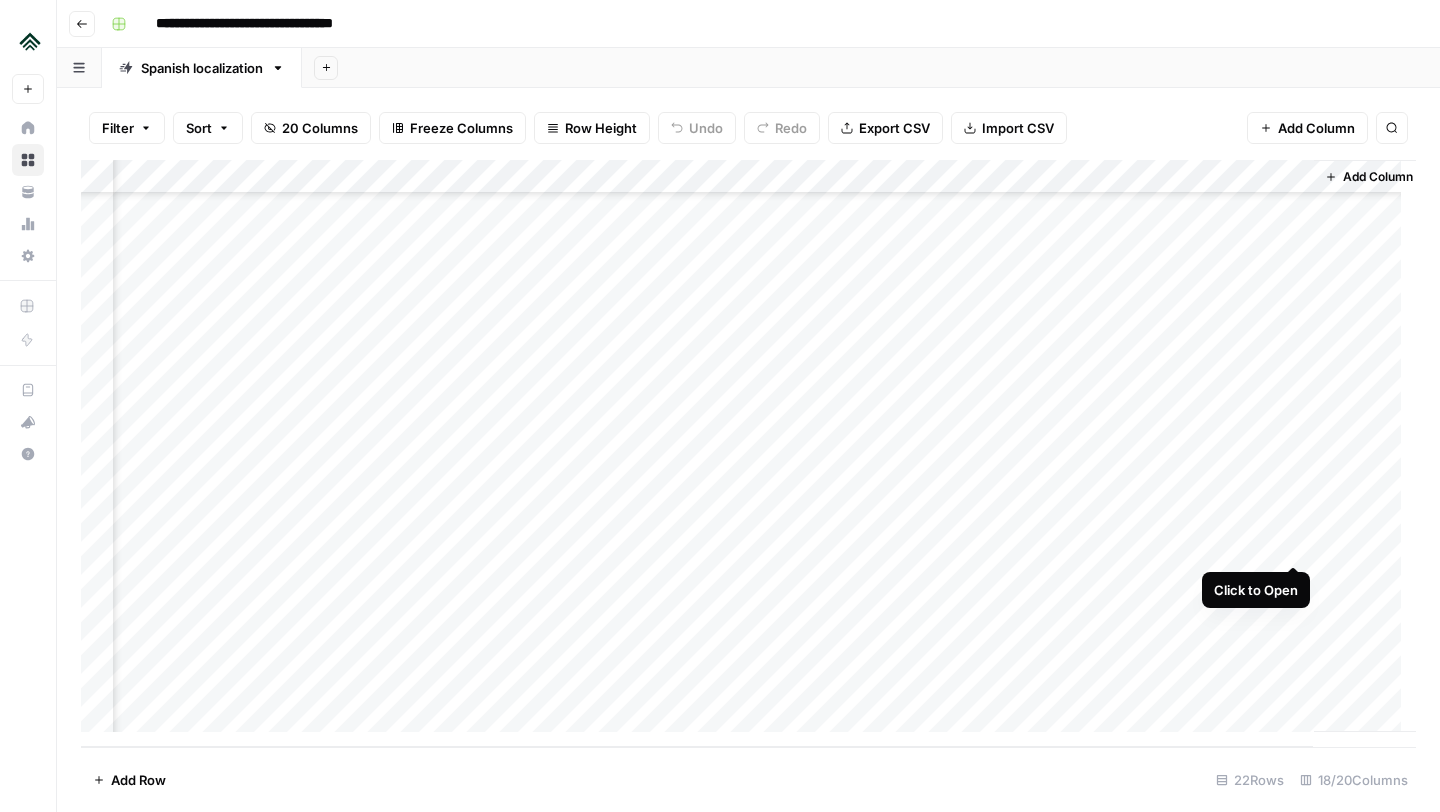 click on "Add Column" at bounding box center (748, 453) 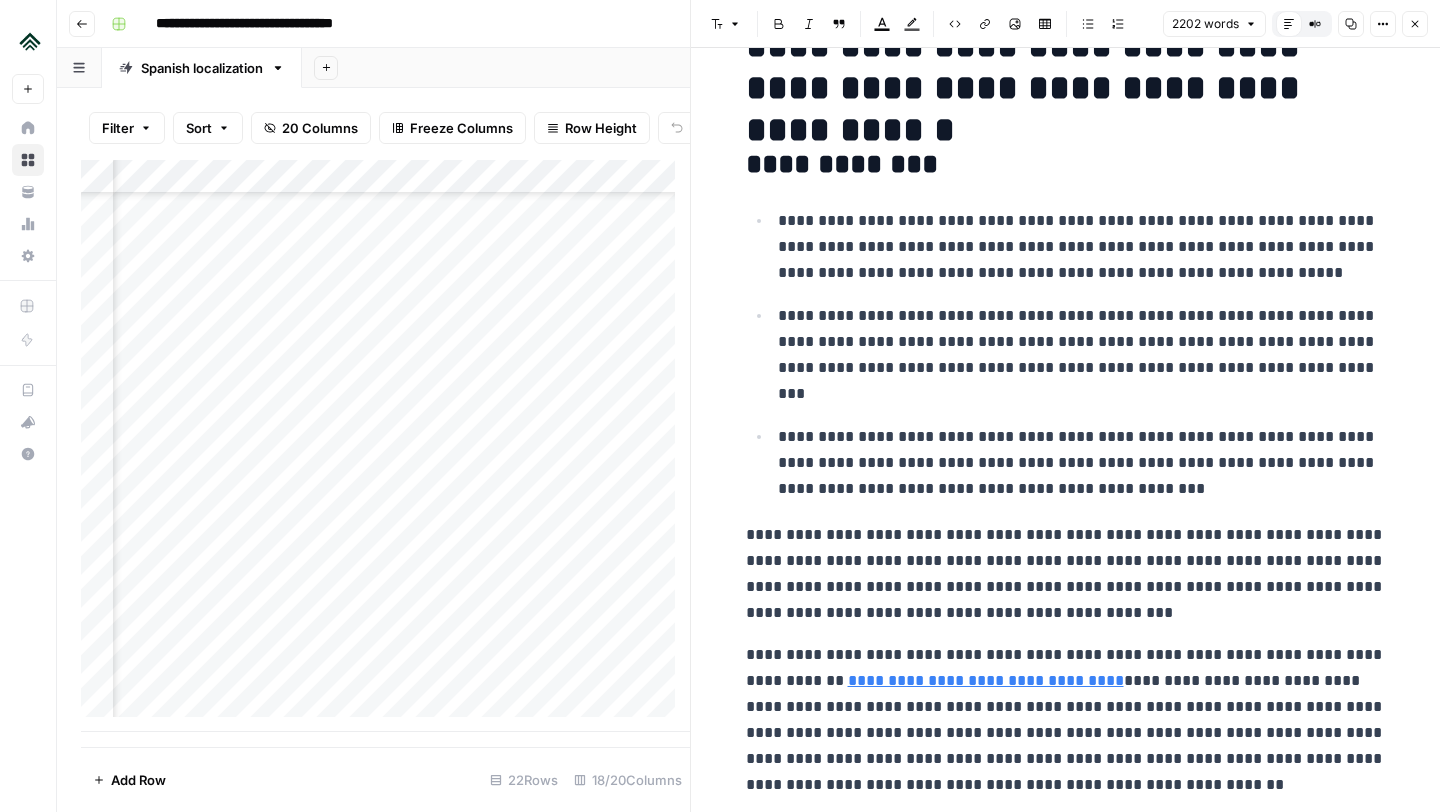 scroll, scrollTop: 64, scrollLeft: 0, axis: vertical 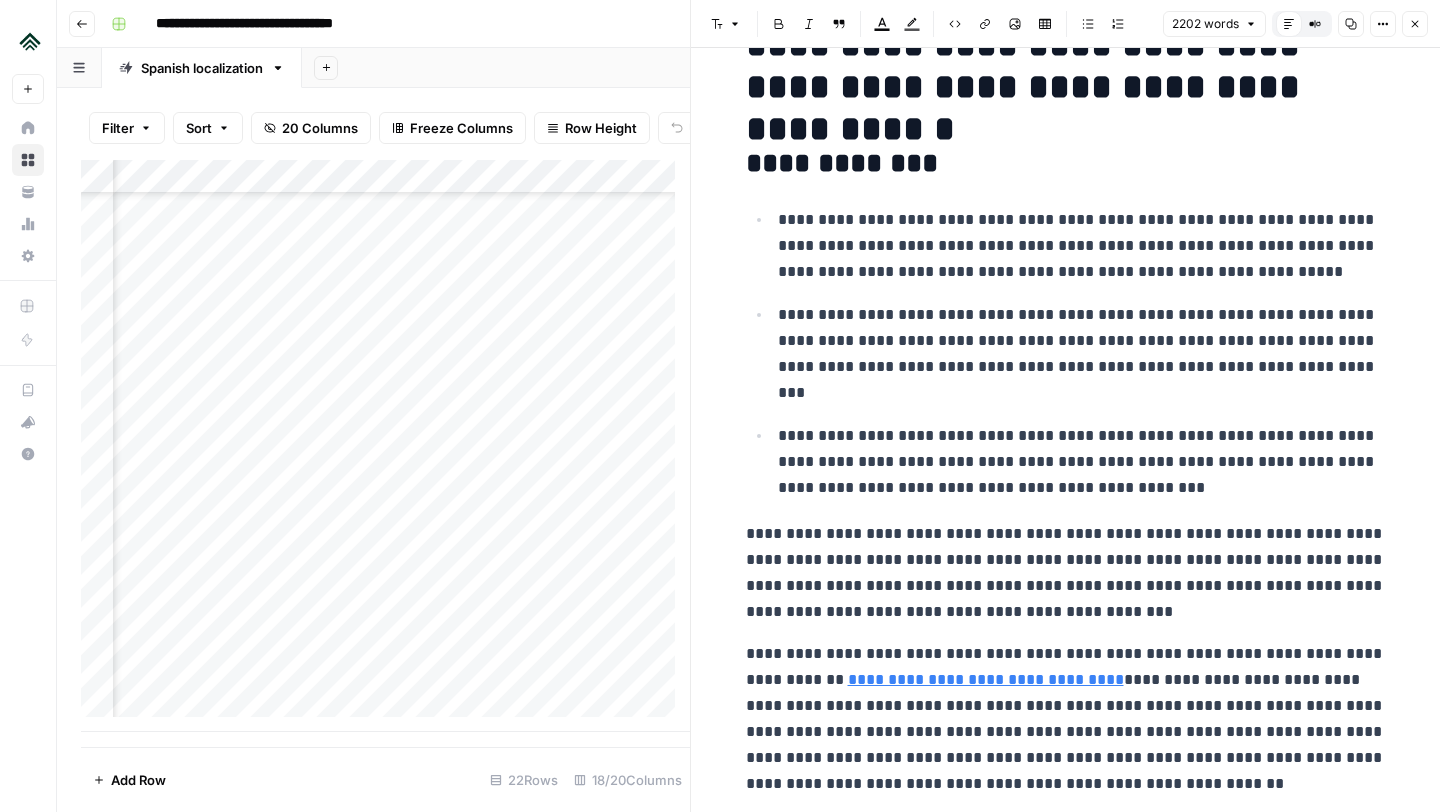 click on "**********" at bounding box center [1082, 462] 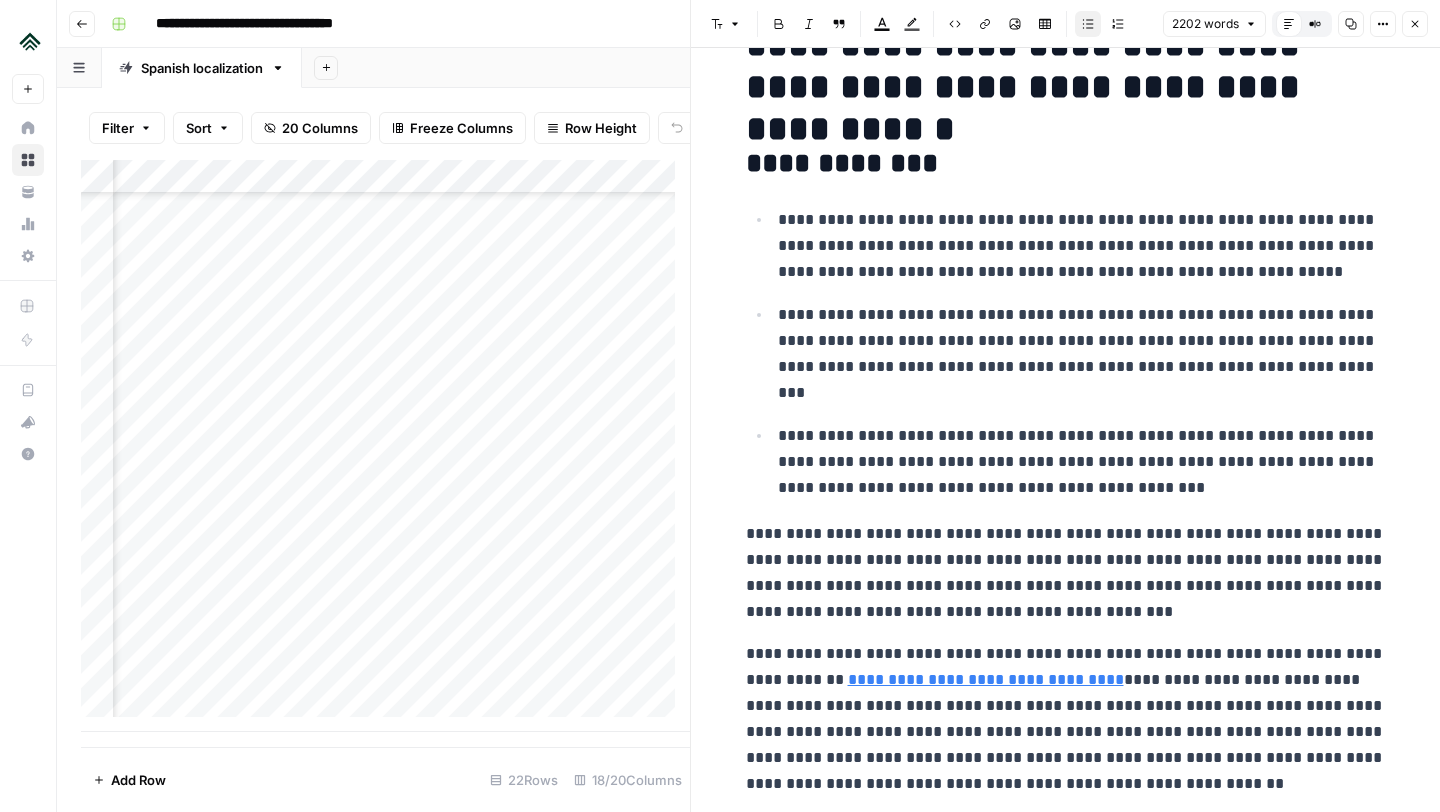 type 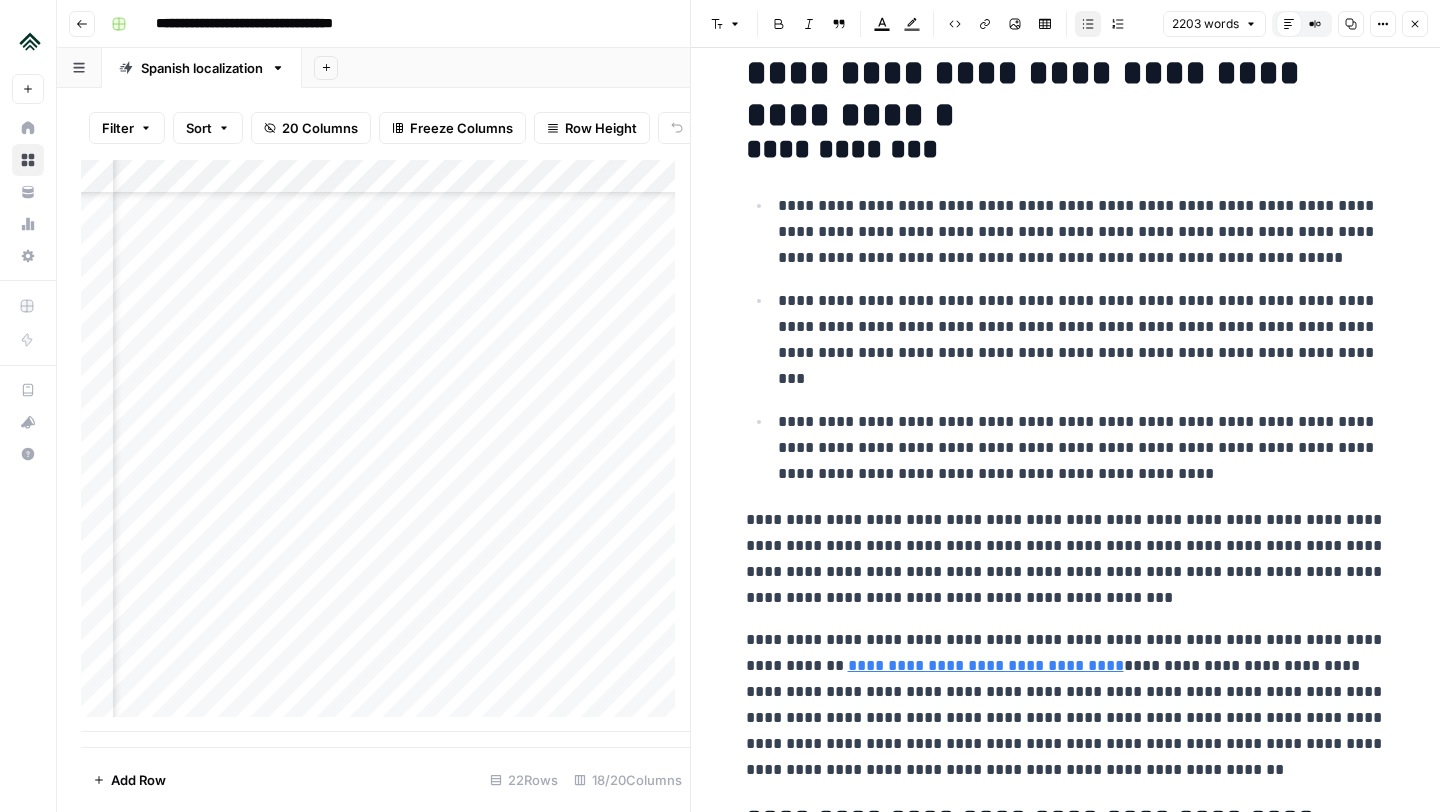 scroll, scrollTop: 73, scrollLeft: 0, axis: vertical 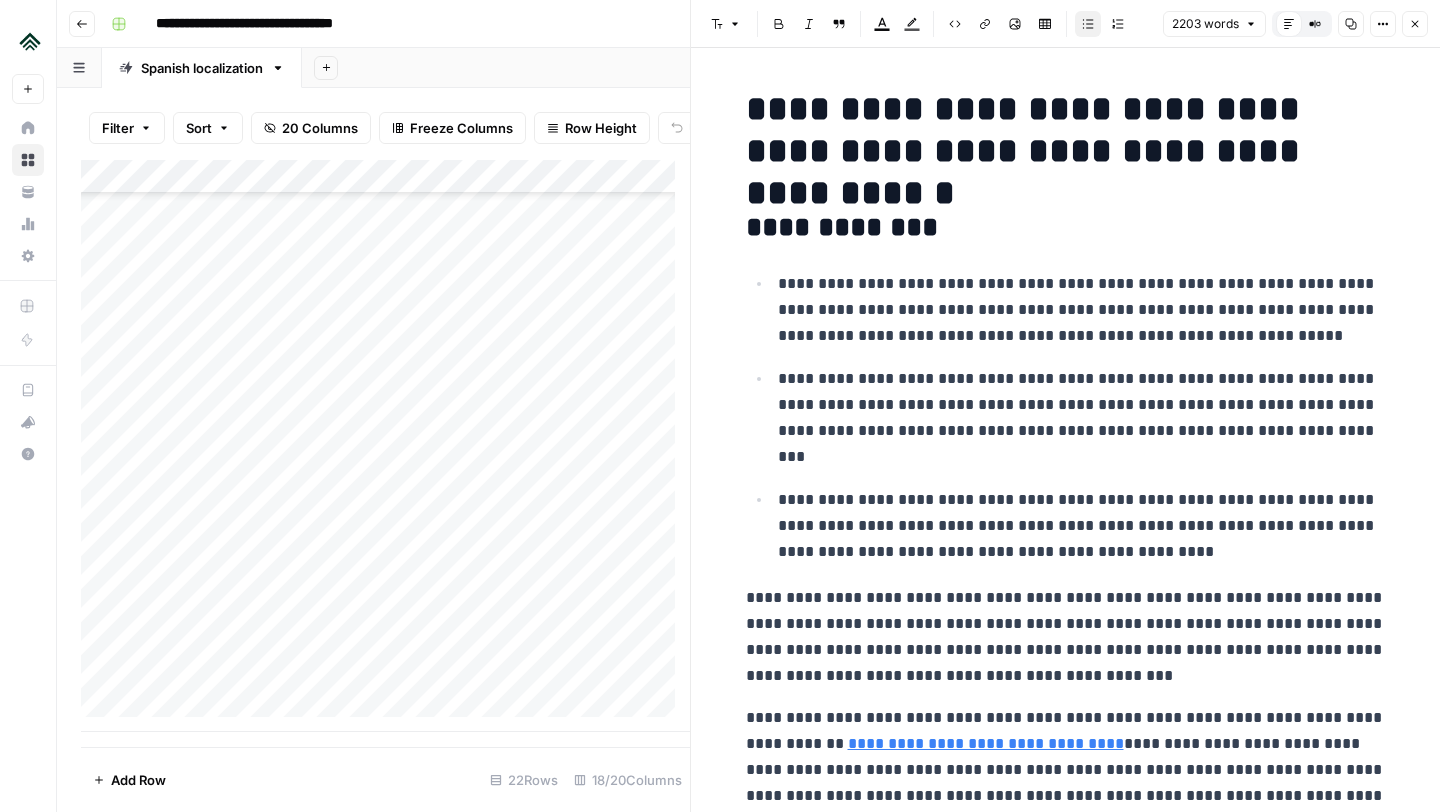 click on "Add Column" at bounding box center (385, 446) 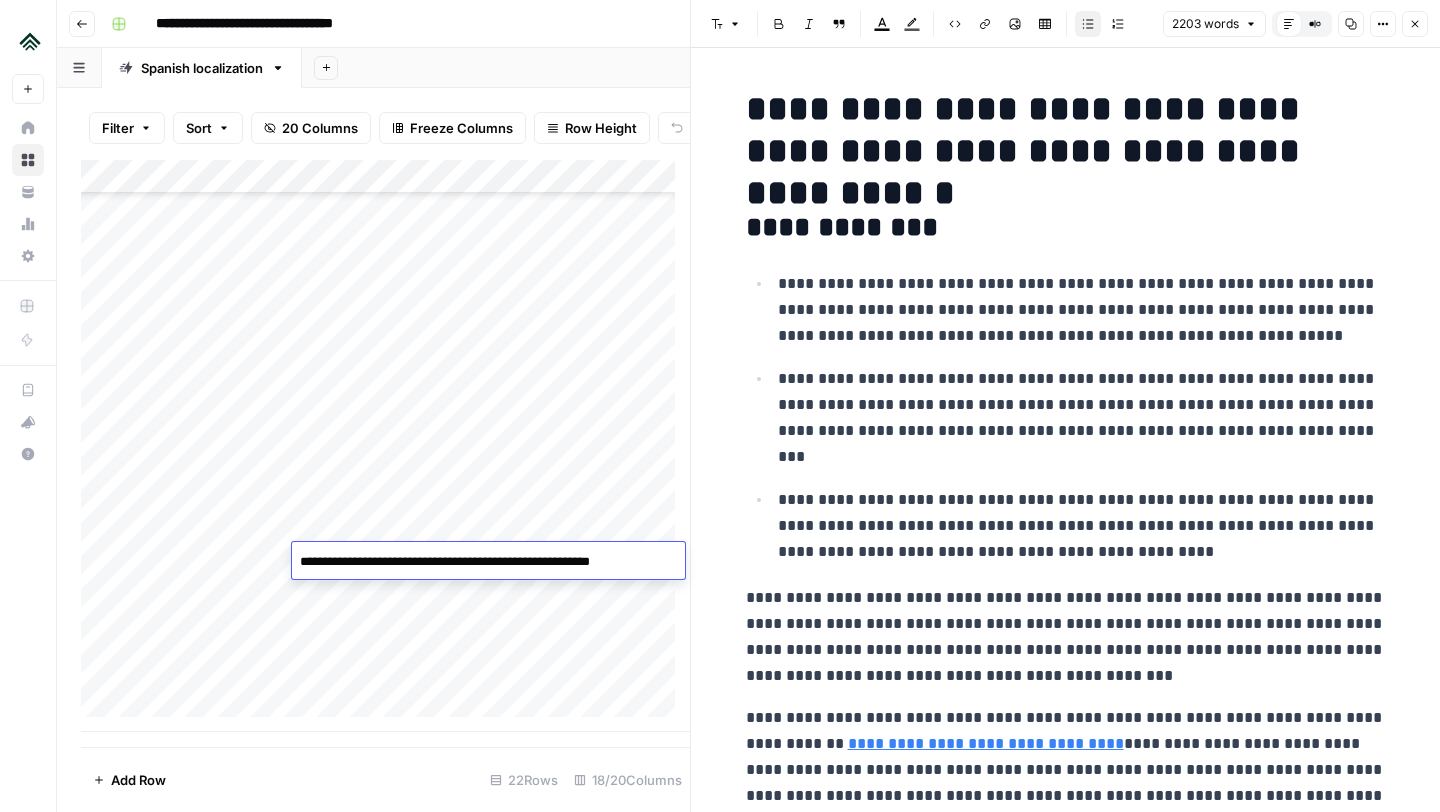 click on "**********" at bounding box center (485, 562) 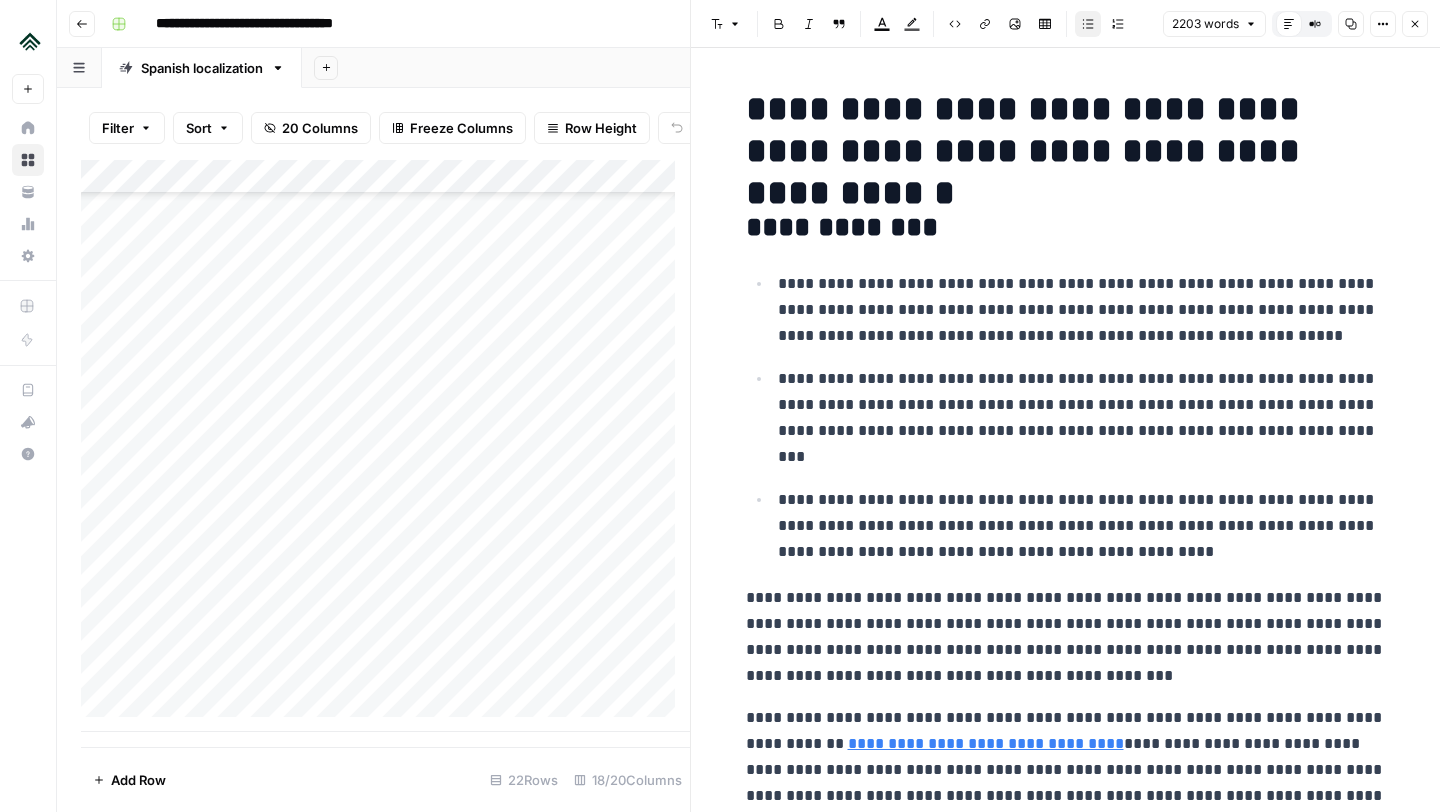 click on "Add Column" at bounding box center (385, 446) 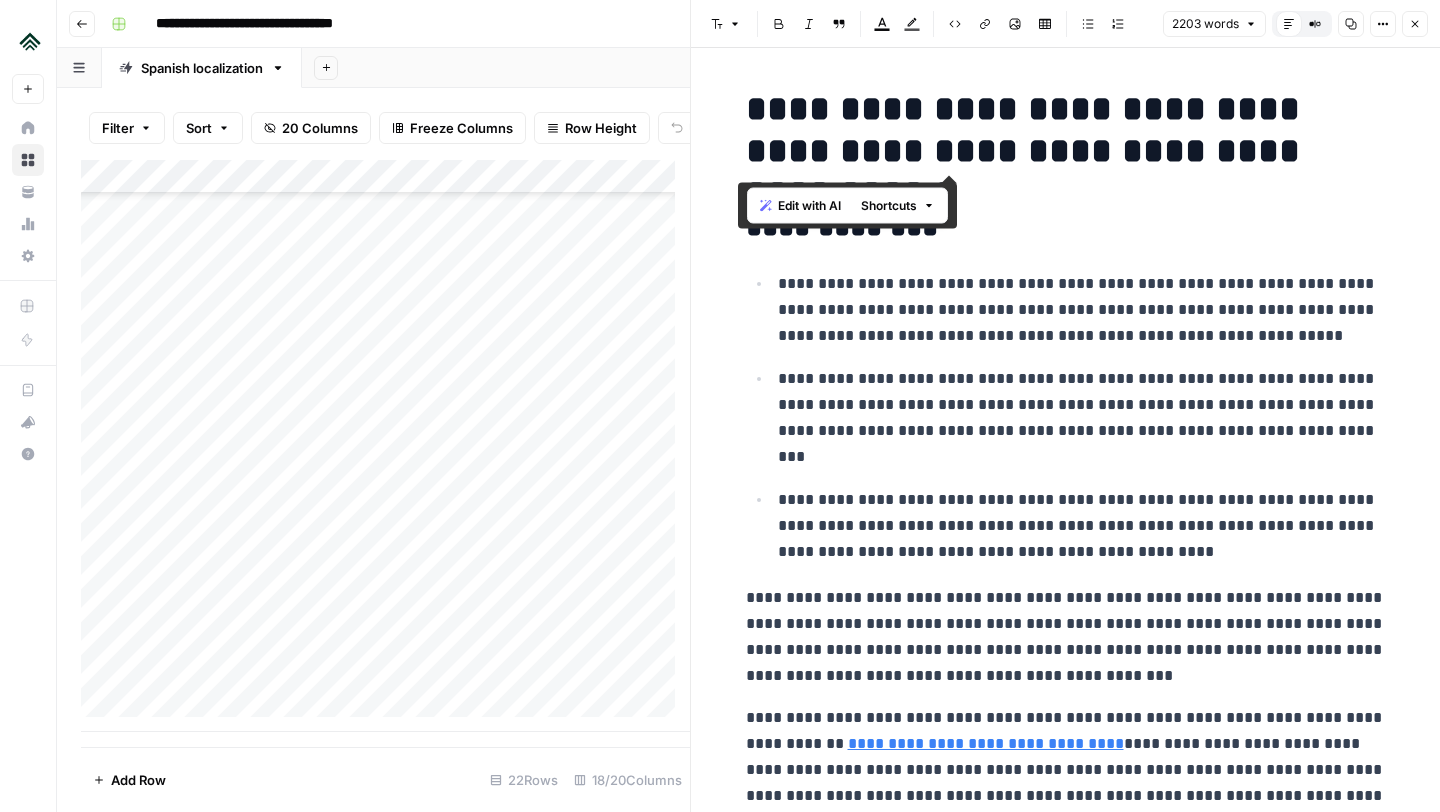 drag, startPoint x: 727, startPoint y: 108, endPoint x: 1339, endPoint y: 160, distance: 614.2052 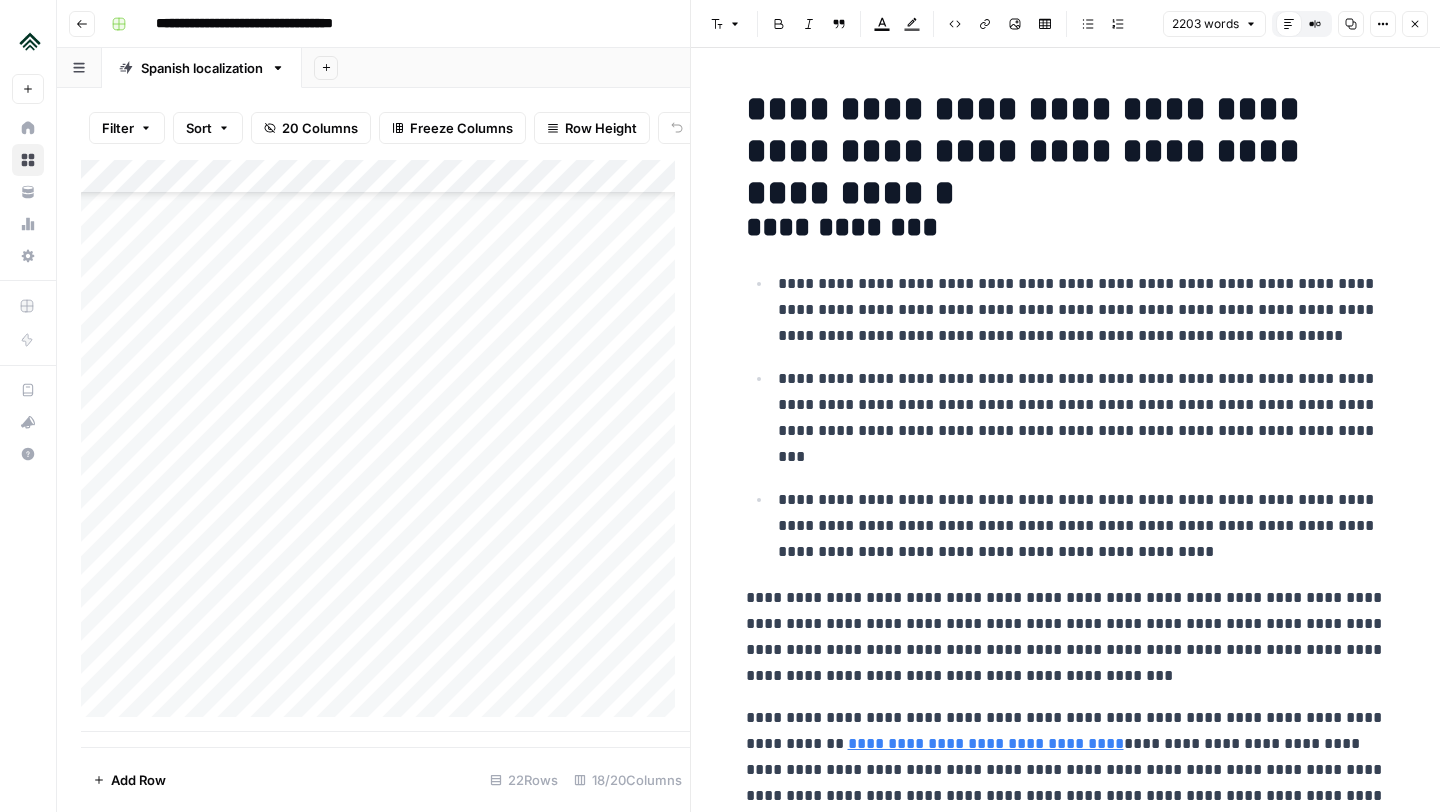 click on "Add Column" at bounding box center [385, 446] 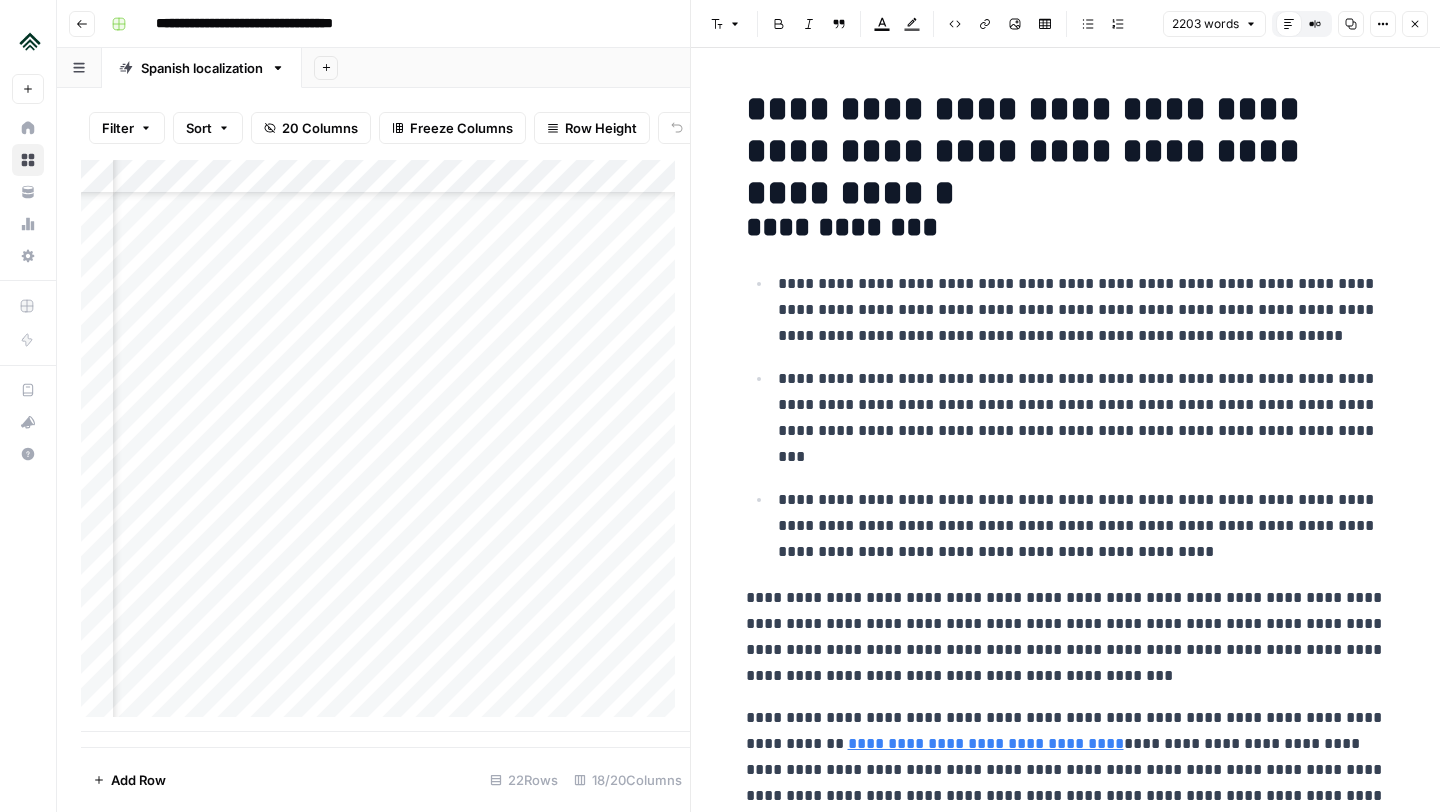 scroll, scrollTop: 242, scrollLeft: 1419, axis: both 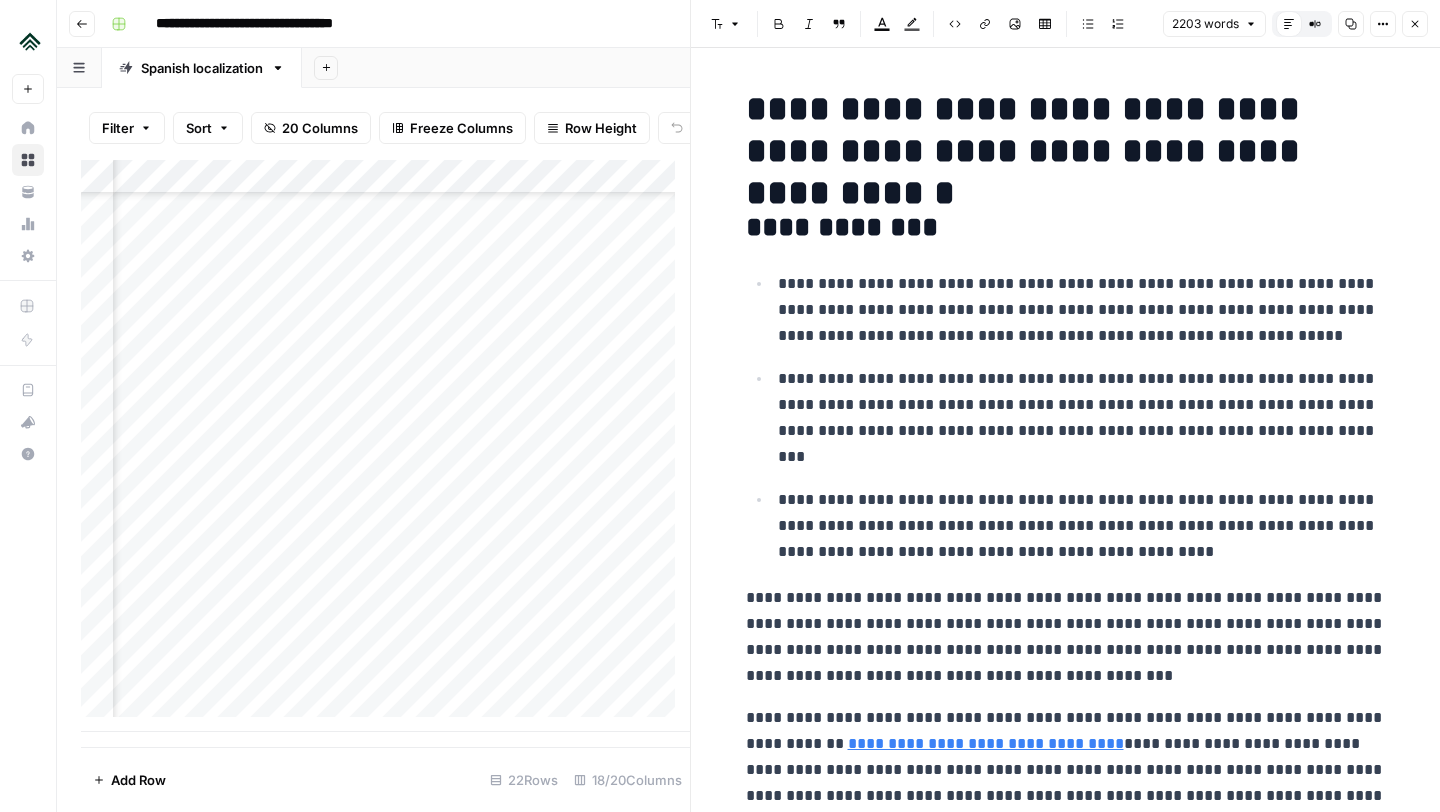 click on "Add Column" at bounding box center (385, 446) 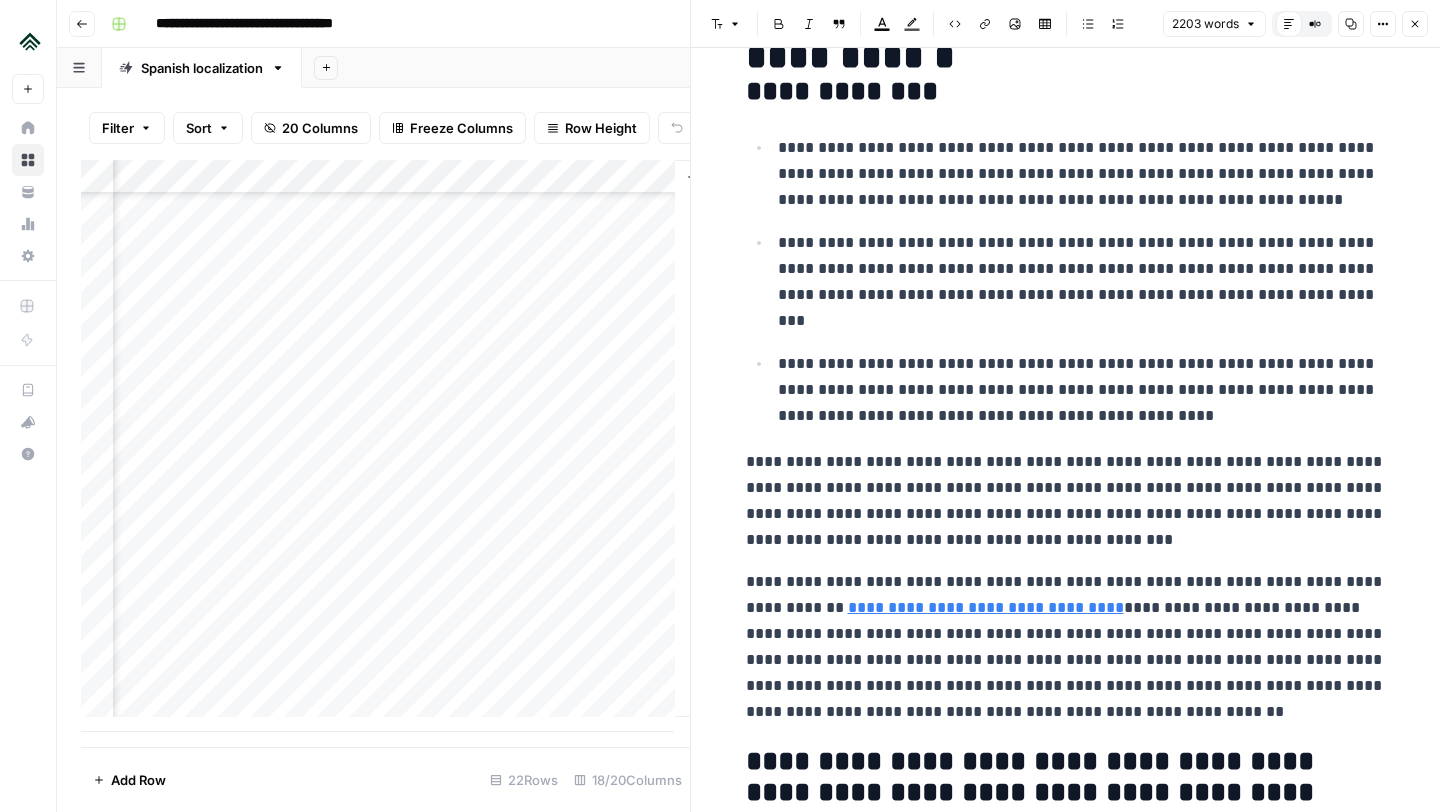 scroll, scrollTop: 137, scrollLeft: 0, axis: vertical 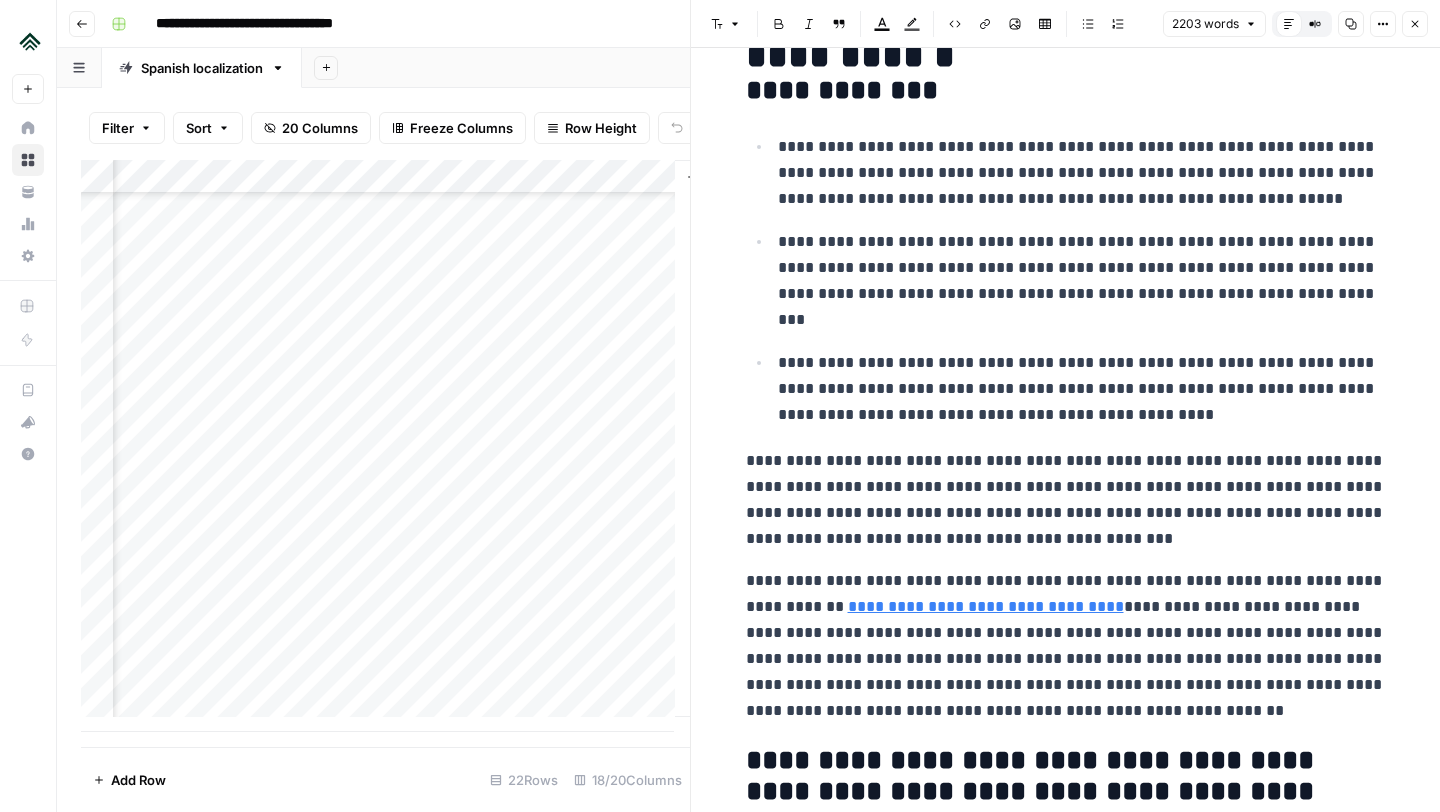 click on "**********" at bounding box center [1082, 173] 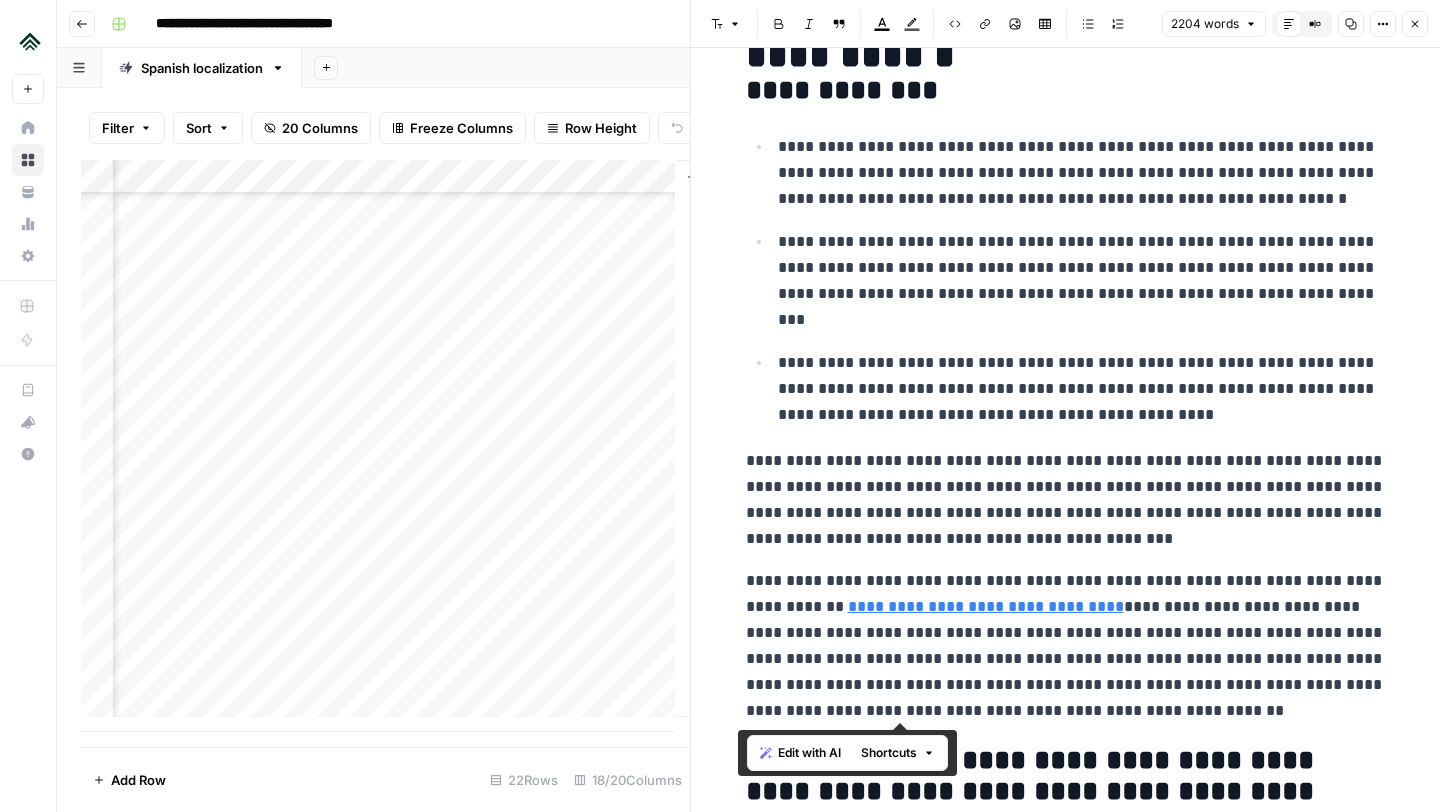 drag, startPoint x: 1070, startPoint y: 710, endPoint x: 728, endPoint y: 99, distance: 700.20355 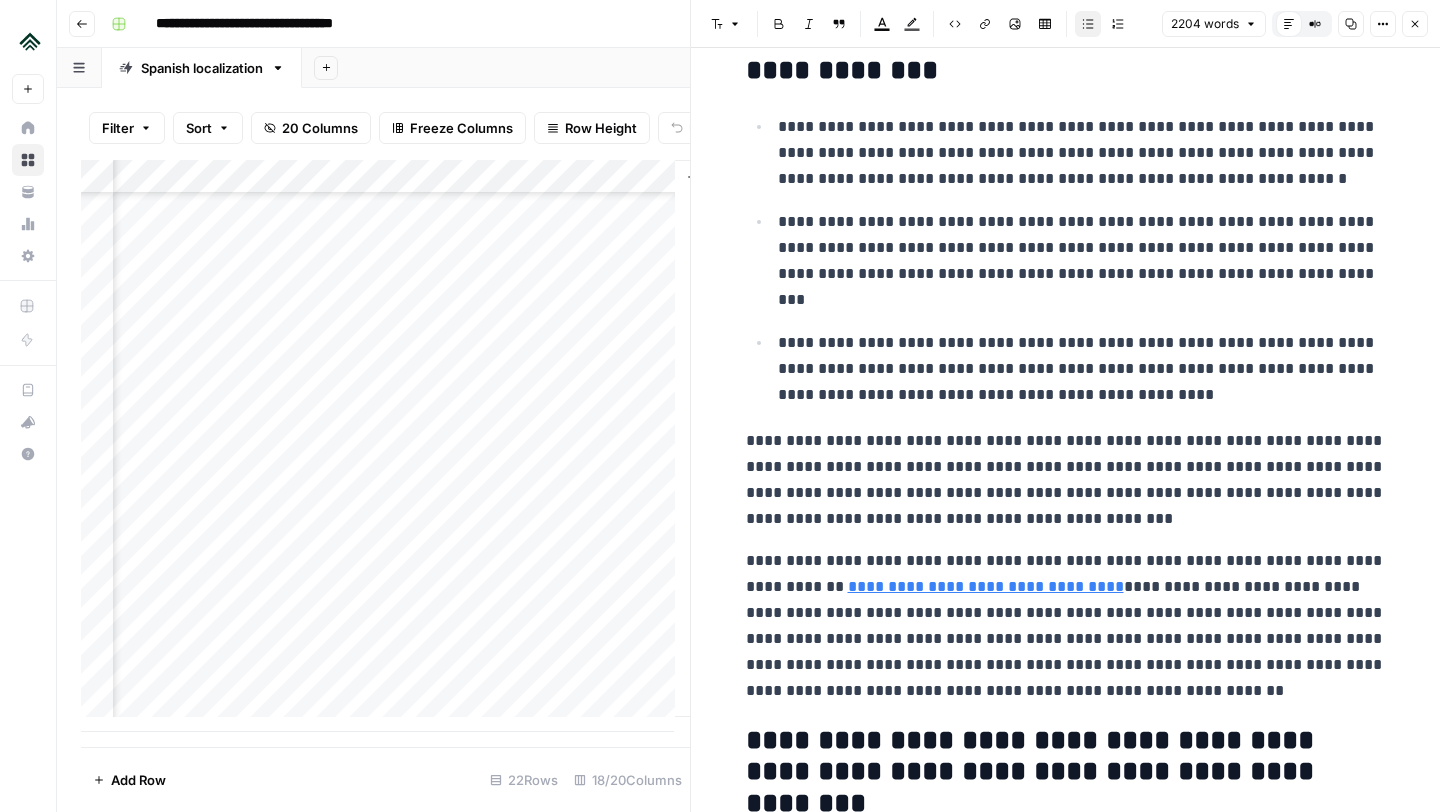 scroll, scrollTop: 158, scrollLeft: 0, axis: vertical 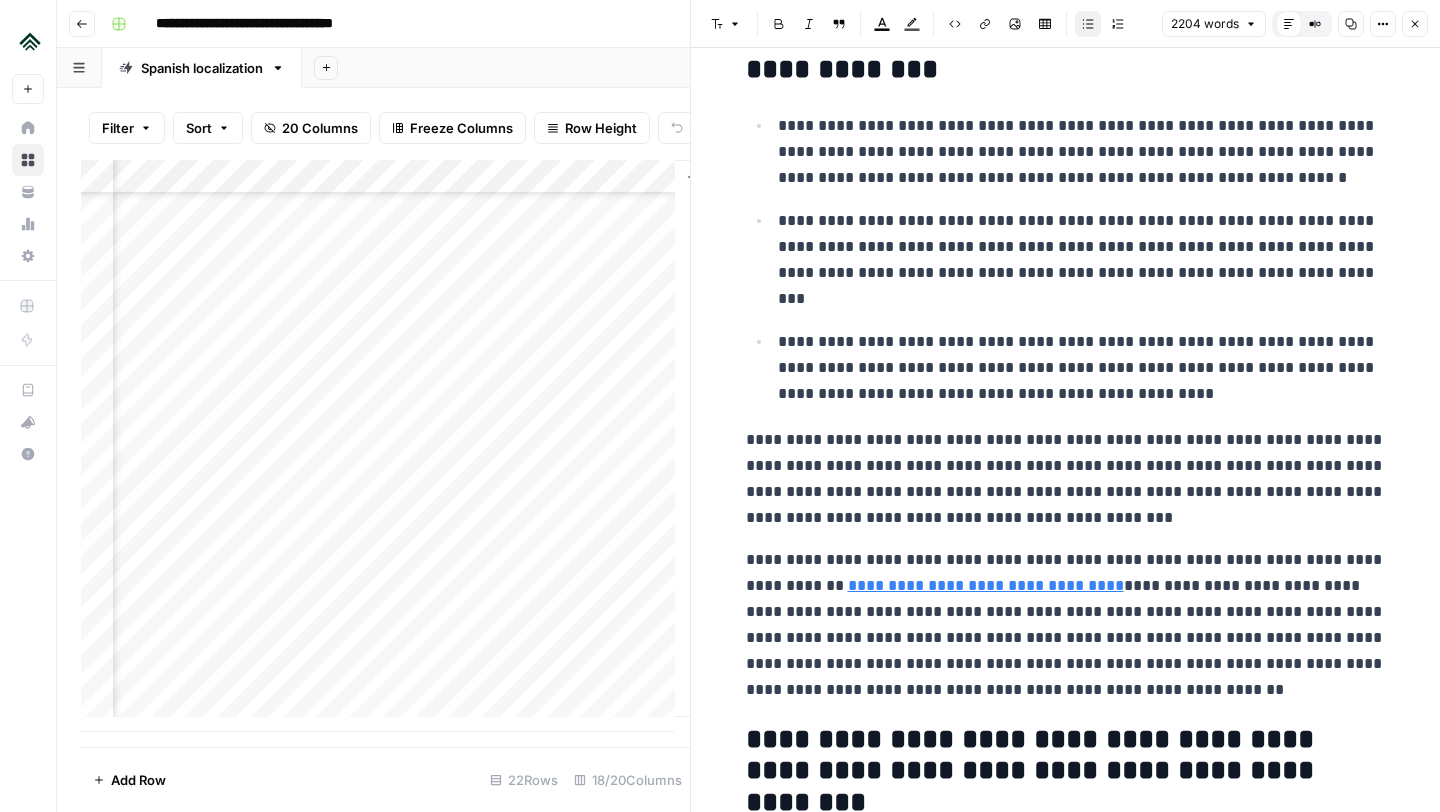 click on "**********" at bounding box center [1082, 260] 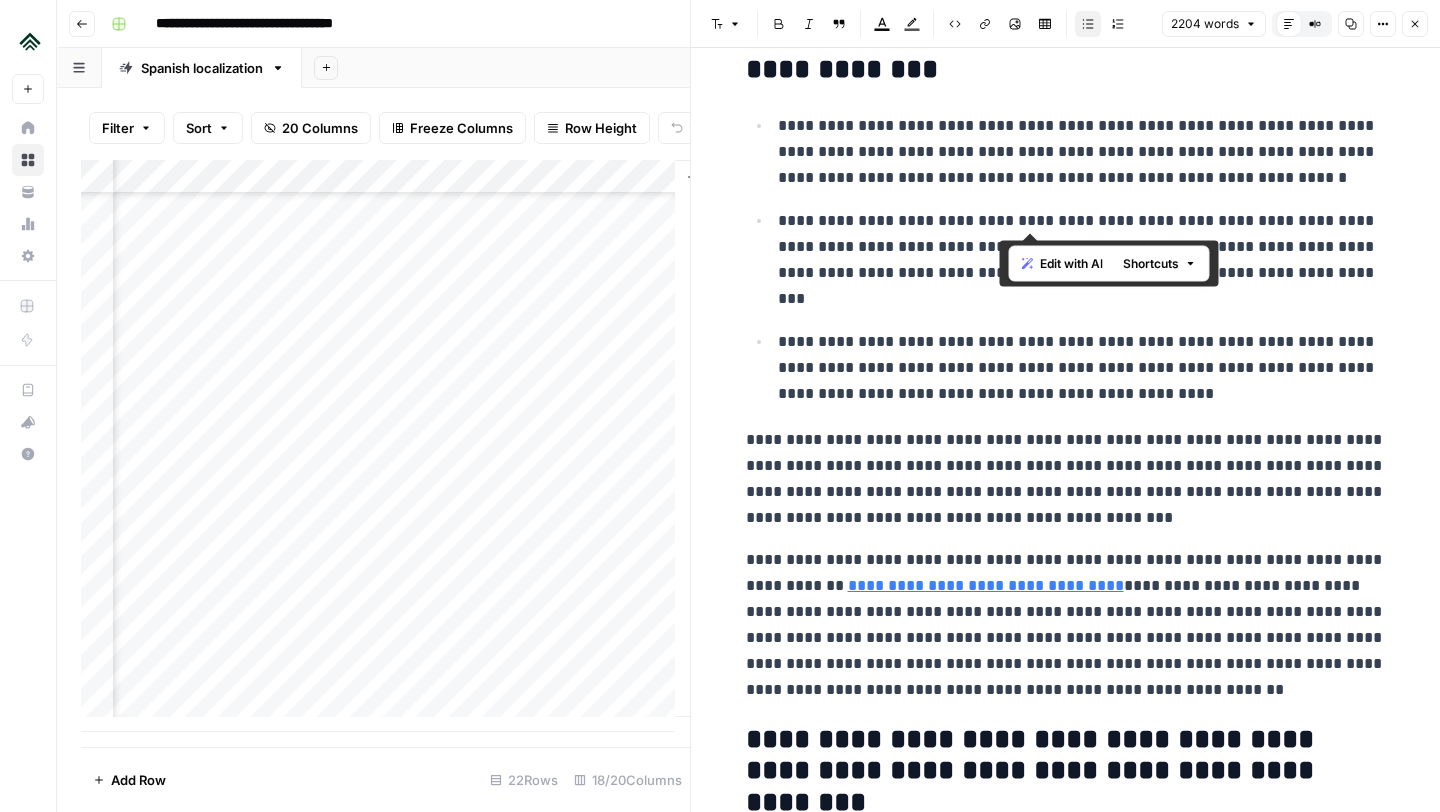 click on "**********" at bounding box center [1082, 260] 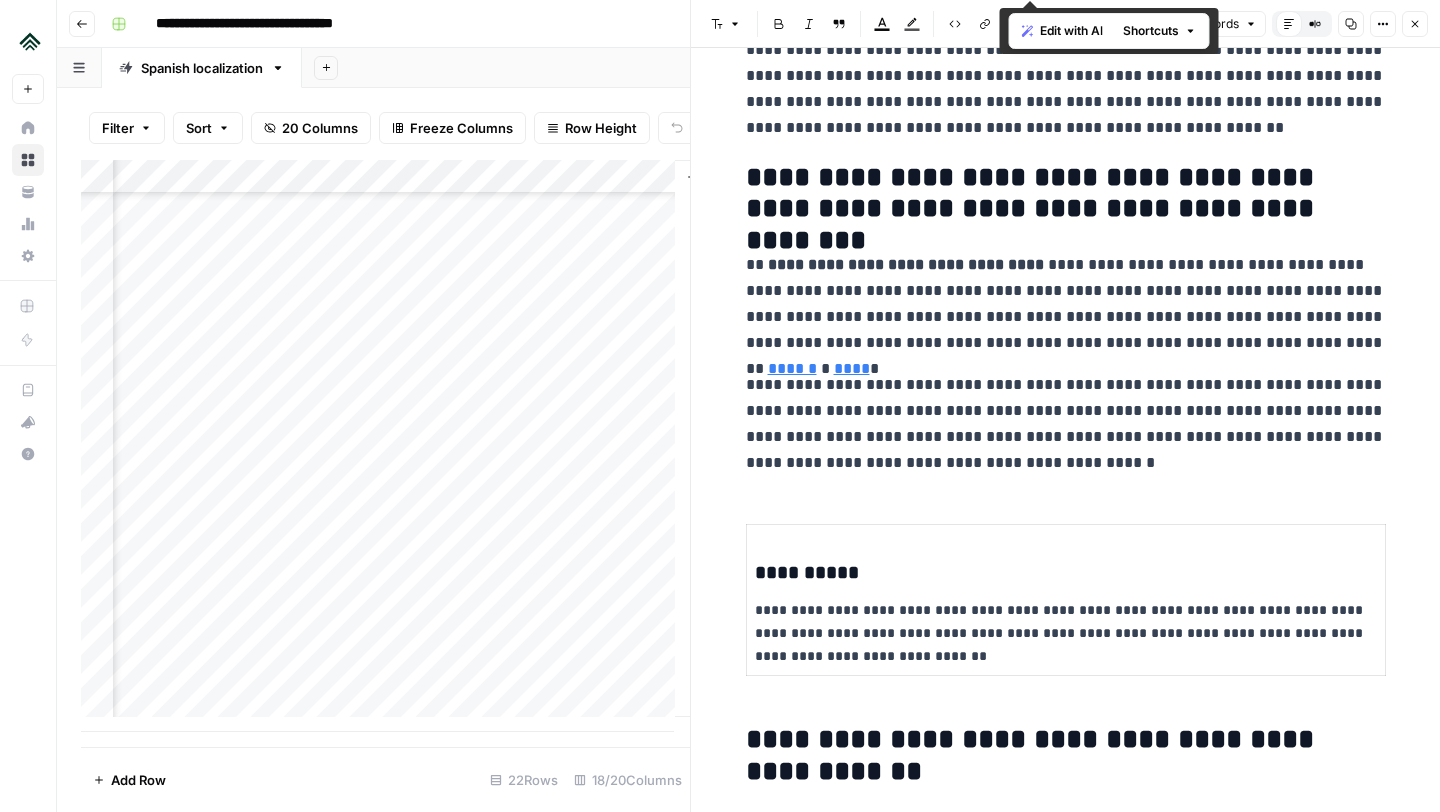 scroll, scrollTop: 716, scrollLeft: 0, axis: vertical 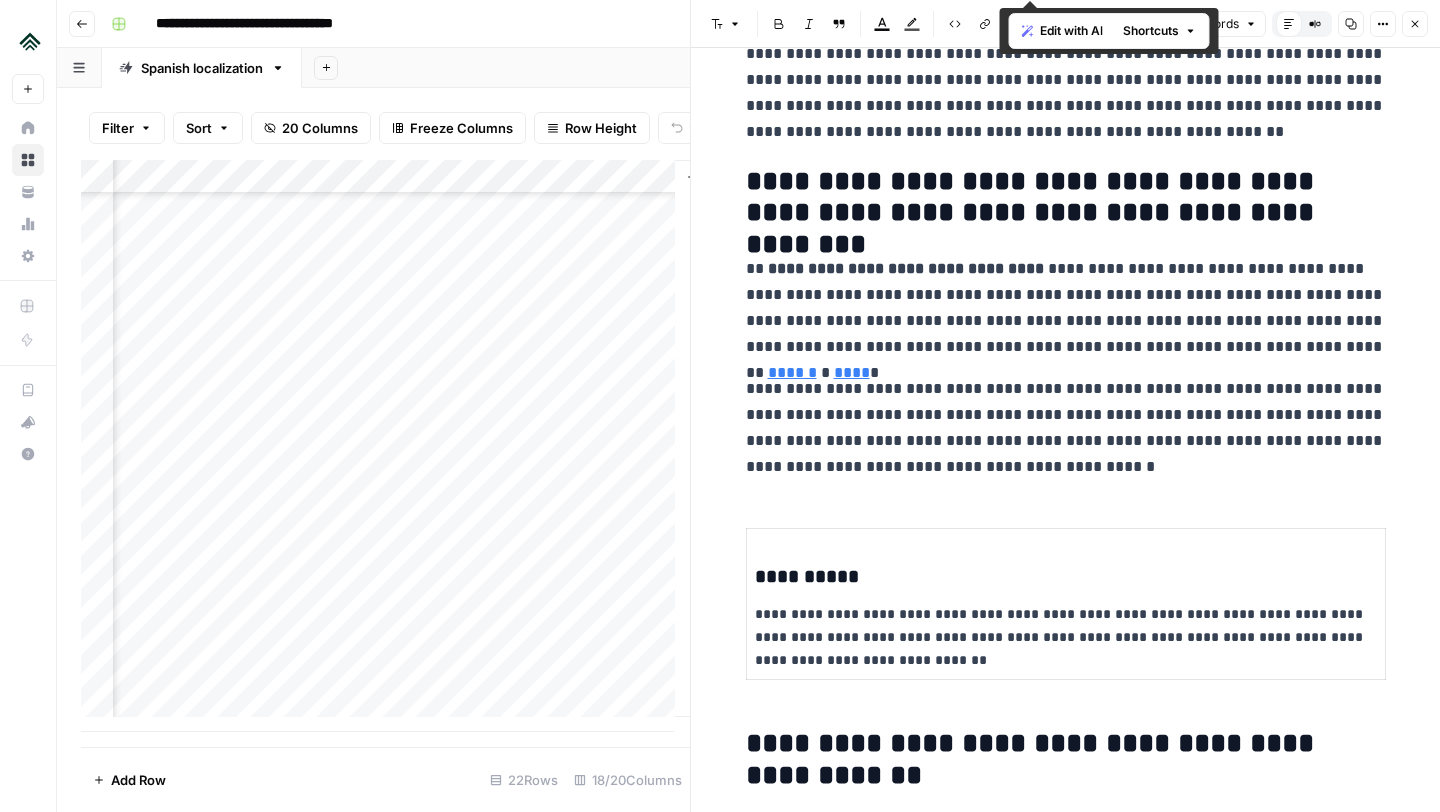 click on "**********" at bounding box center (1066, 4117) 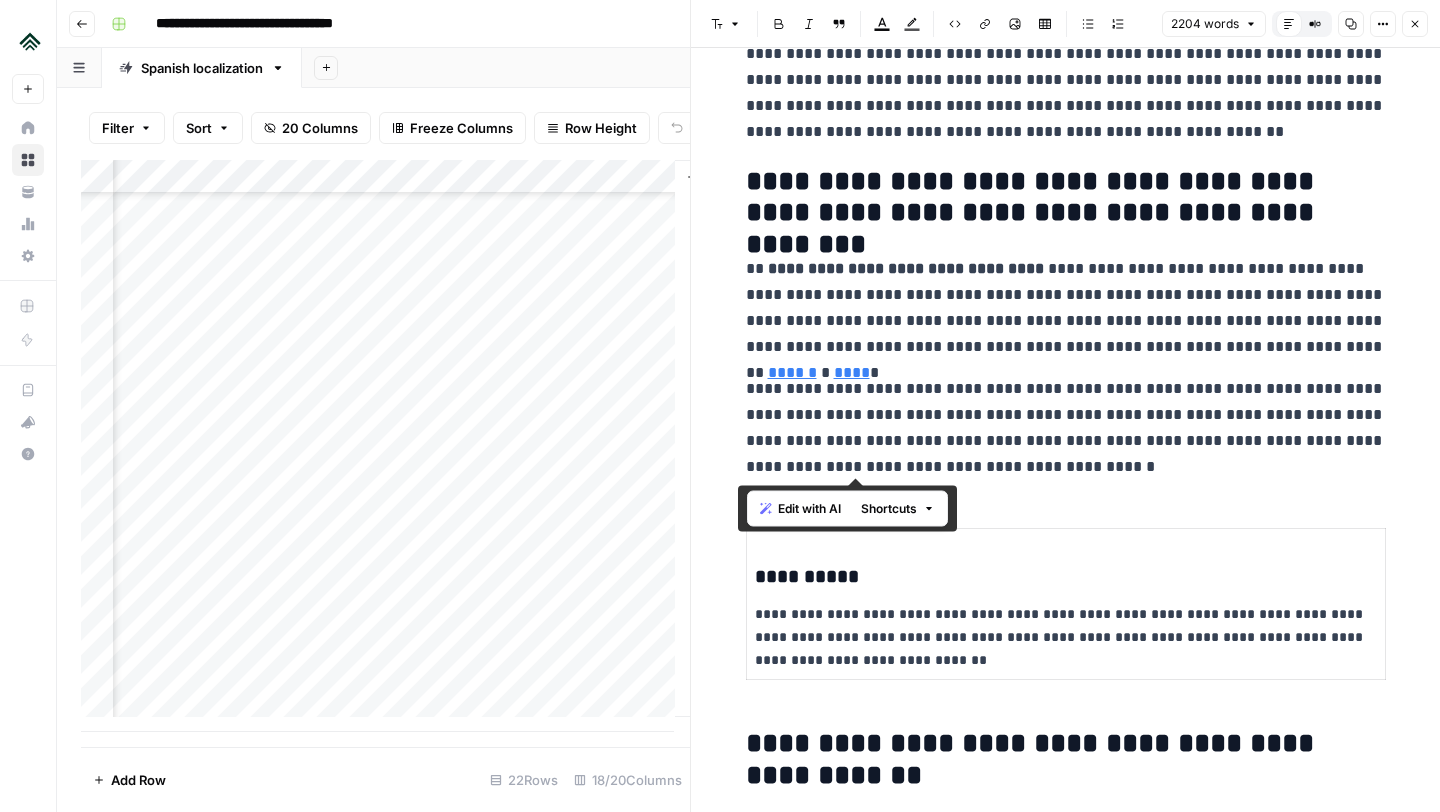 drag, startPoint x: 973, startPoint y: 473, endPoint x: 727, endPoint y: 191, distance: 374.21918 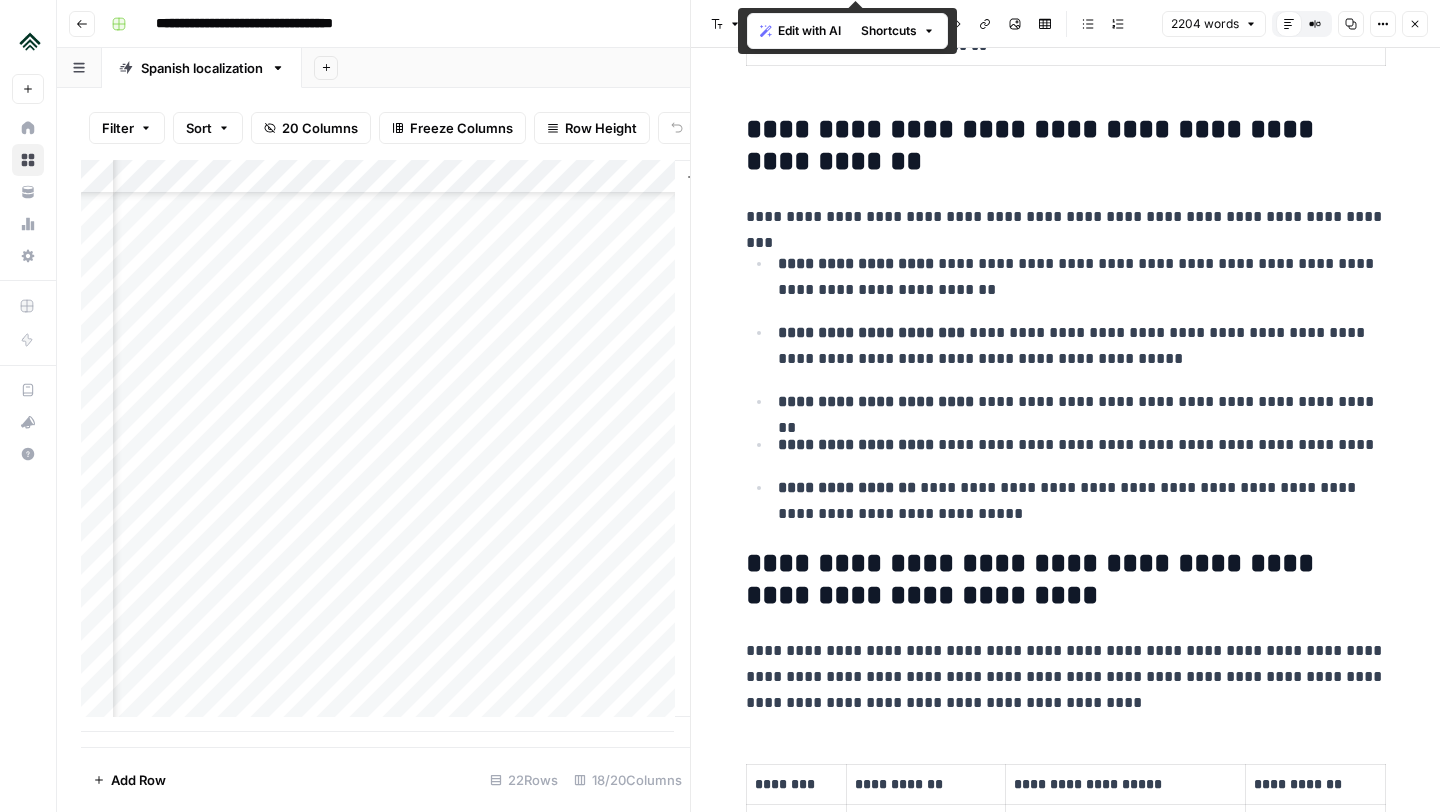 scroll, scrollTop: 1351, scrollLeft: 0, axis: vertical 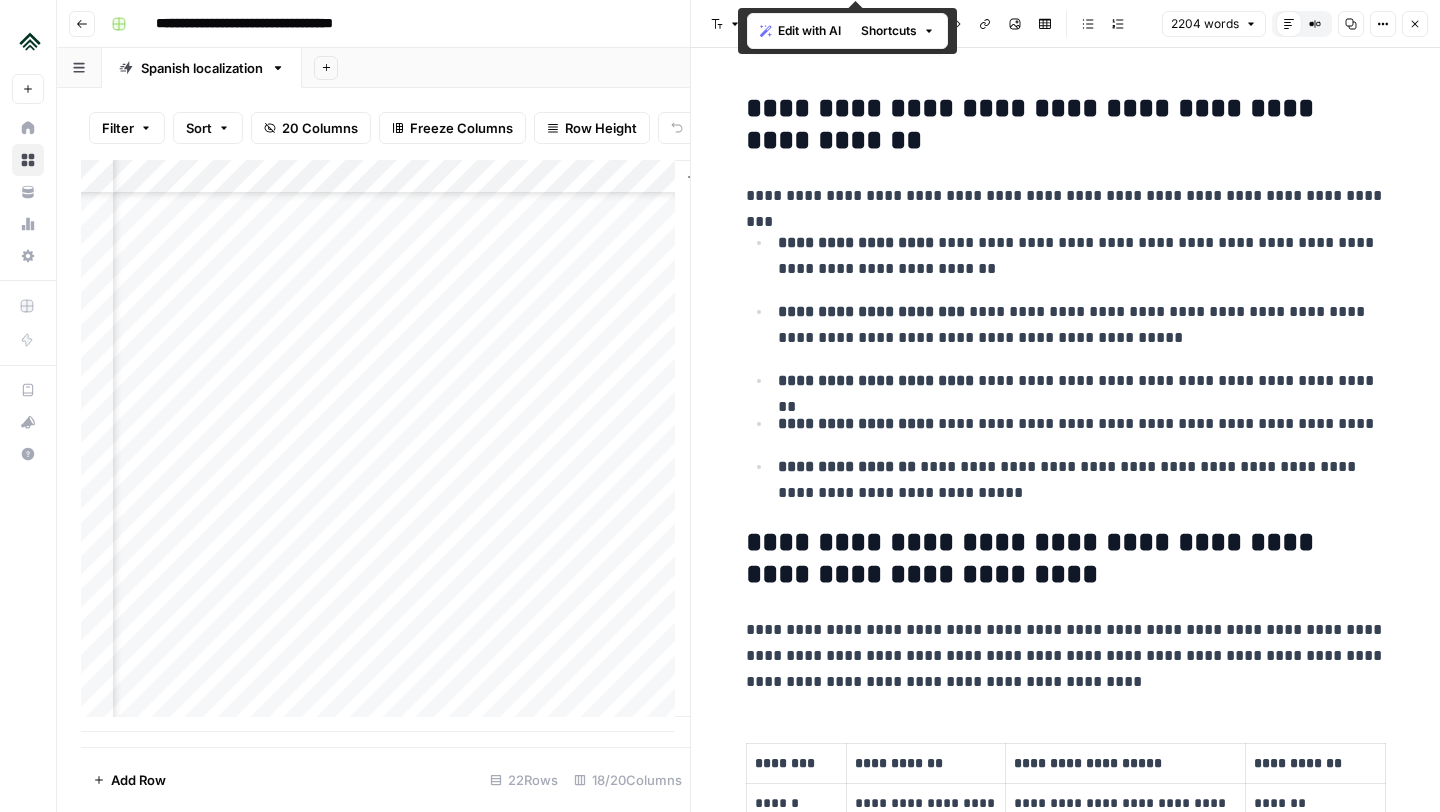 click on "**********" at bounding box center [1082, 480] 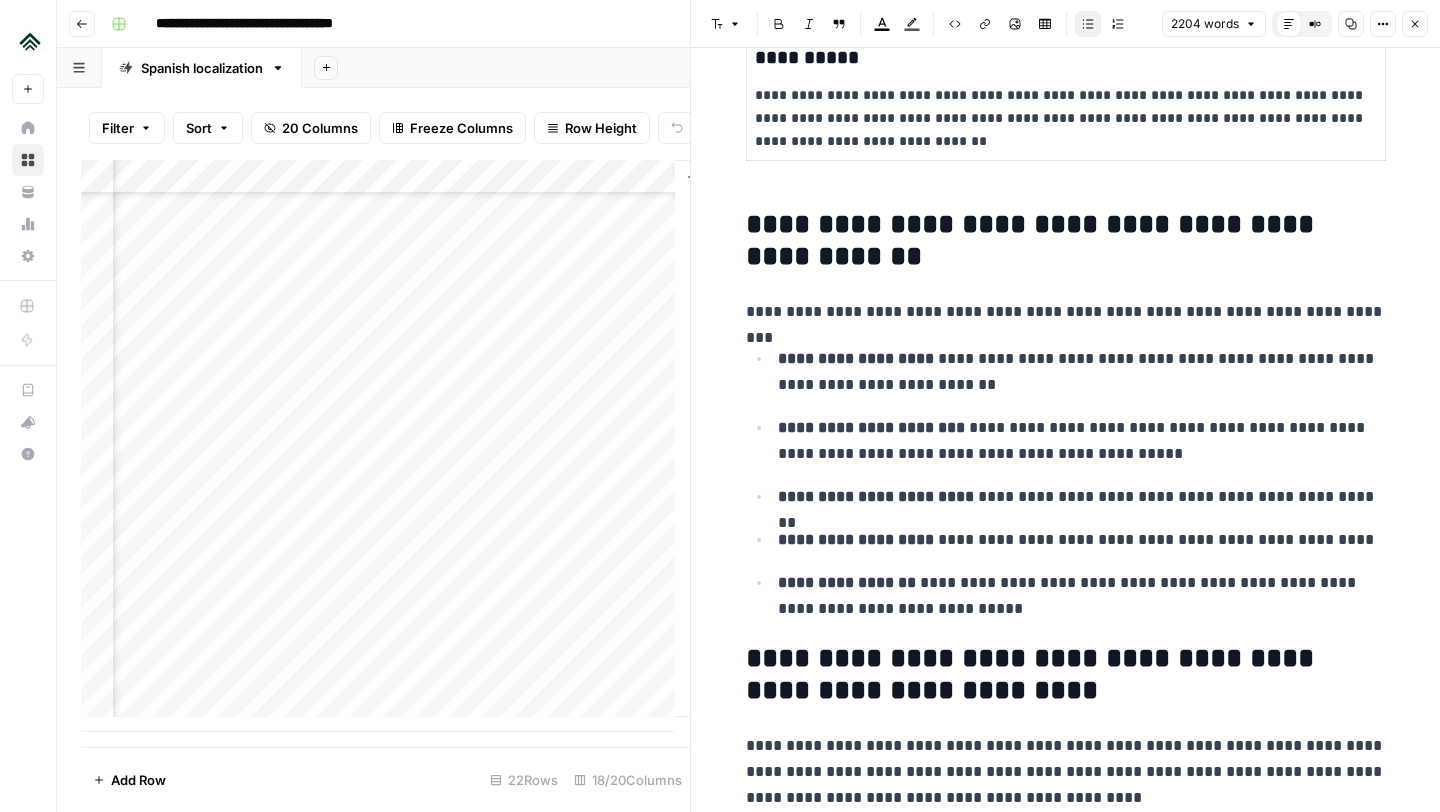 scroll, scrollTop: 1210, scrollLeft: 0, axis: vertical 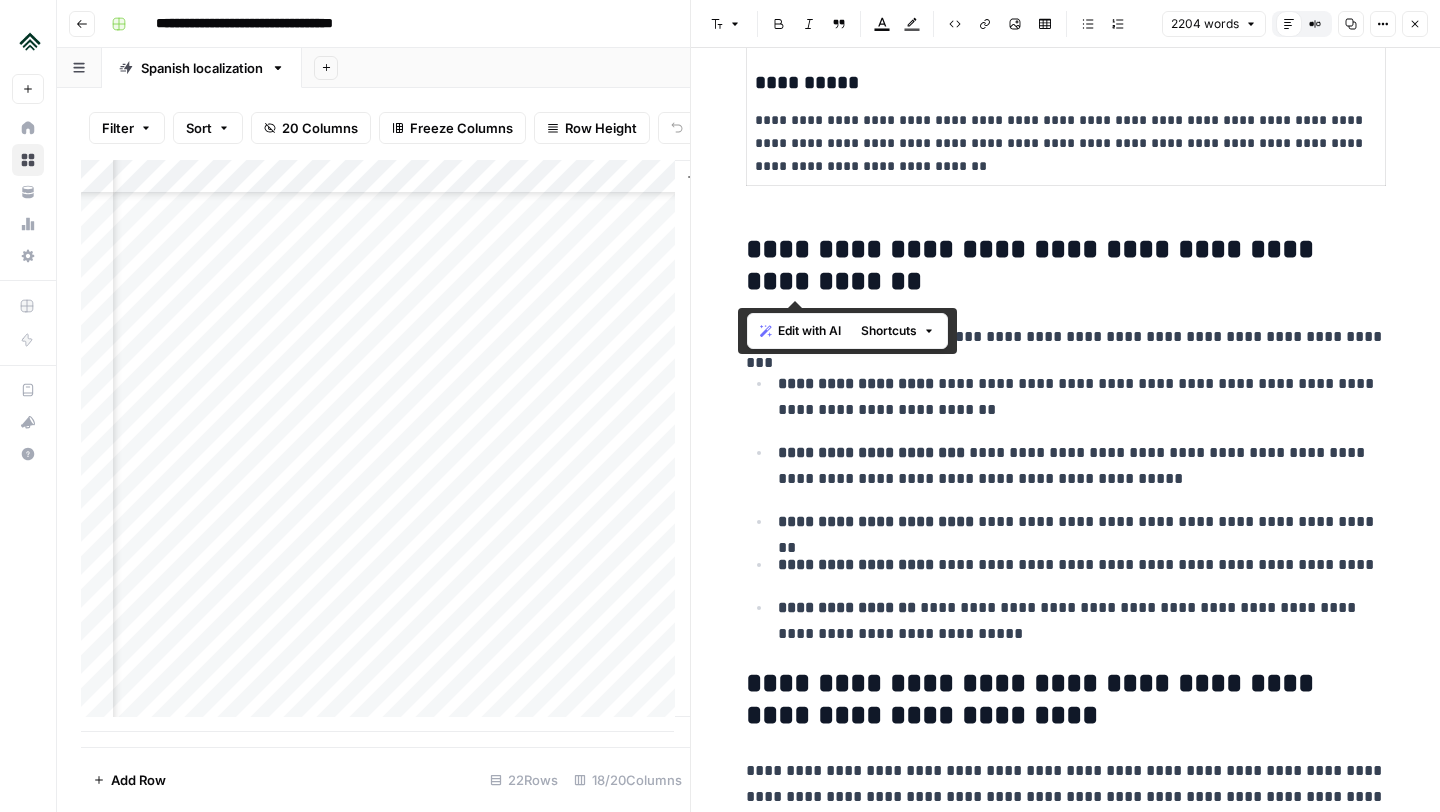 drag, startPoint x: 860, startPoint y: 283, endPoint x: 736, endPoint y: 234, distance: 133.33041 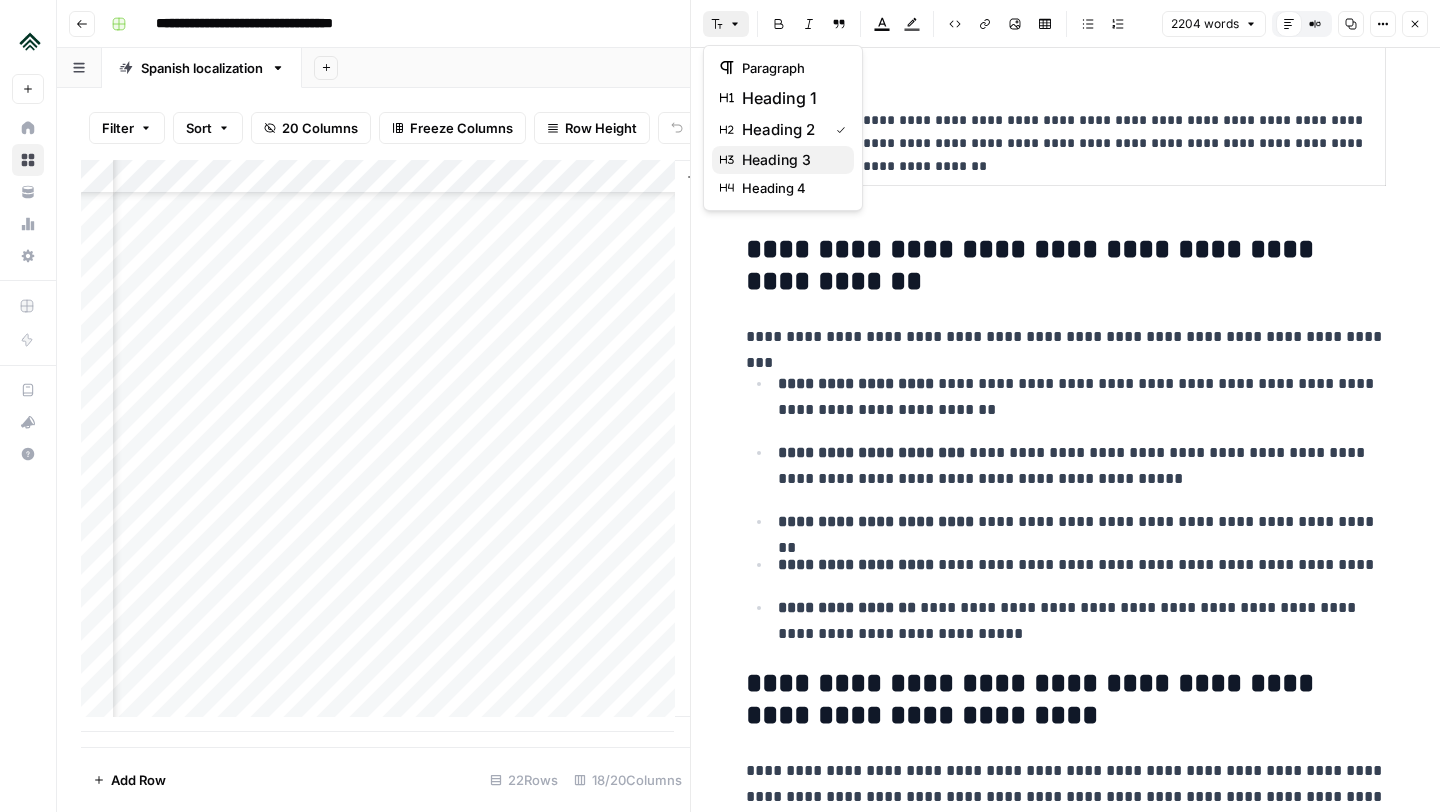 click on "heading 3" at bounding box center (790, 160) 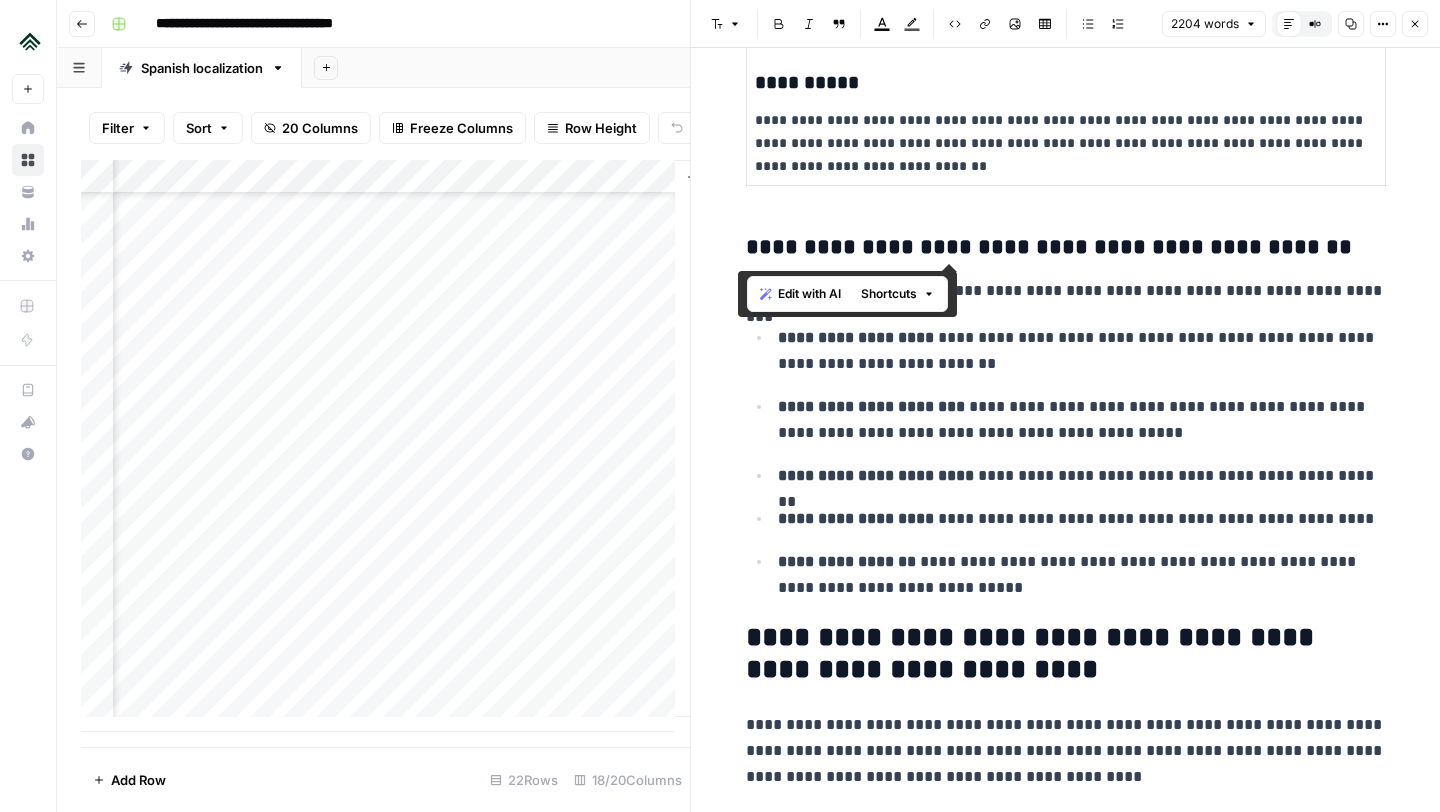 click on "**********" at bounding box center [1066, 248] 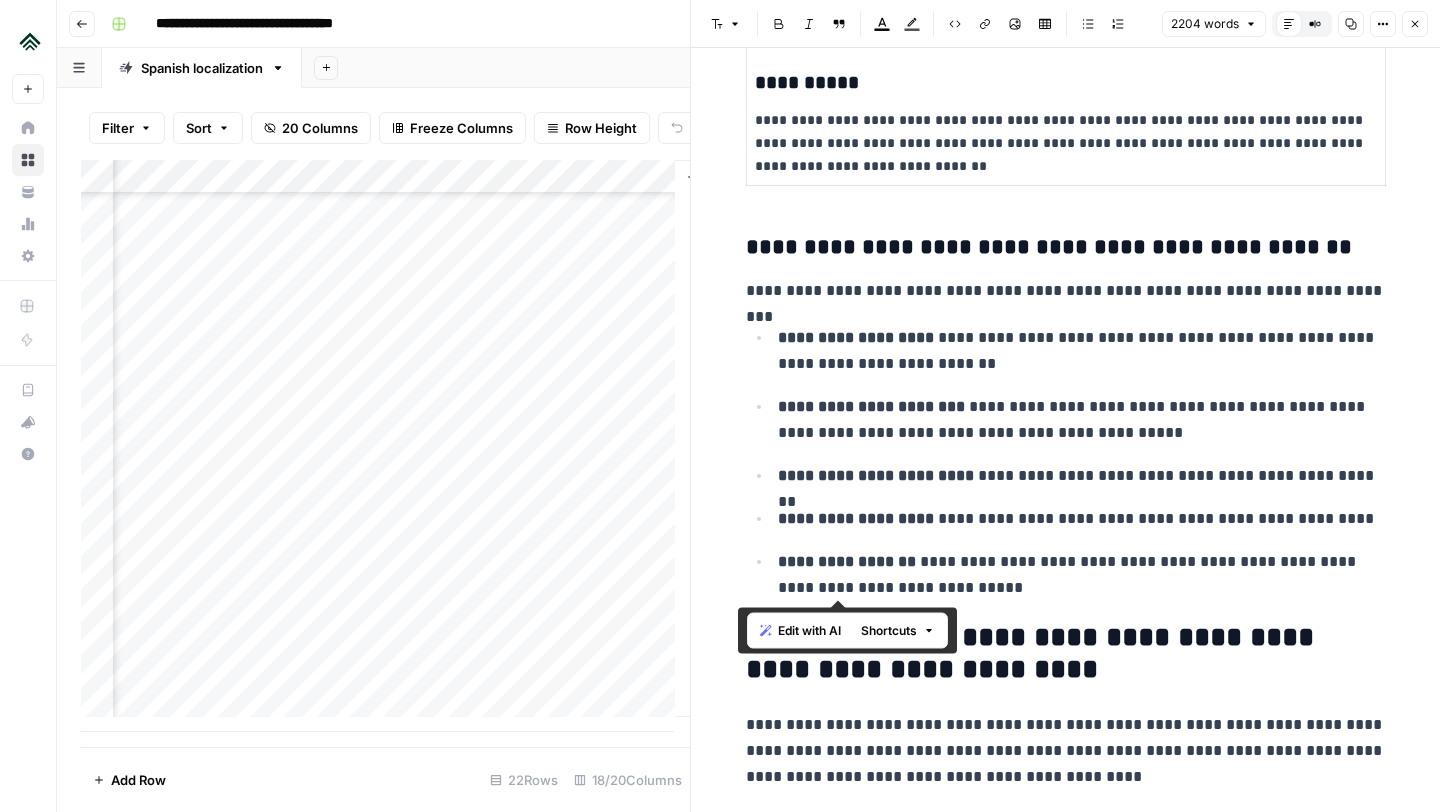 drag, startPoint x: 950, startPoint y: 593, endPoint x: 735, endPoint y: 248, distance: 406.50952 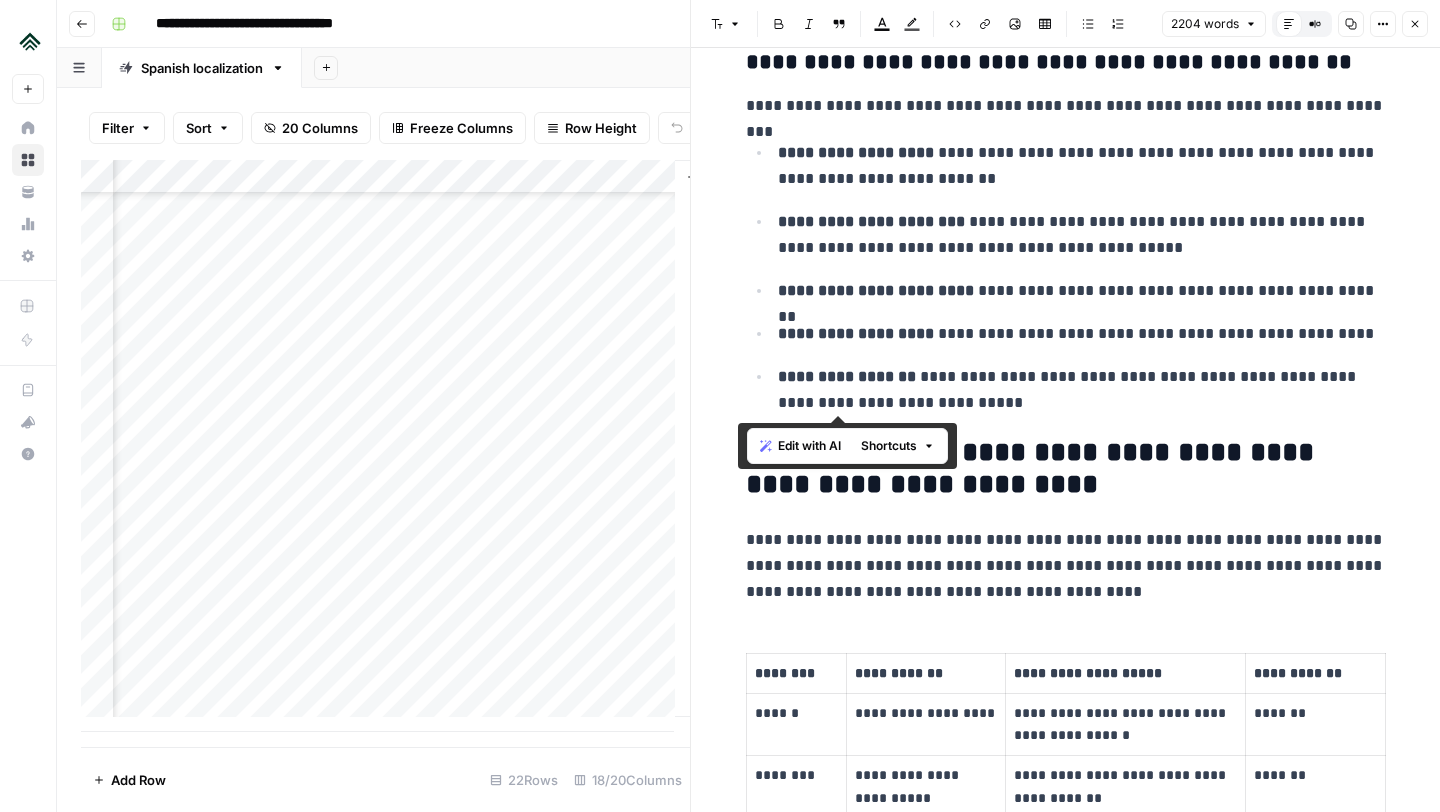 click on "**********" at bounding box center [1066, 3415] 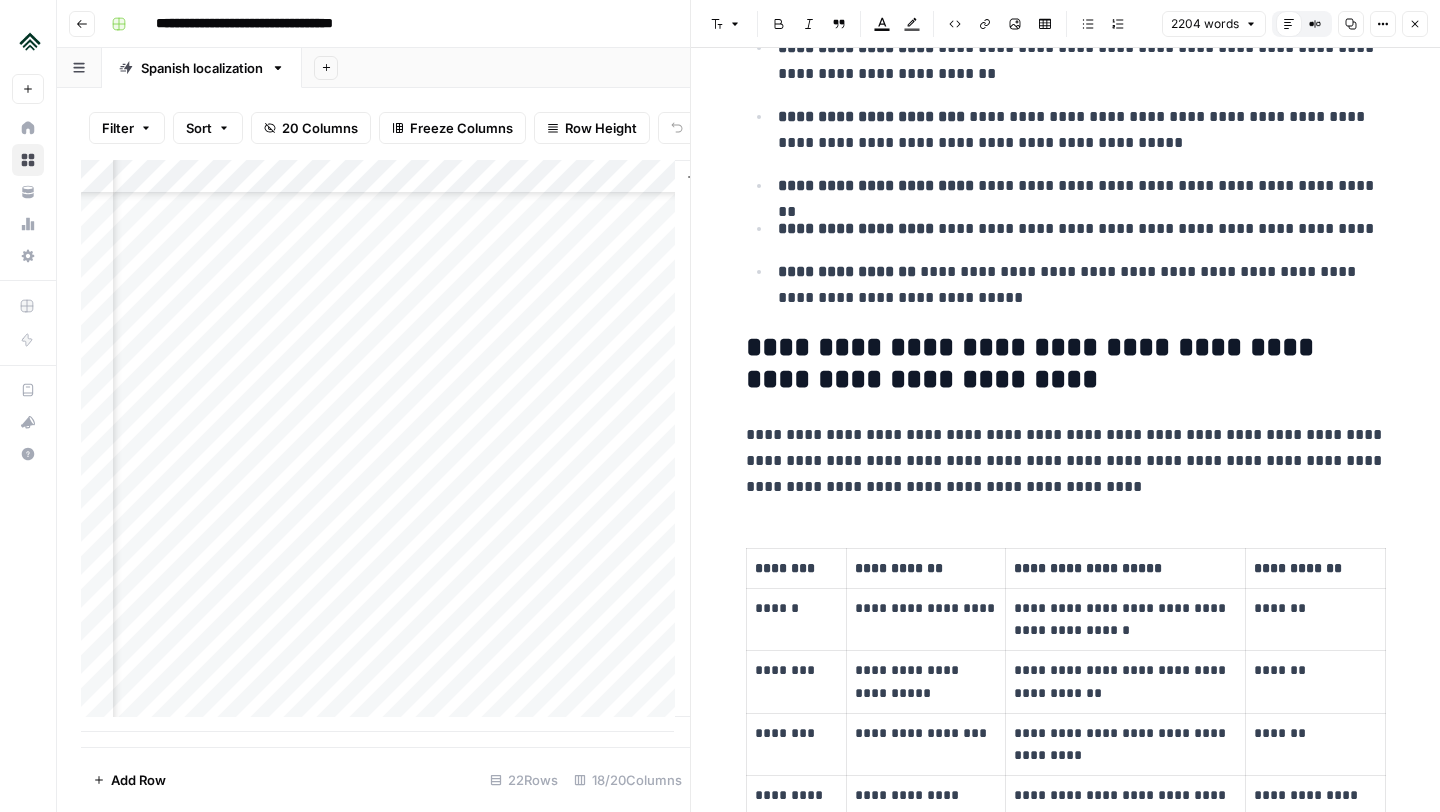 scroll, scrollTop: 1501, scrollLeft: 0, axis: vertical 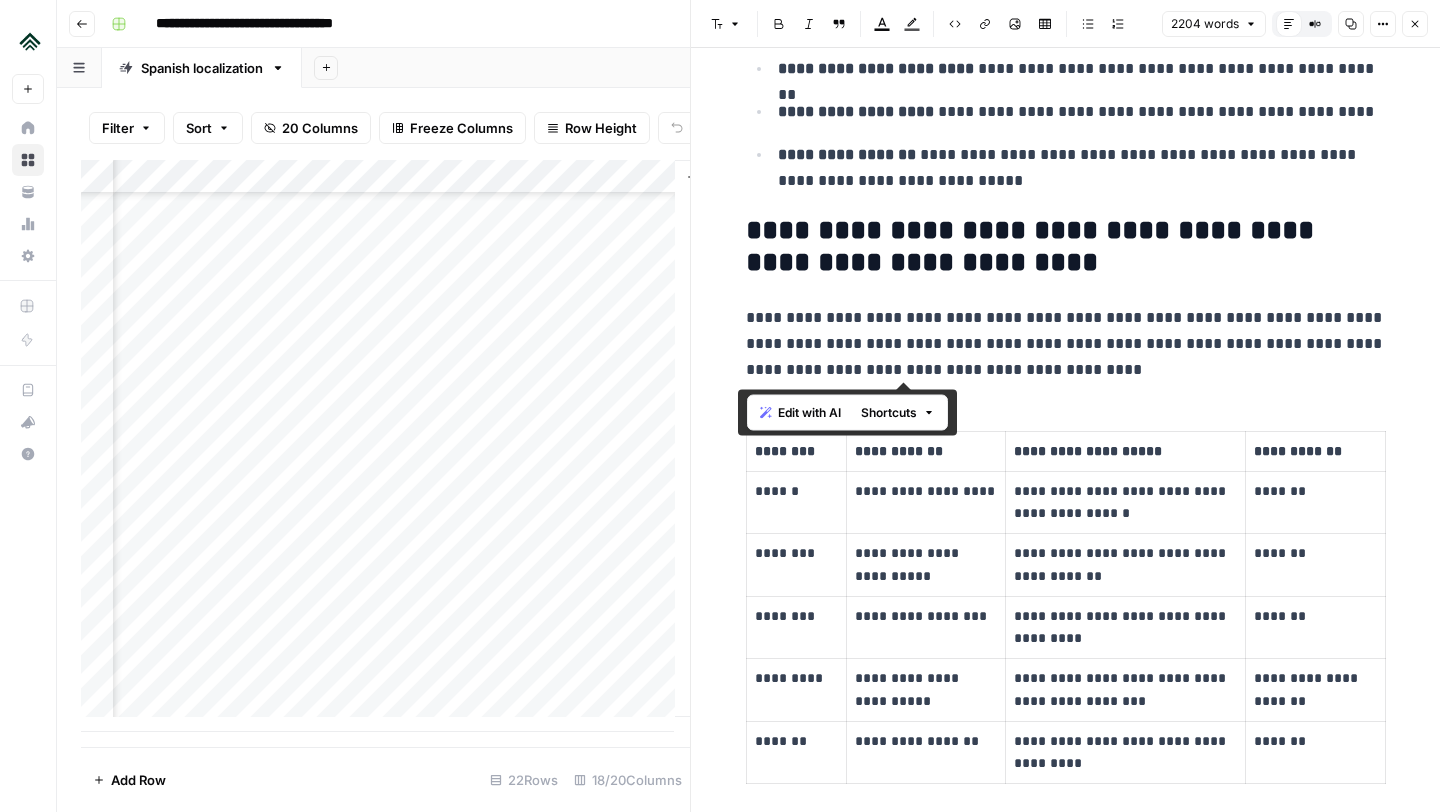 drag, startPoint x: 1014, startPoint y: 368, endPoint x: 727, endPoint y: 230, distance: 318.45407 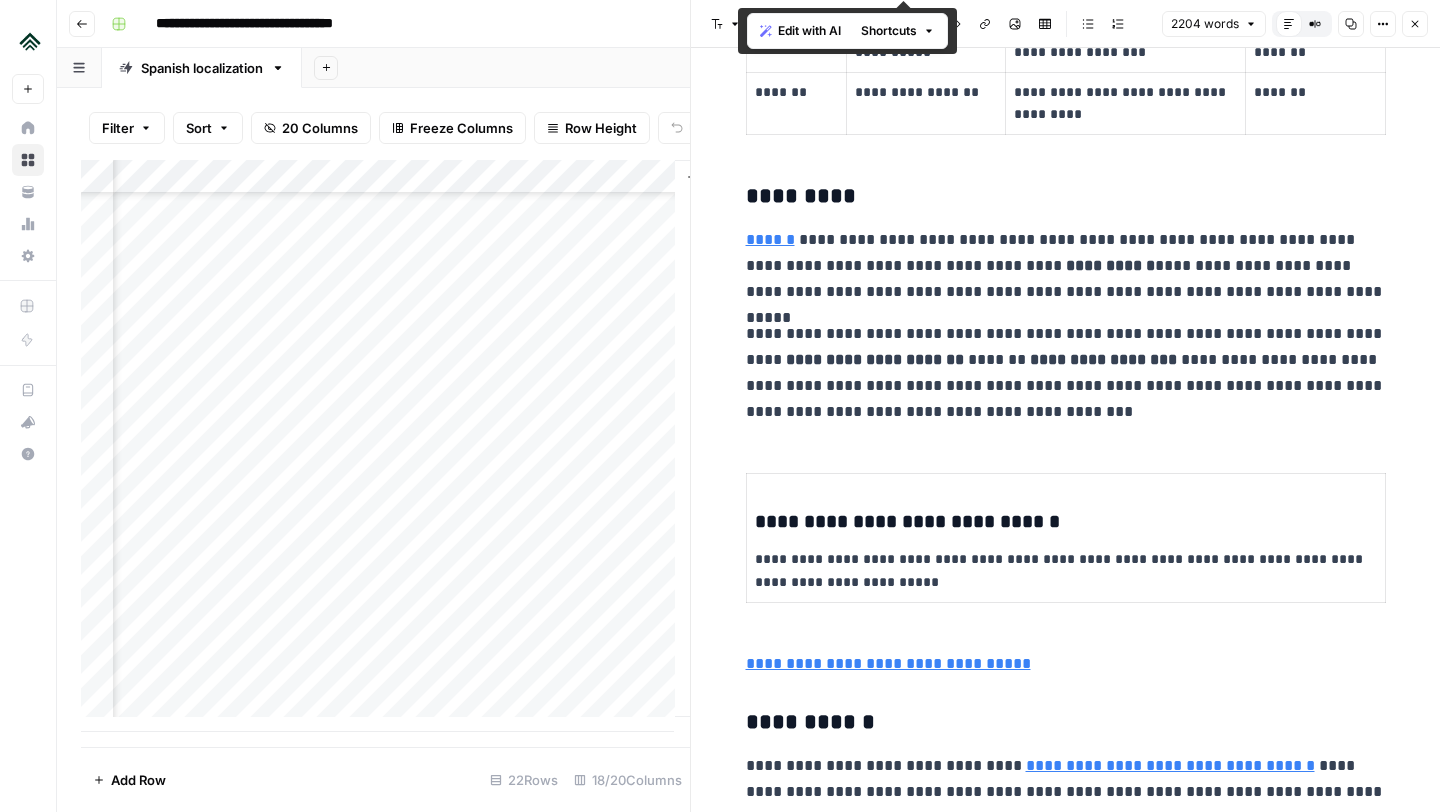scroll, scrollTop: 2268, scrollLeft: 0, axis: vertical 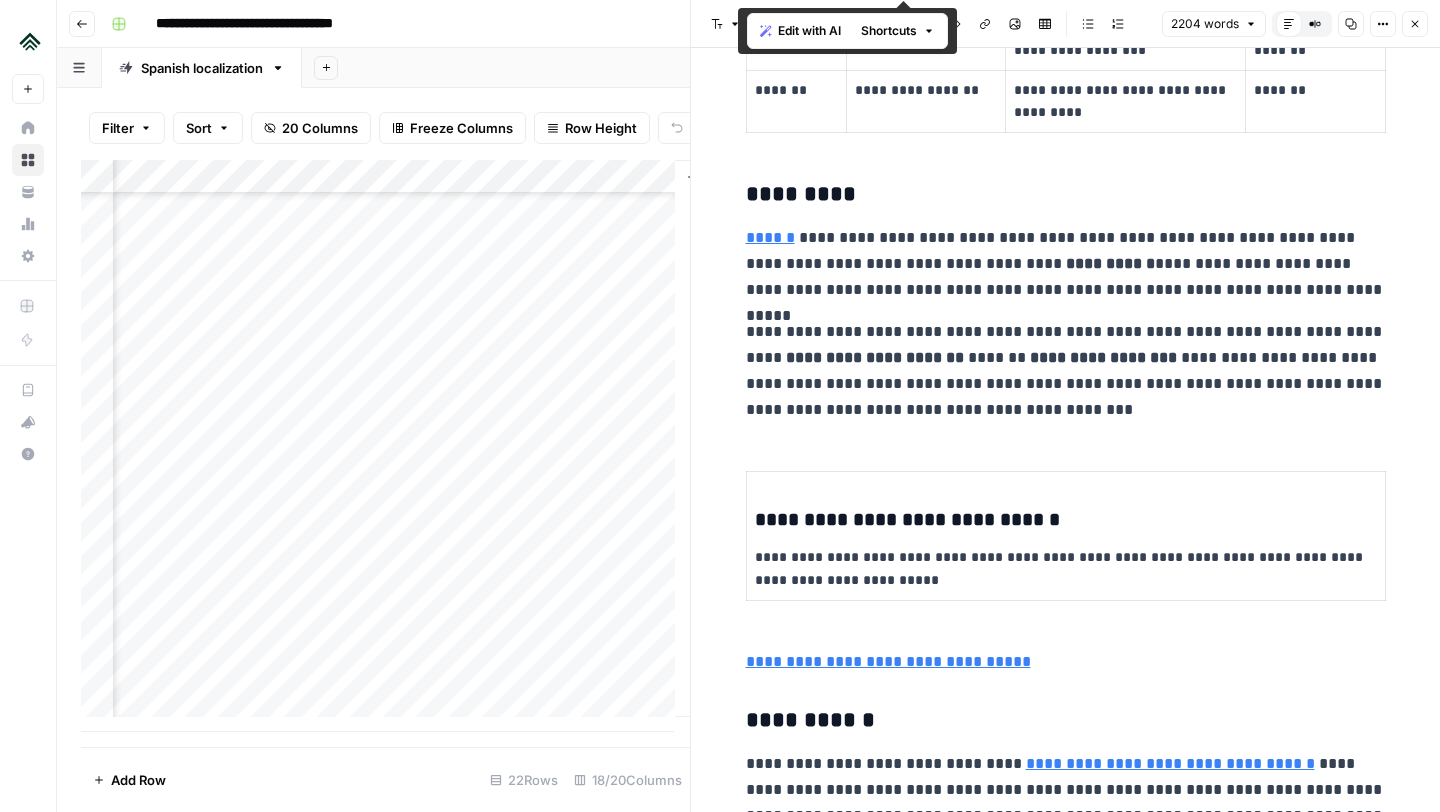 click on "**********" at bounding box center (1066, 371) 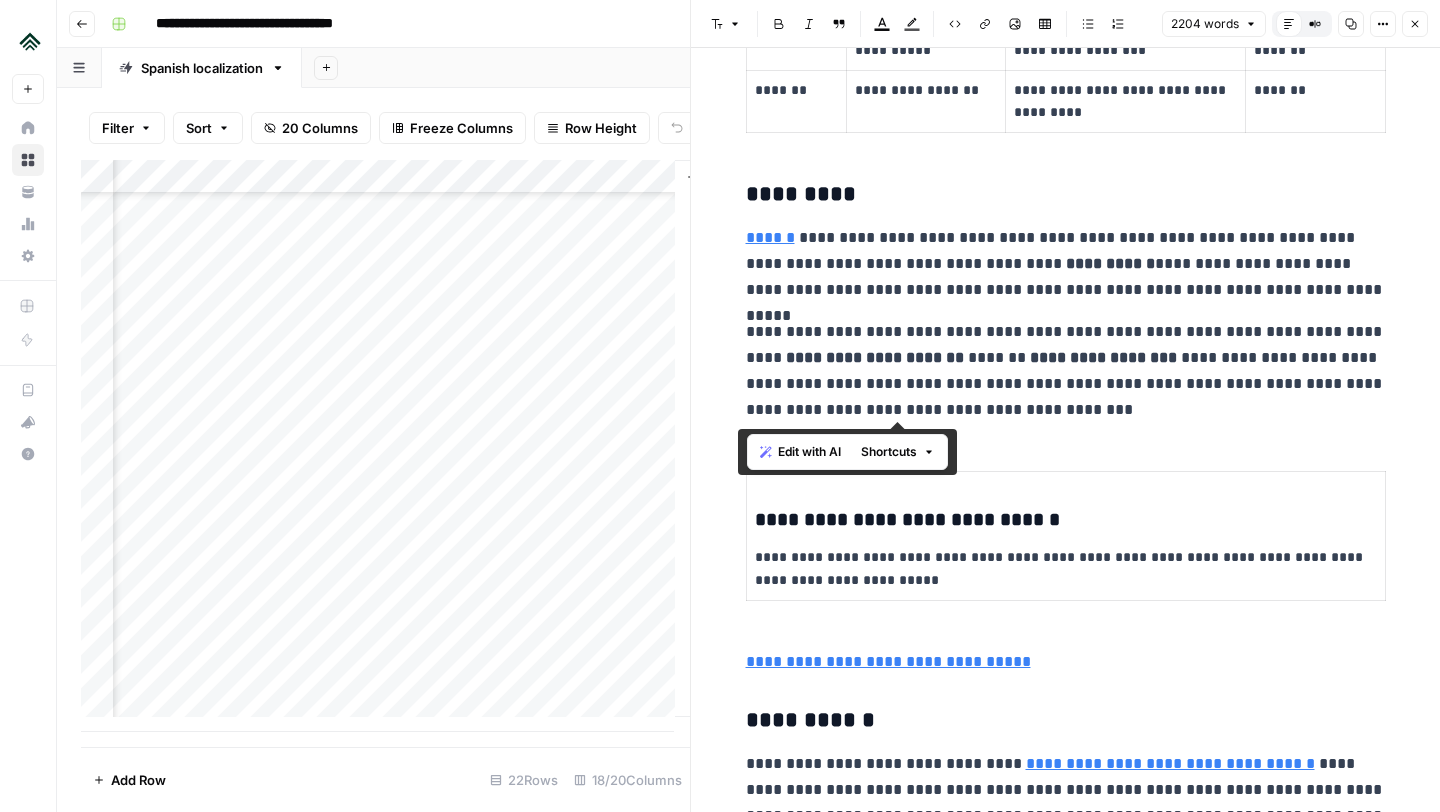 drag, startPoint x: 1066, startPoint y: 412, endPoint x: 737, endPoint y: 174, distance: 406.06033 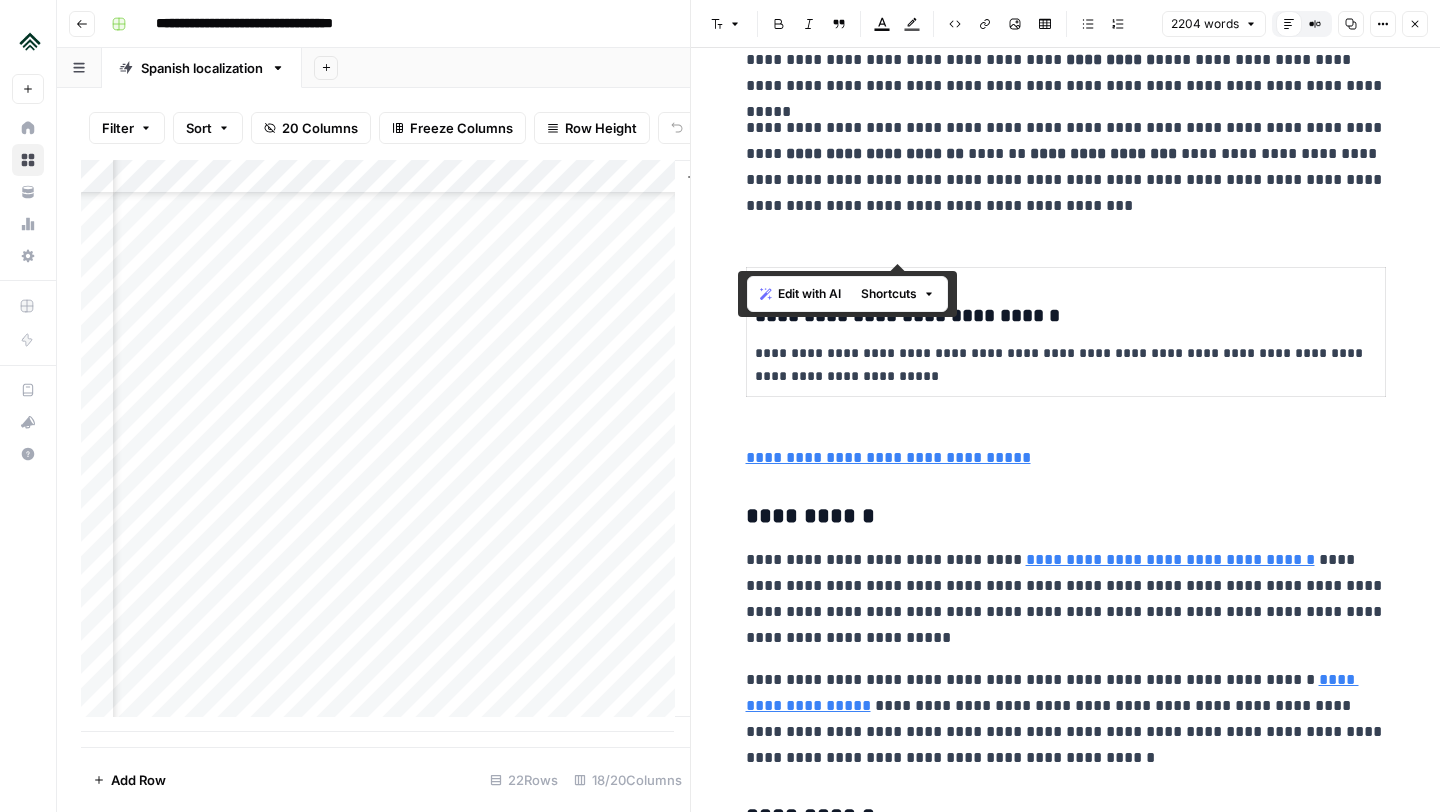 scroll, scrollTop: 2576, scrollLeft: 0, axis: vertical 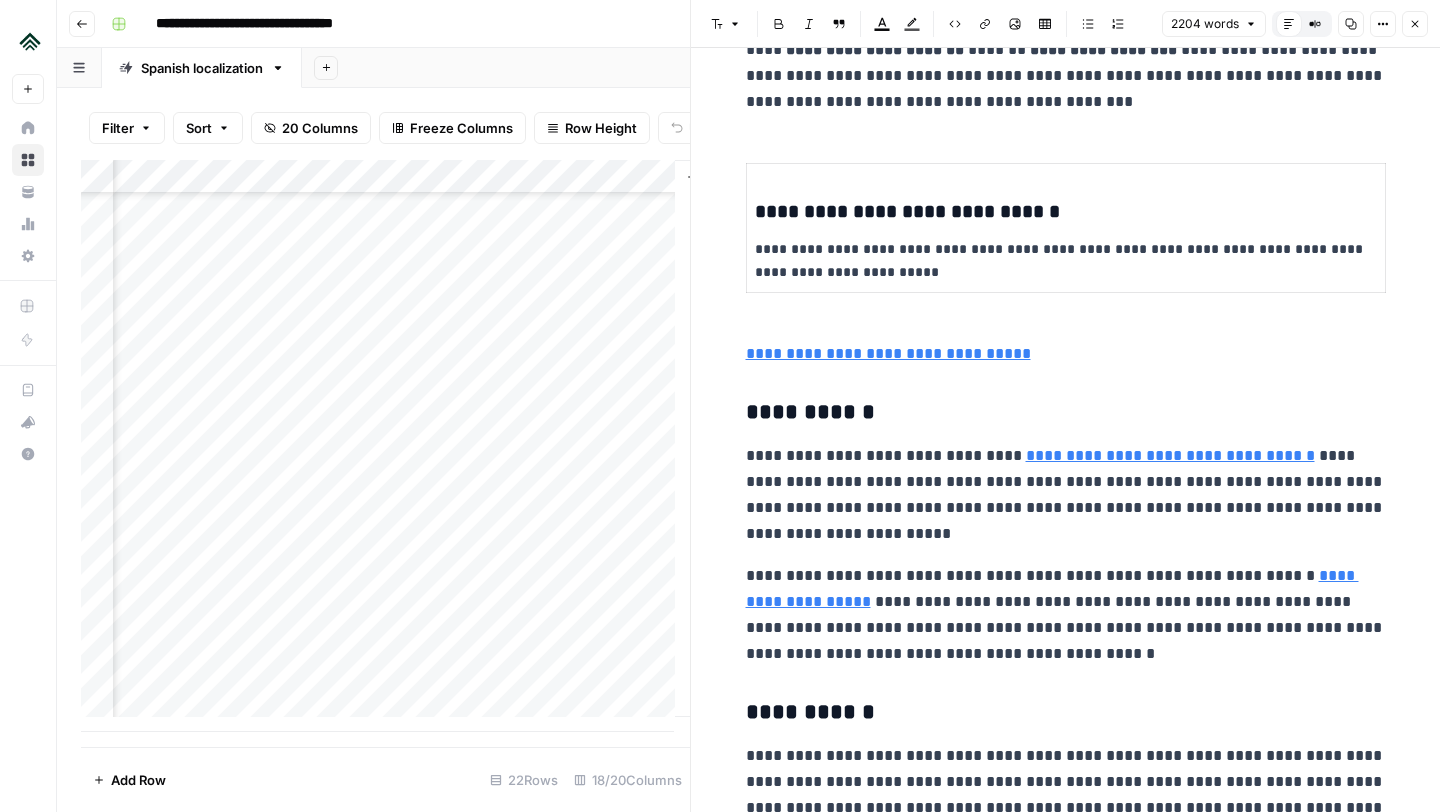 click on "**********" at bounding box center (1066, 413) 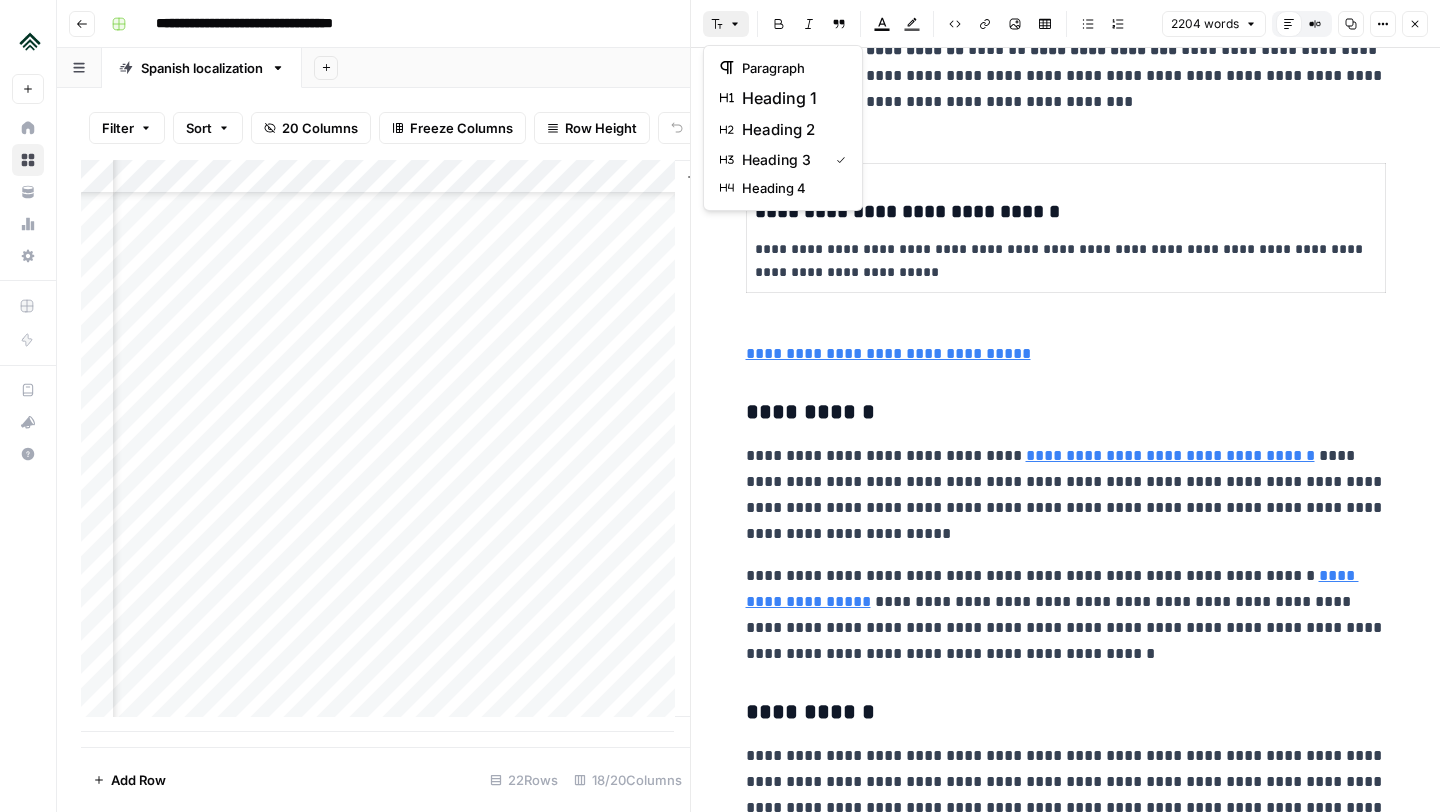 click on "**********" at bounding box center (1066, 2234) 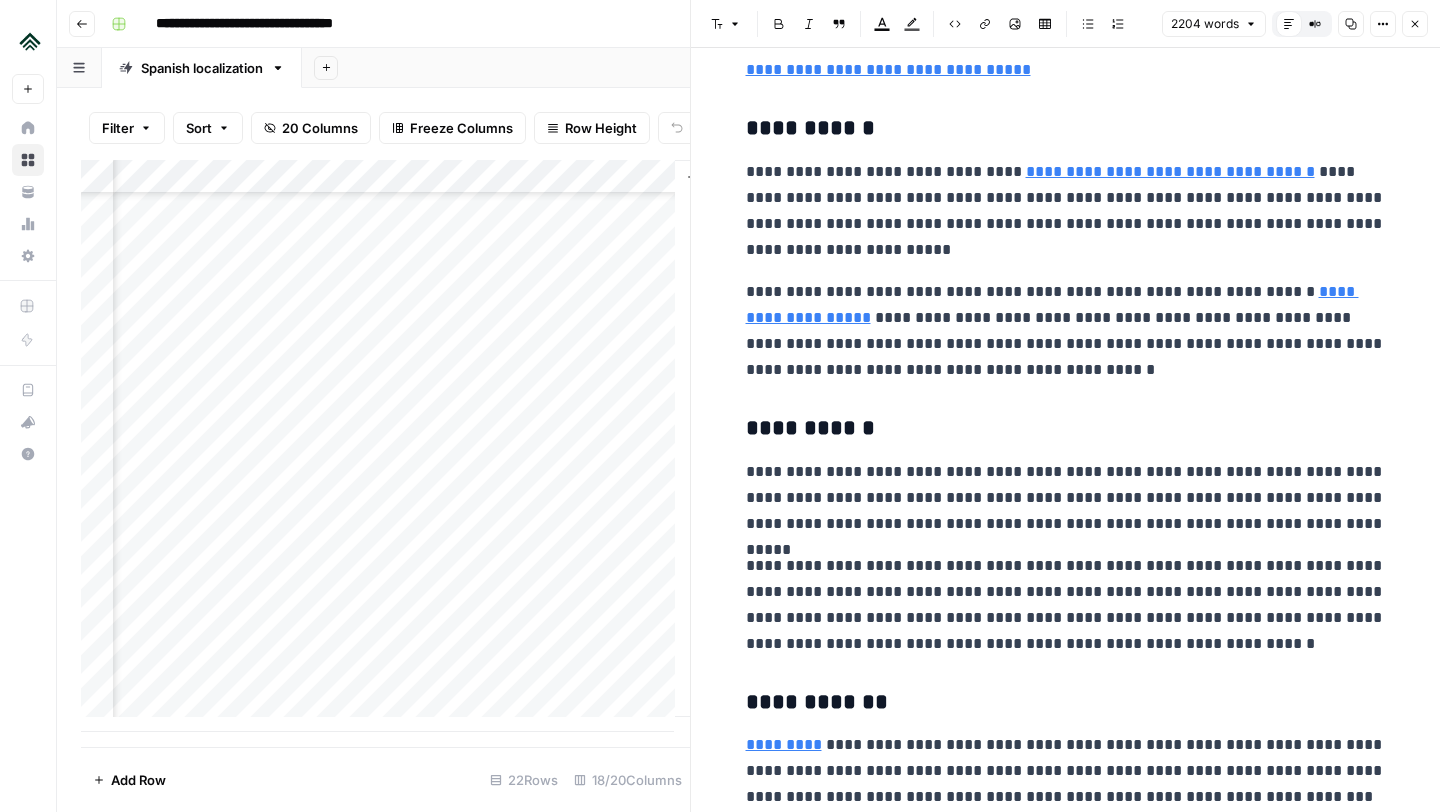 scroll, scrollTop: 2861, scrollLeft: 0, axis: vertical 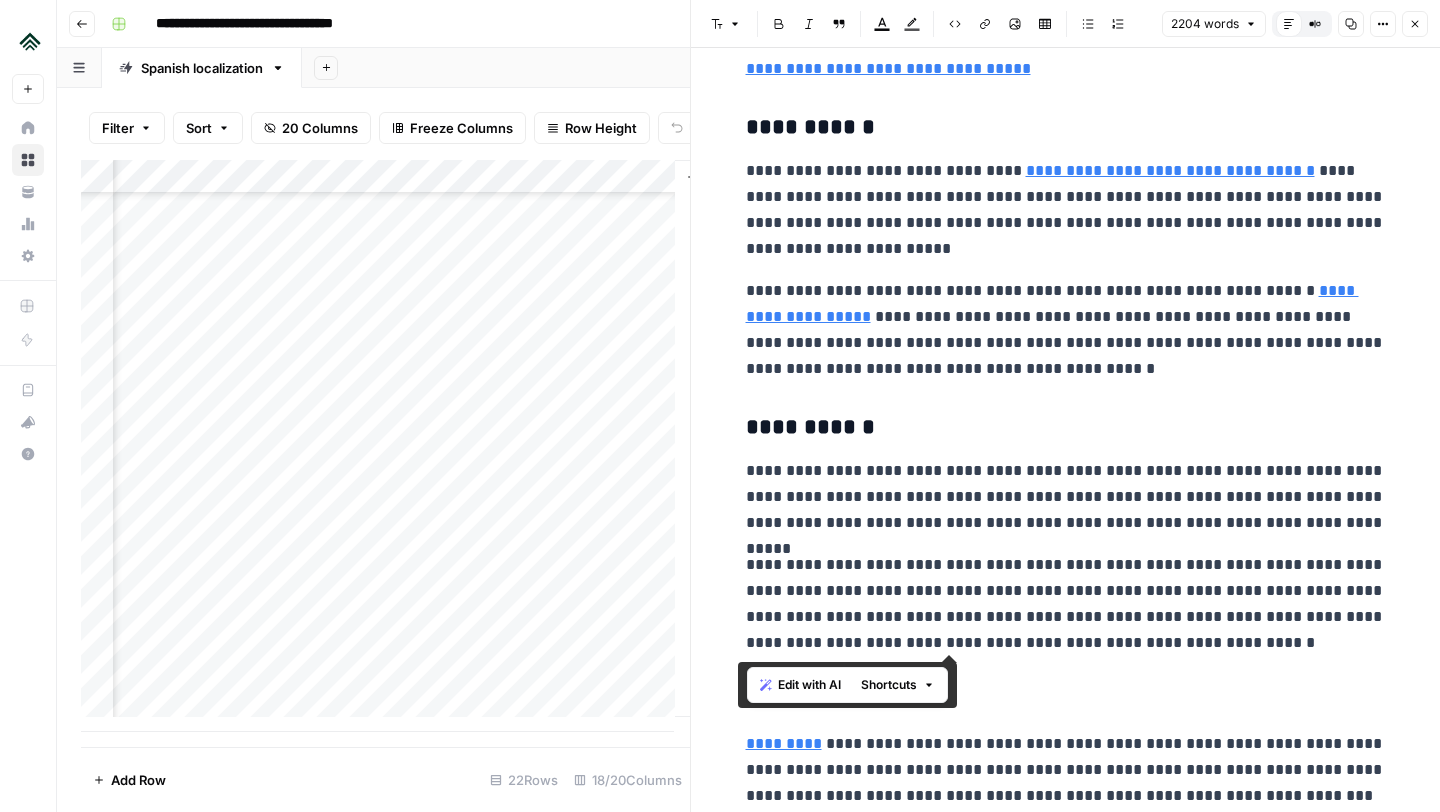 drag, startPoint x: 1235, startPoint y: 641, endPoint x: 742, endPoint y: 133, distance: 707.8934 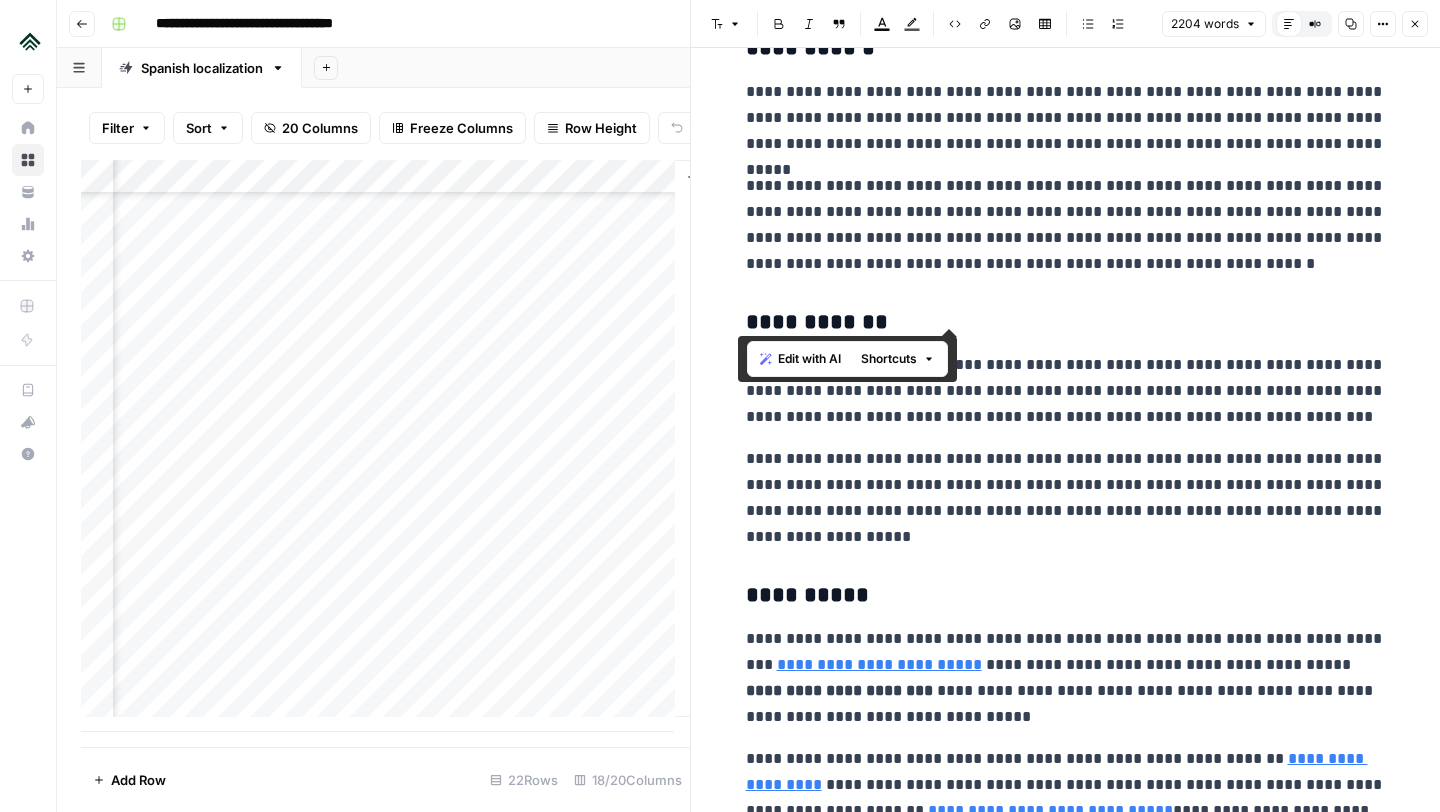 scroll, scrollTop: 3360, scrollLeft: 0, axis: vertical 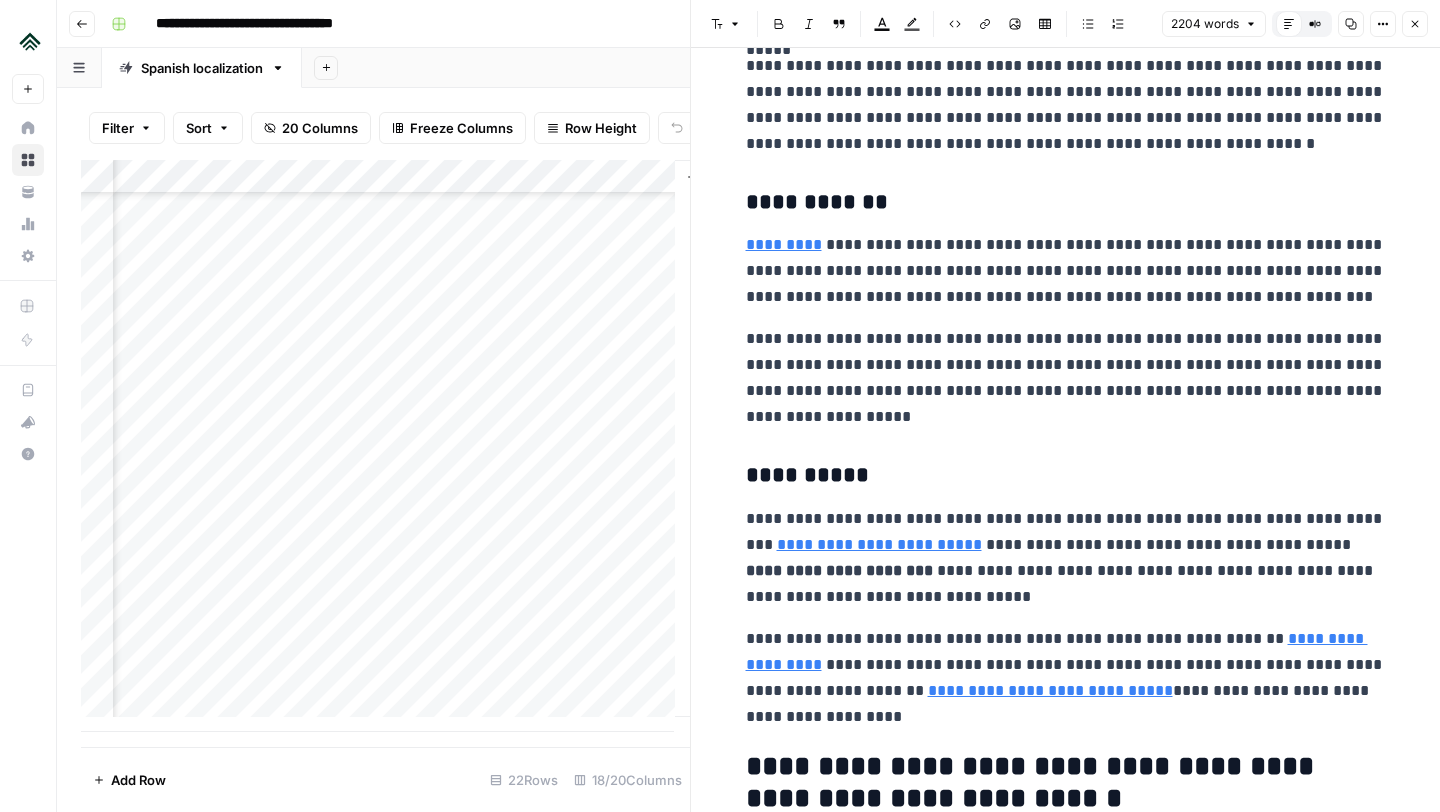 click on "**********" at bounding box center [1066, 378] 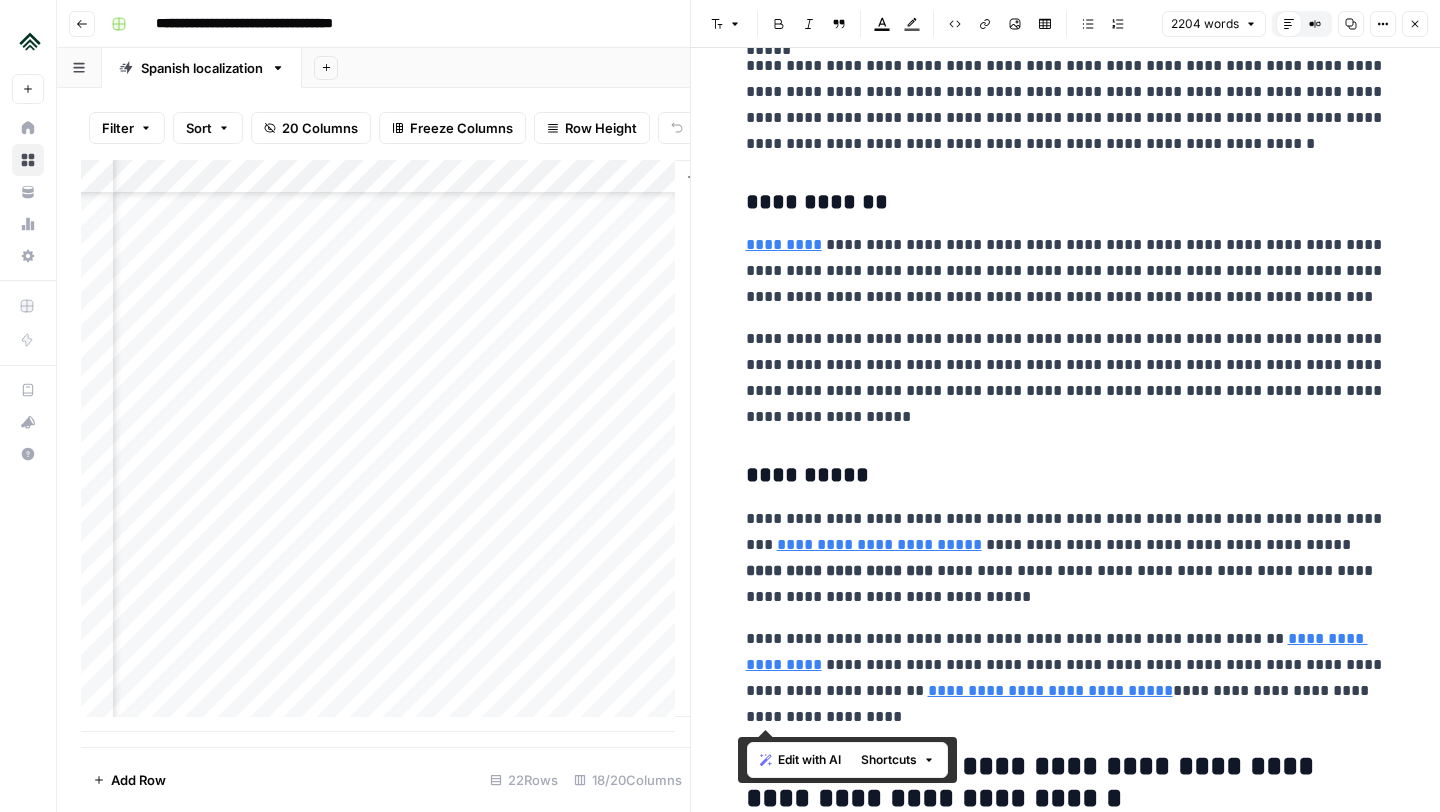 drag, startPoint x: 815, startPoint y: 717, endPoint x: 724, endPoint y: 213, distance: 512.1494 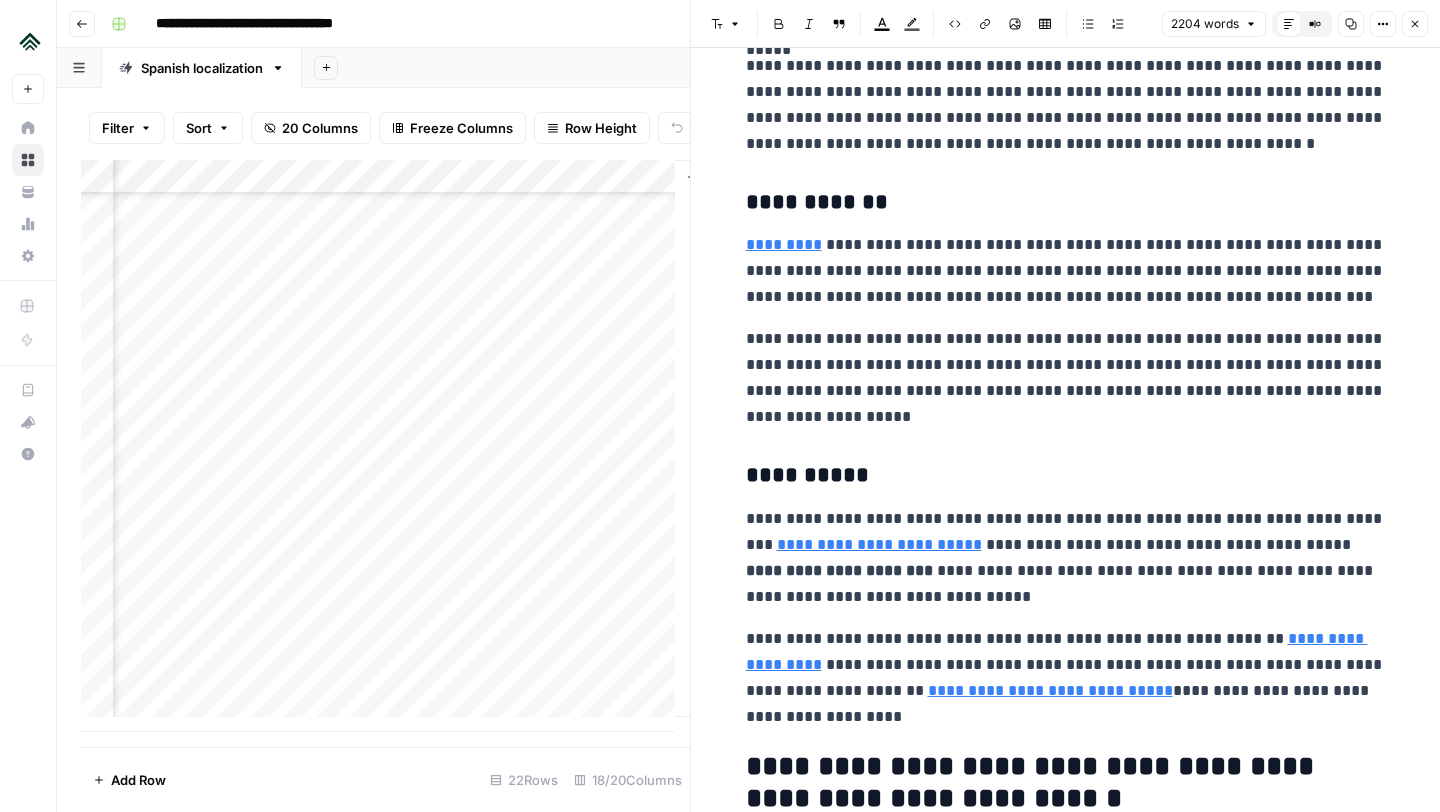 click on "Font style" at bounding box center (726, 24) 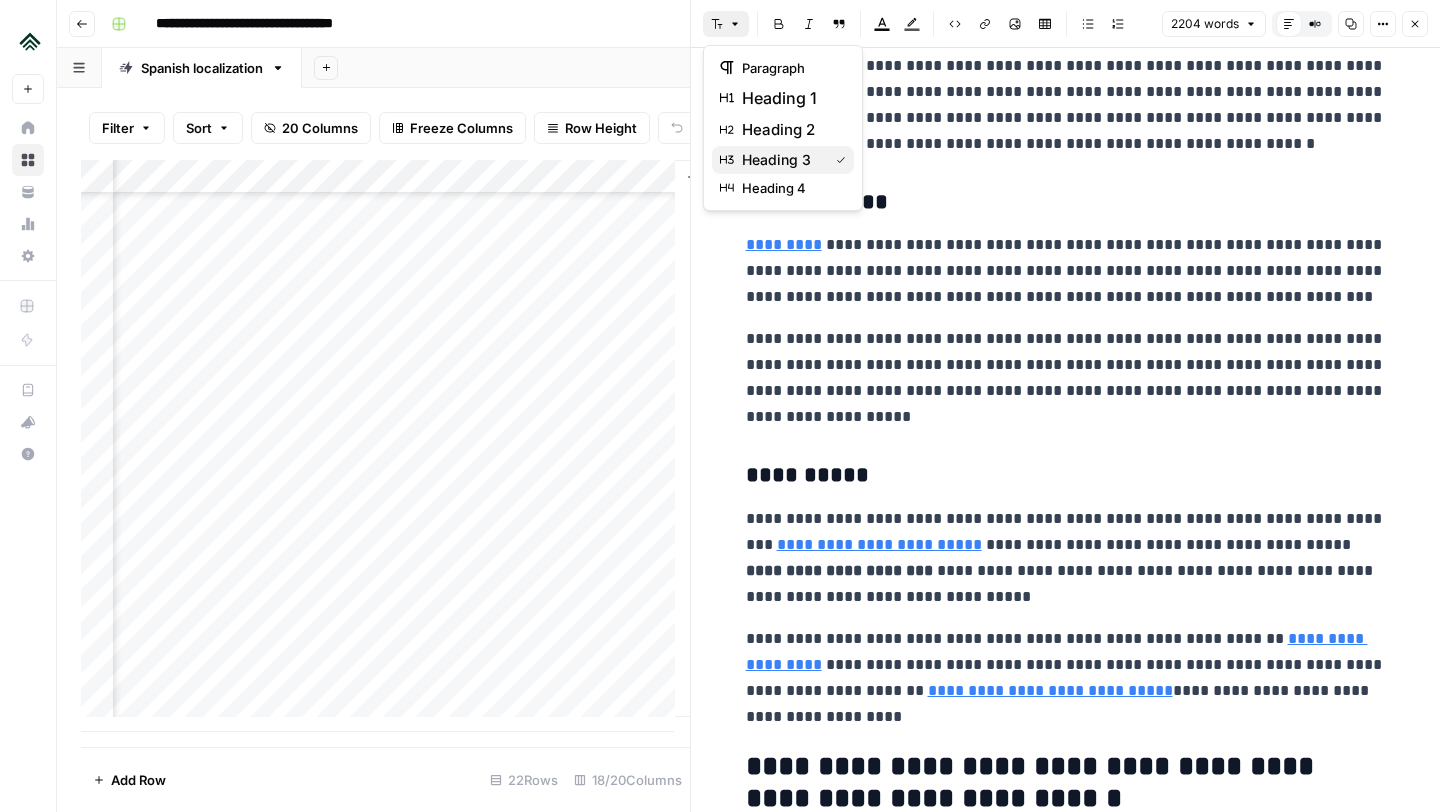 click on "heading 3" at bounding box center [781, 160] 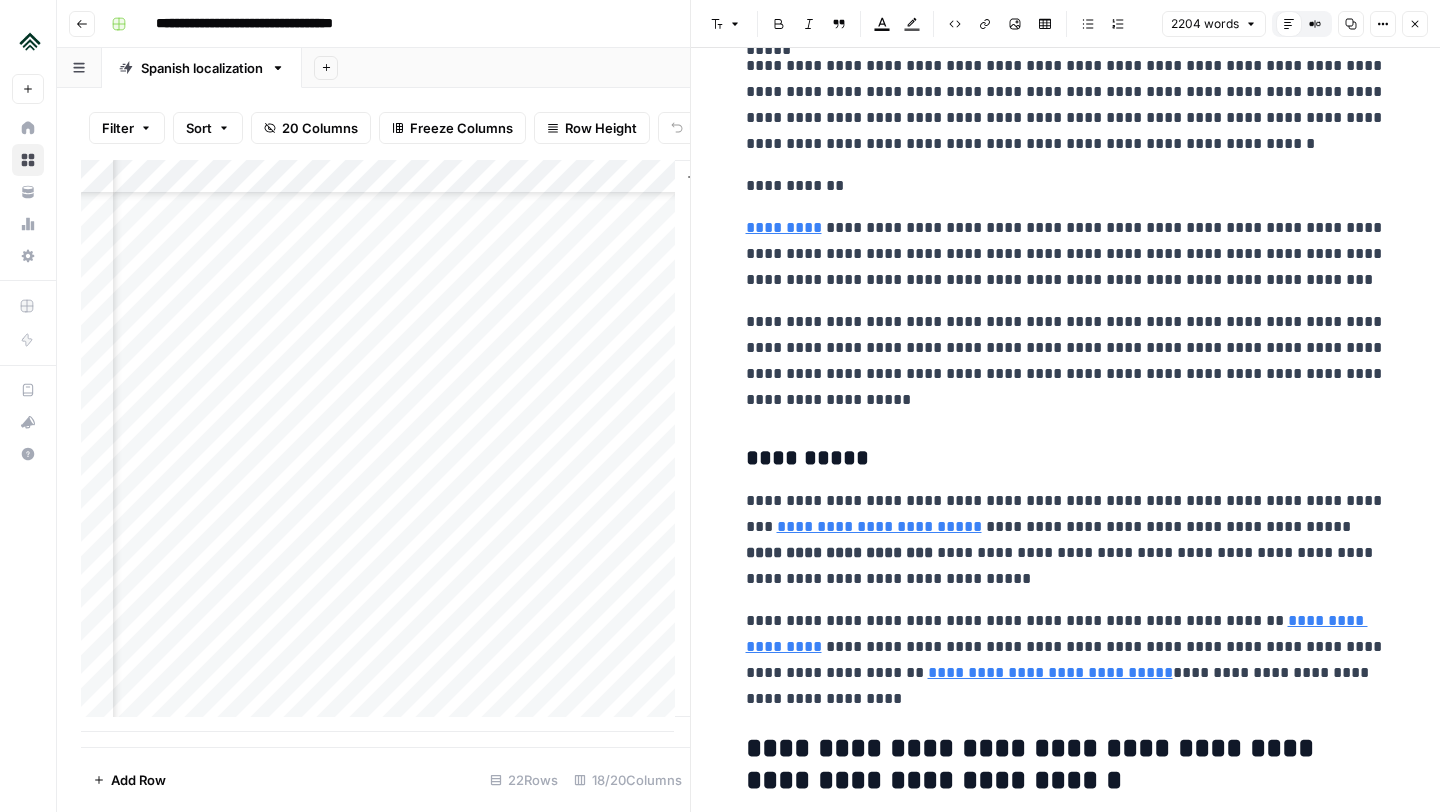 click 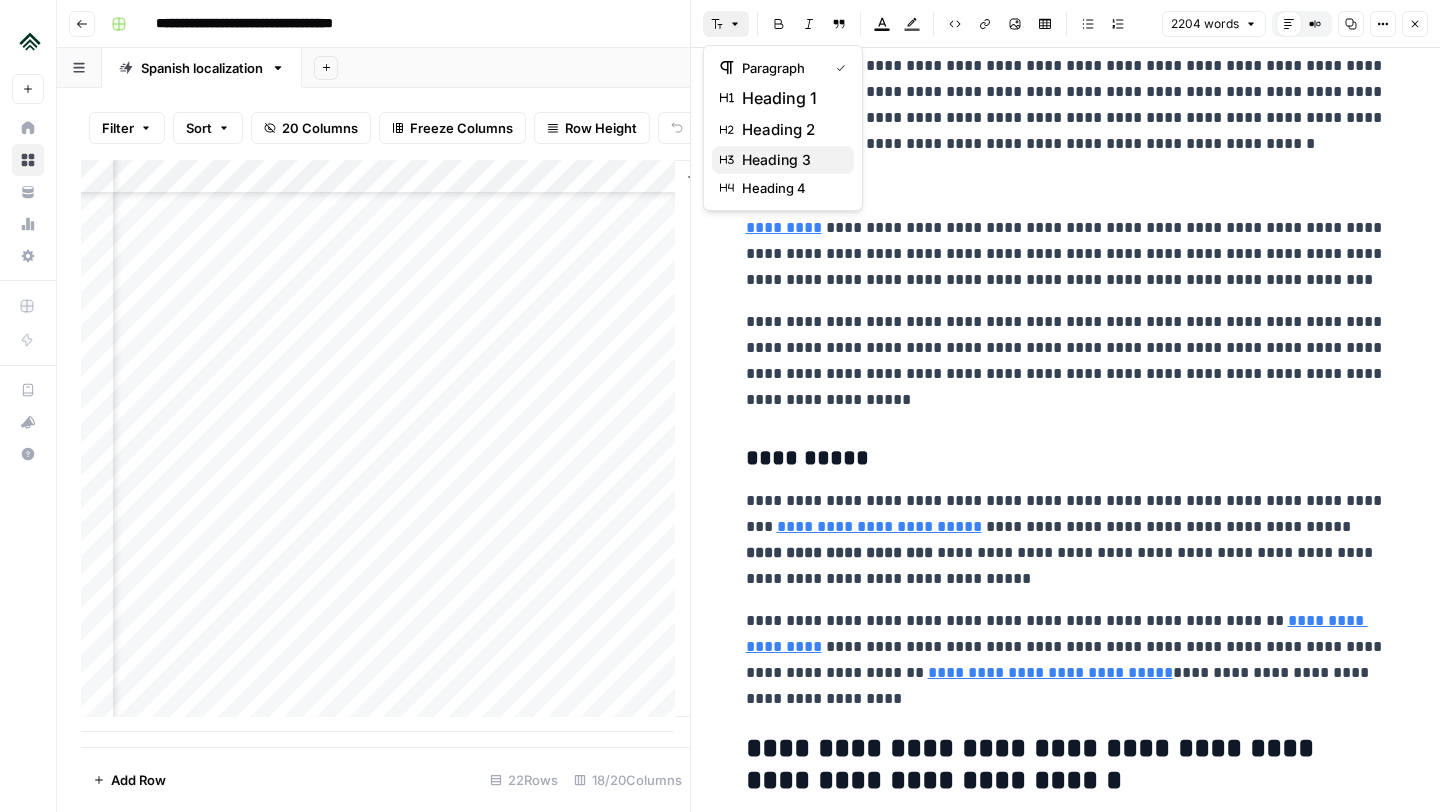 click on "heading 3" at bounding box center [790, 160] 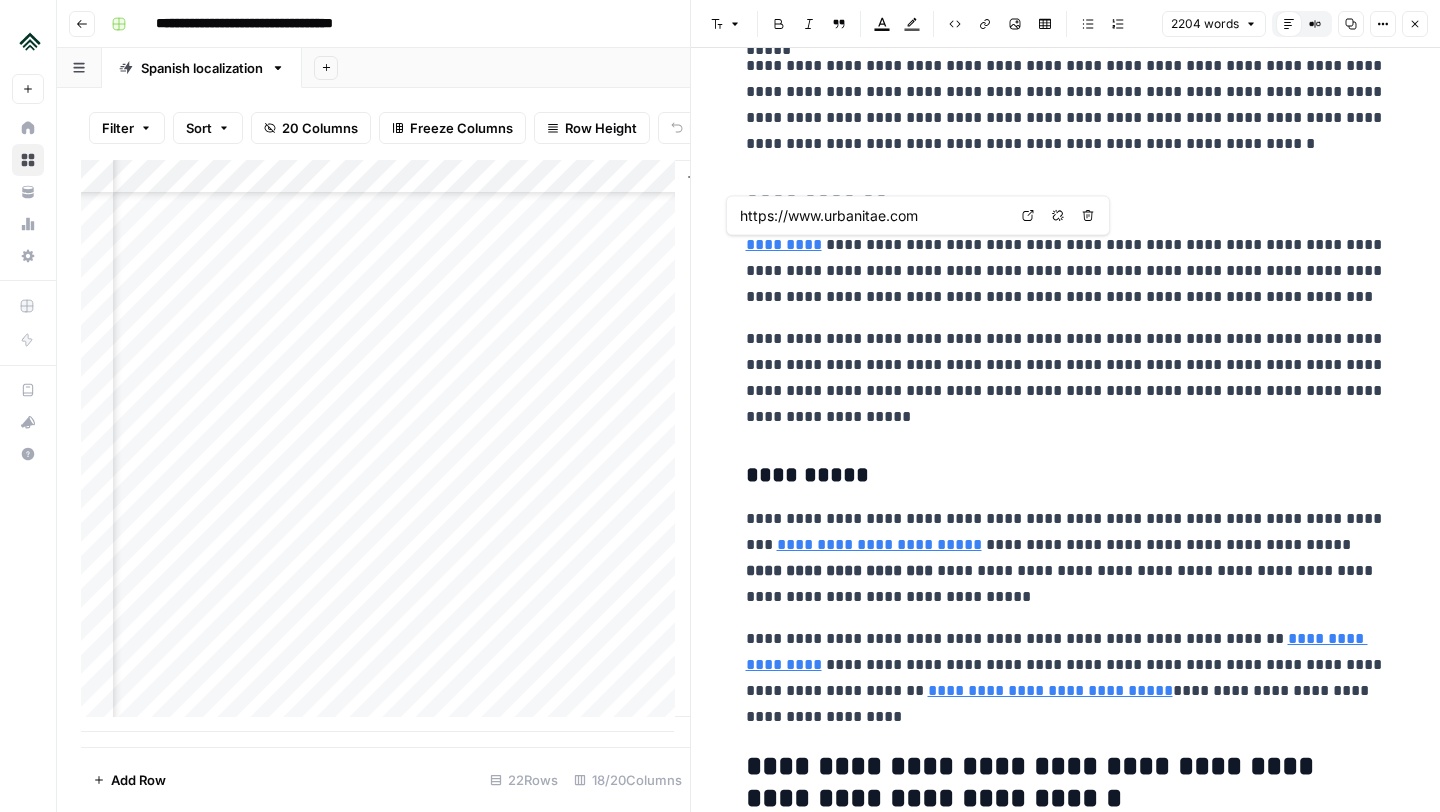 click on "**********" at bounding box center [1066, 1450] 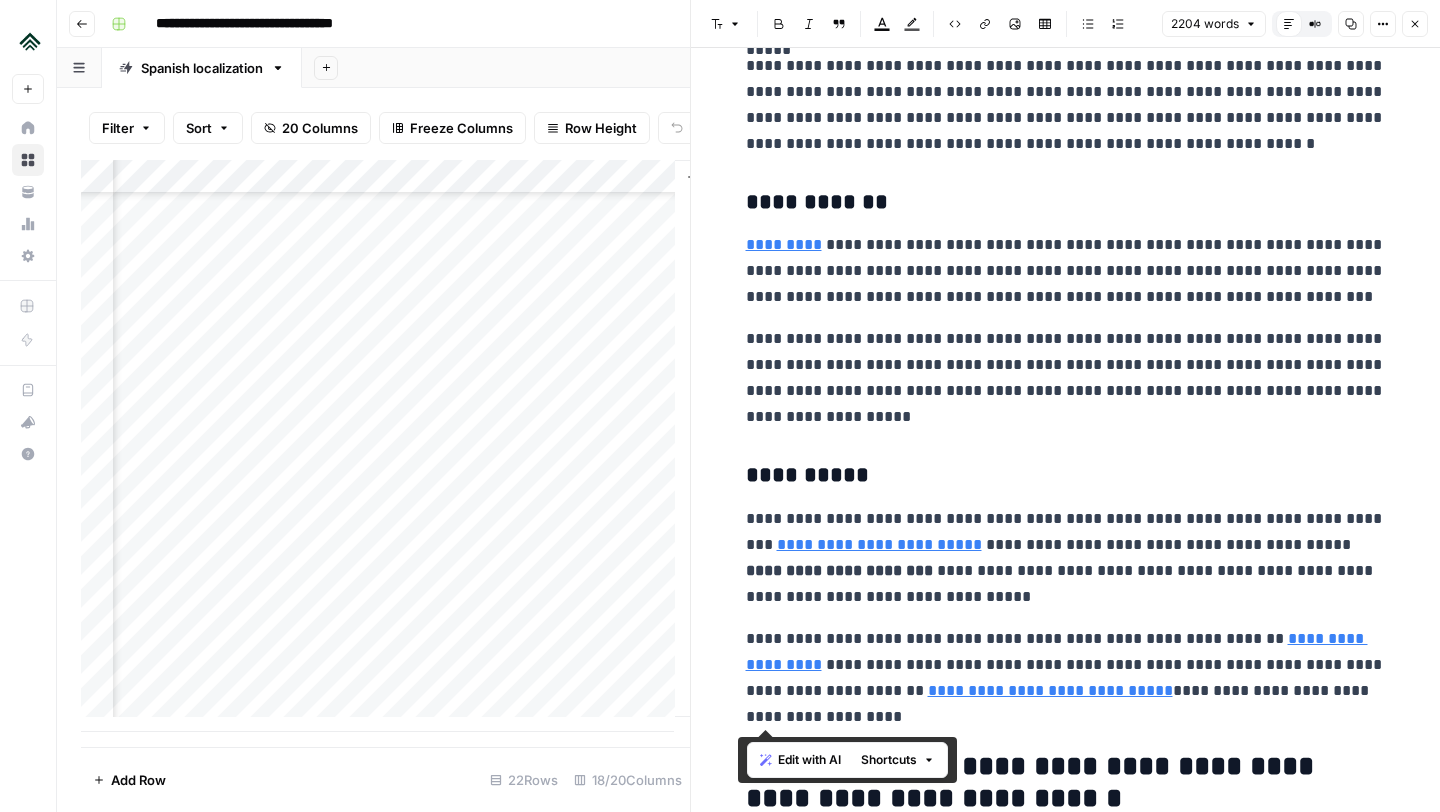 drag, startPoint x: 740, startPoint y: 203, endPoint x: 1260, endPoint y: 722, distance: 734.68427 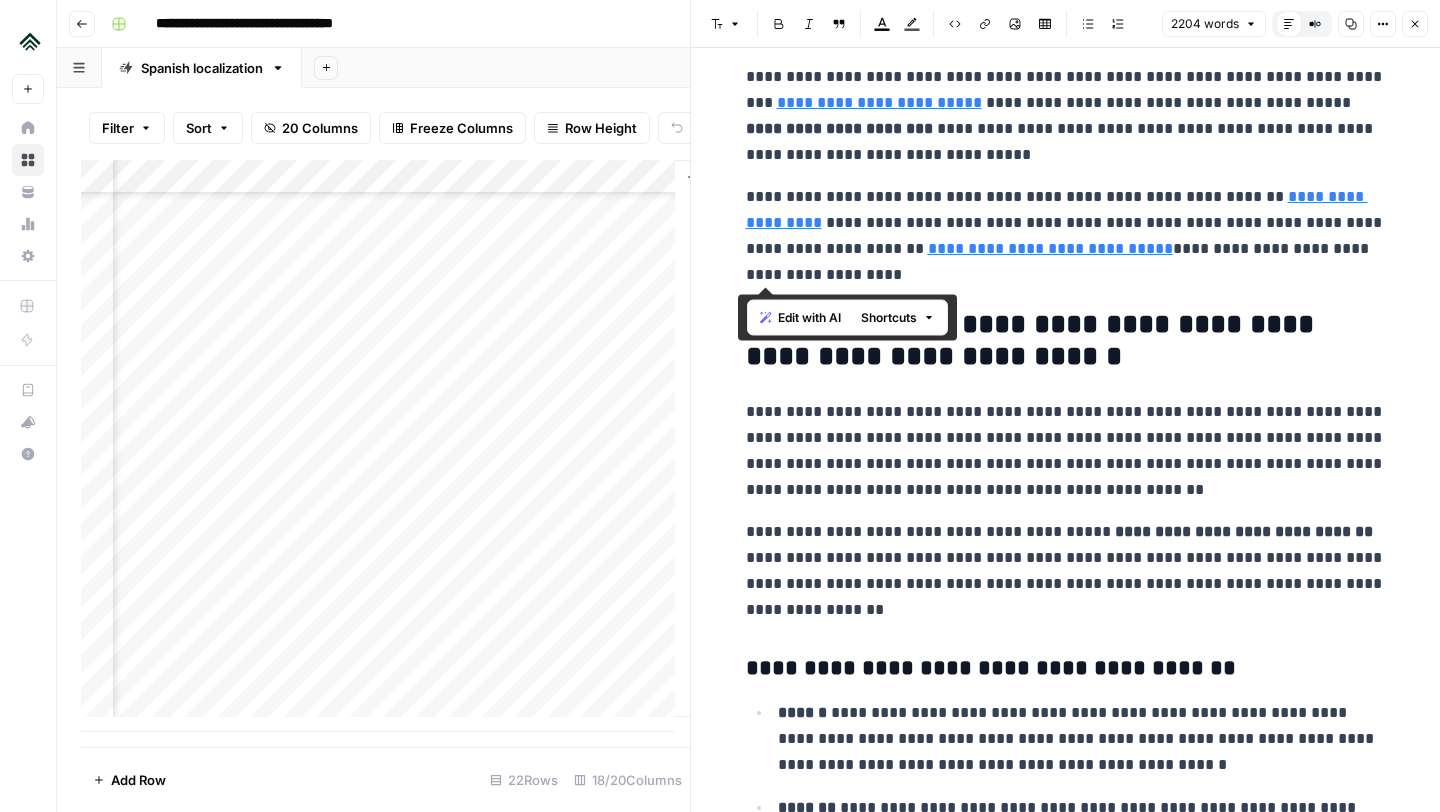 click on "**********" at bounding box center [1066, 1008] 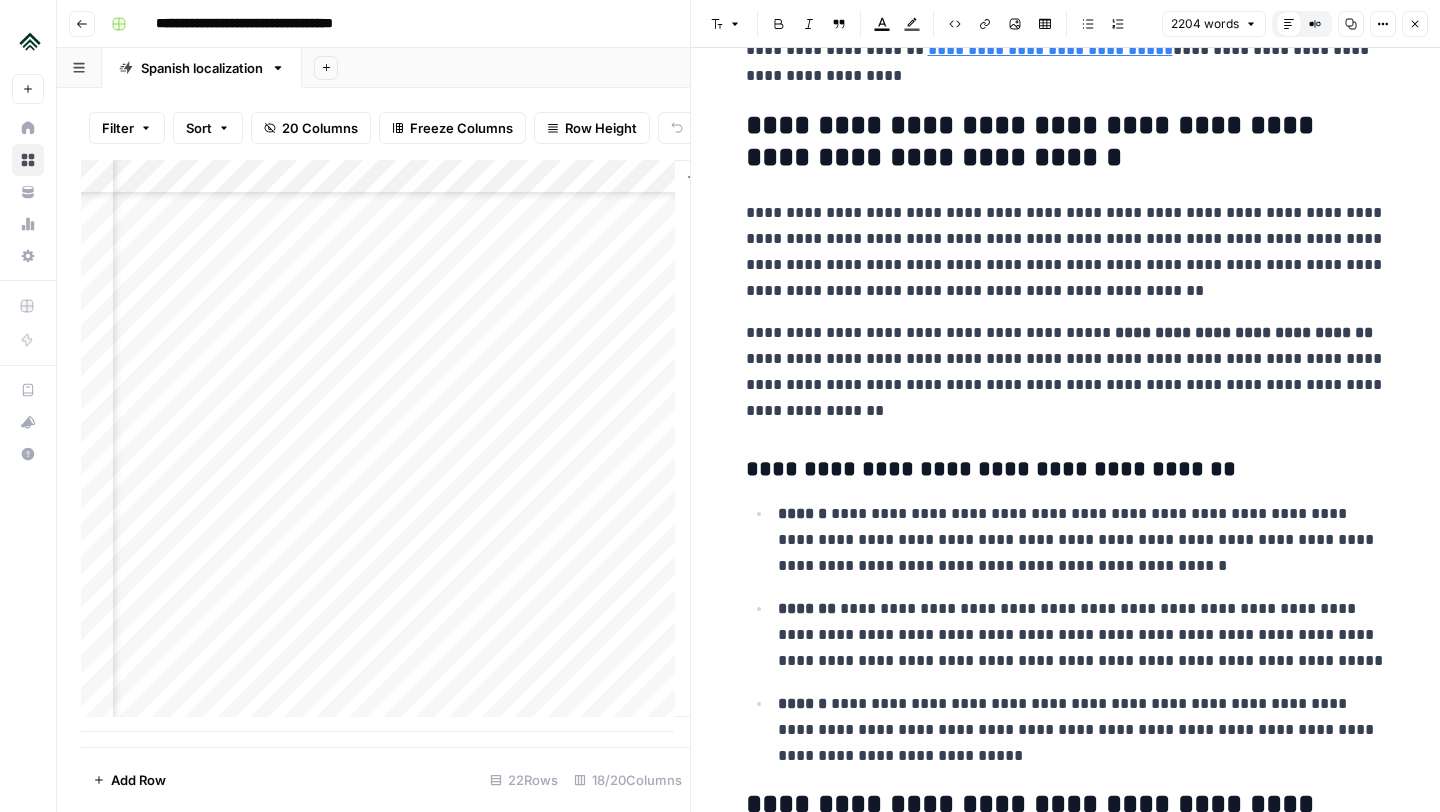 scroll, scrollTop: 4000, scrollLeft: 0, axis: vertical 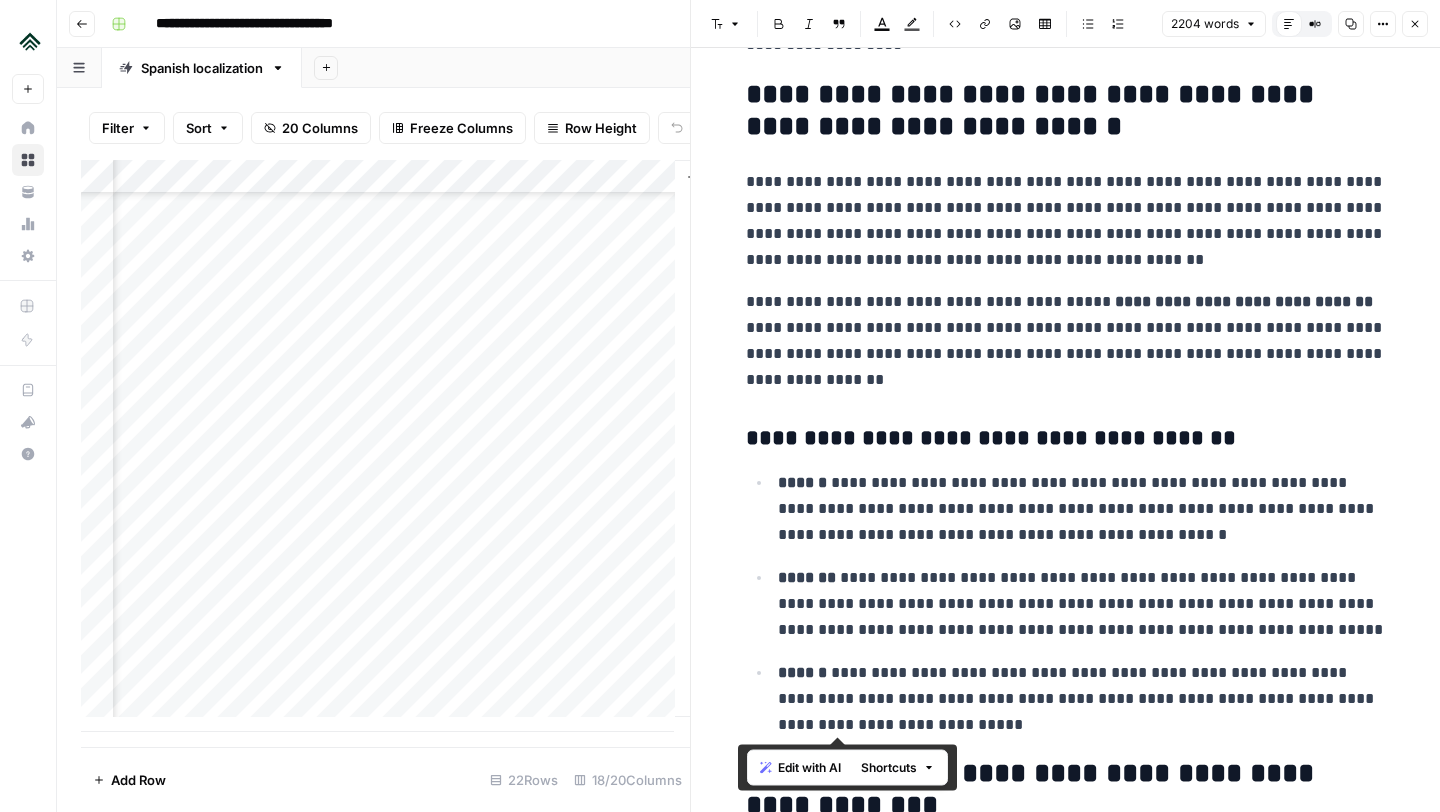 drag, startPoint x: 964, startPoint y: 736, endPoint x: 735, endPoint y: 103, distance: 673.1493 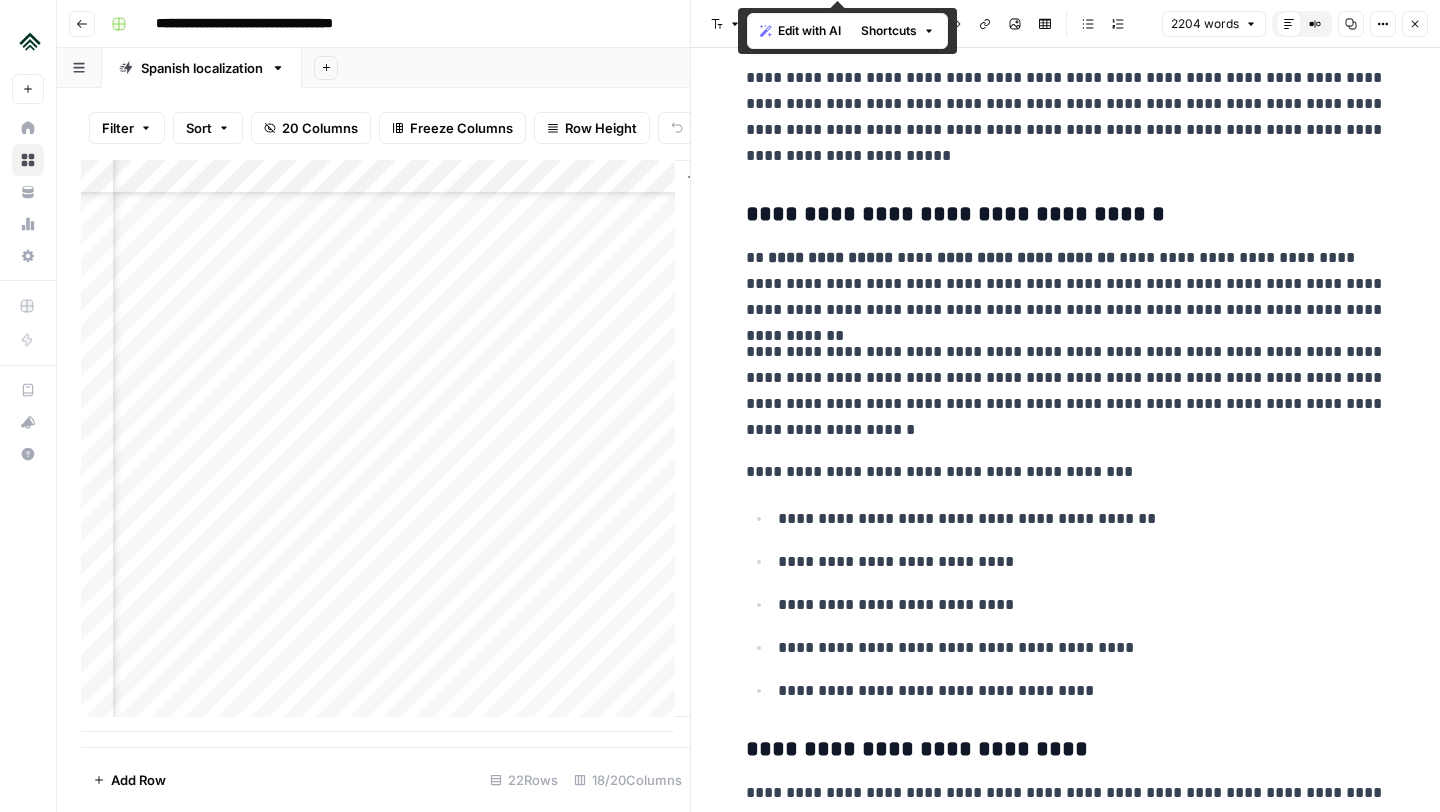 scroll, scrollTop: 4783, scrollLeft: 0, axis: vertical 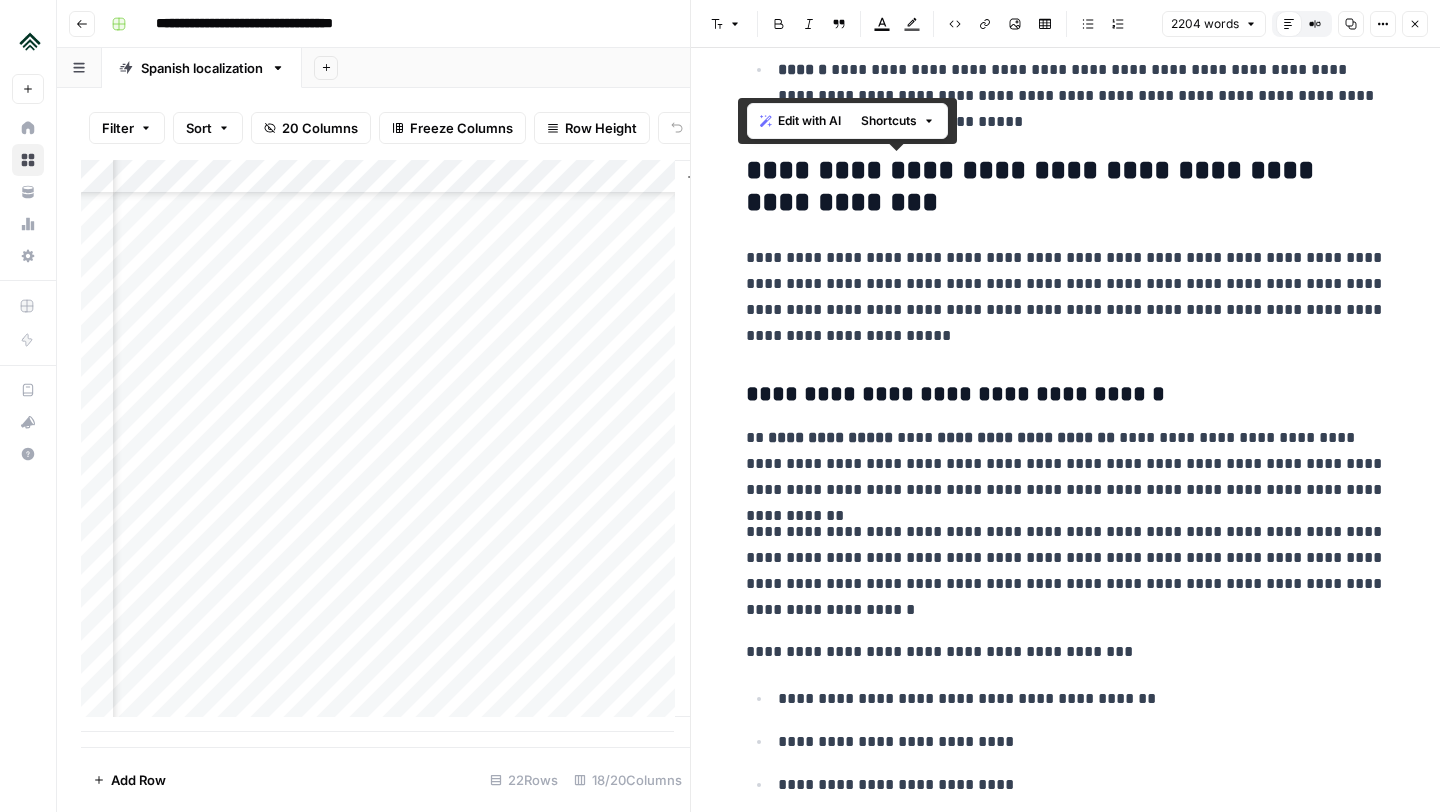drag, startPoint x: 1074, startPoint y: 725, endPoint x: 729, endPoint y: 184, distance: 641.6432 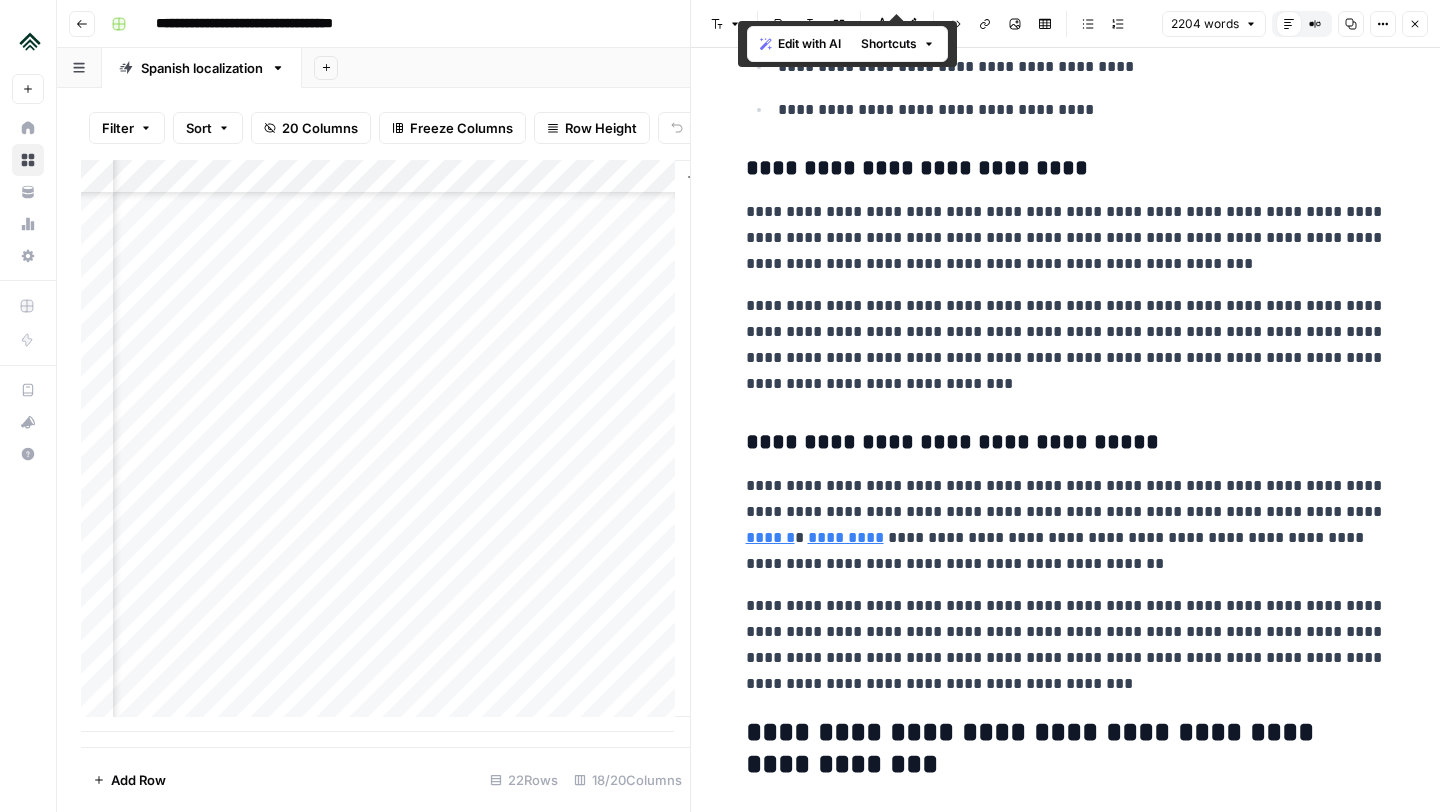 scroll, scrollTop: 5505, scrollLeft: 0, axis: vertical 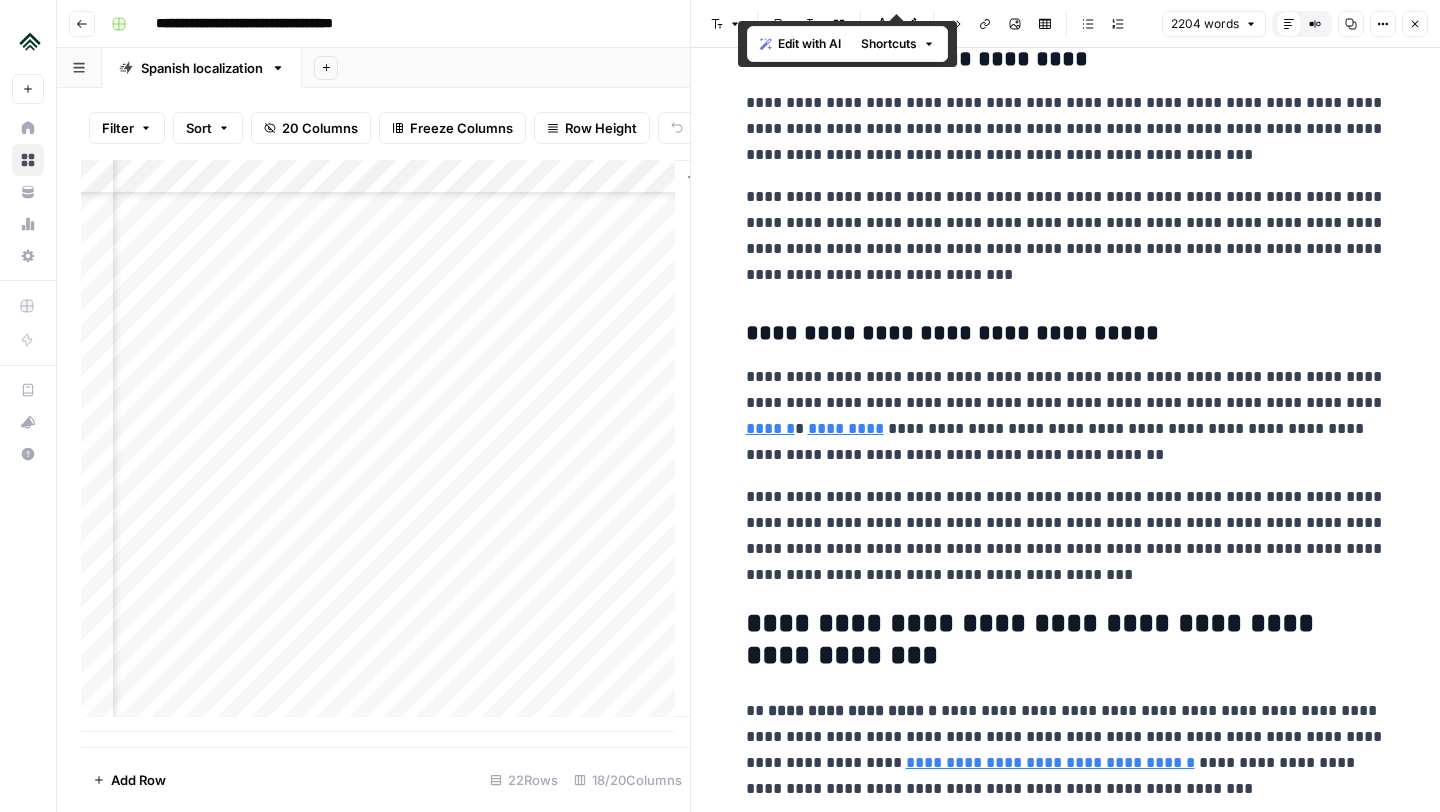 click on "**********" at bounding box center [1066, 536] 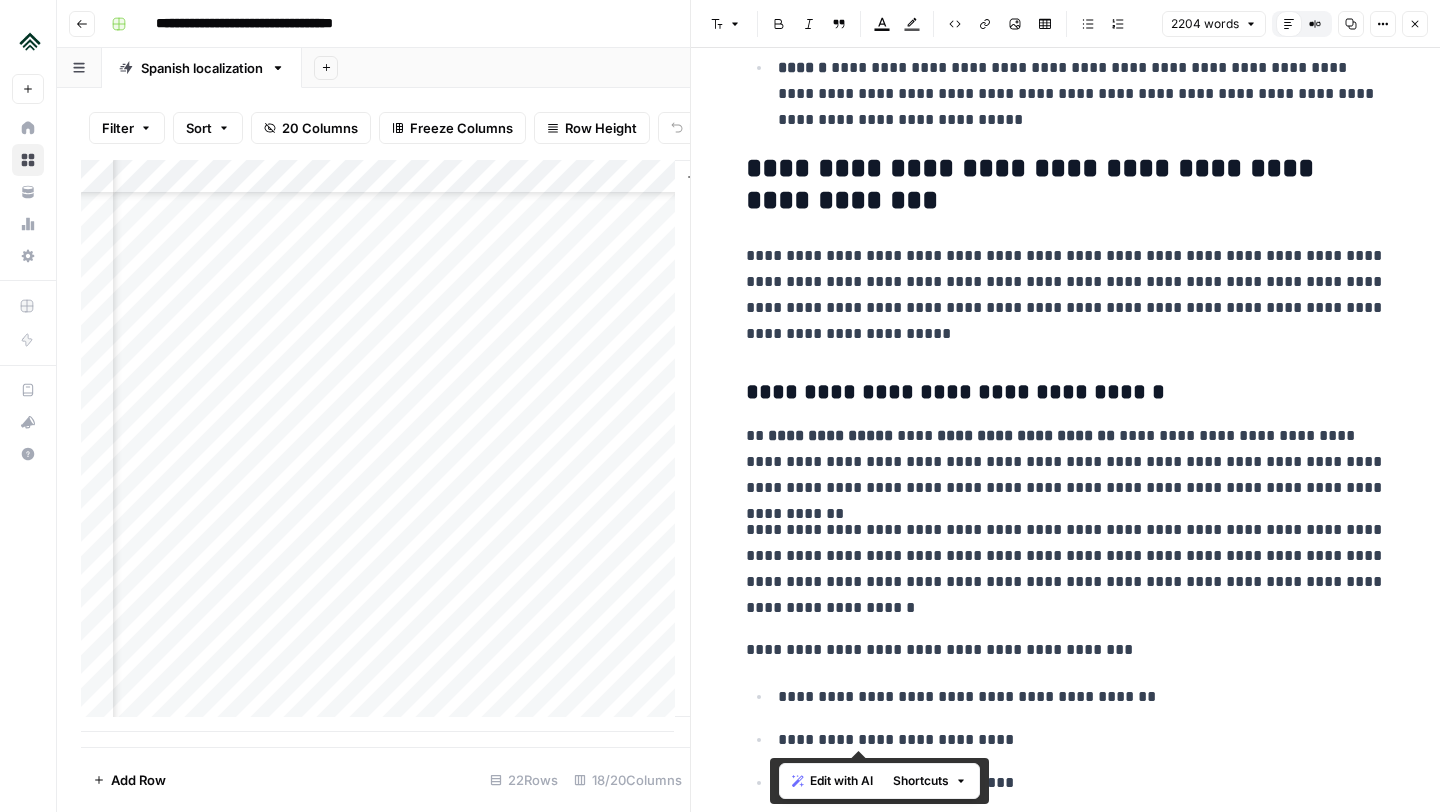 scroll, scrollTop: 4633, scrollLeft: 0, axis: vertical 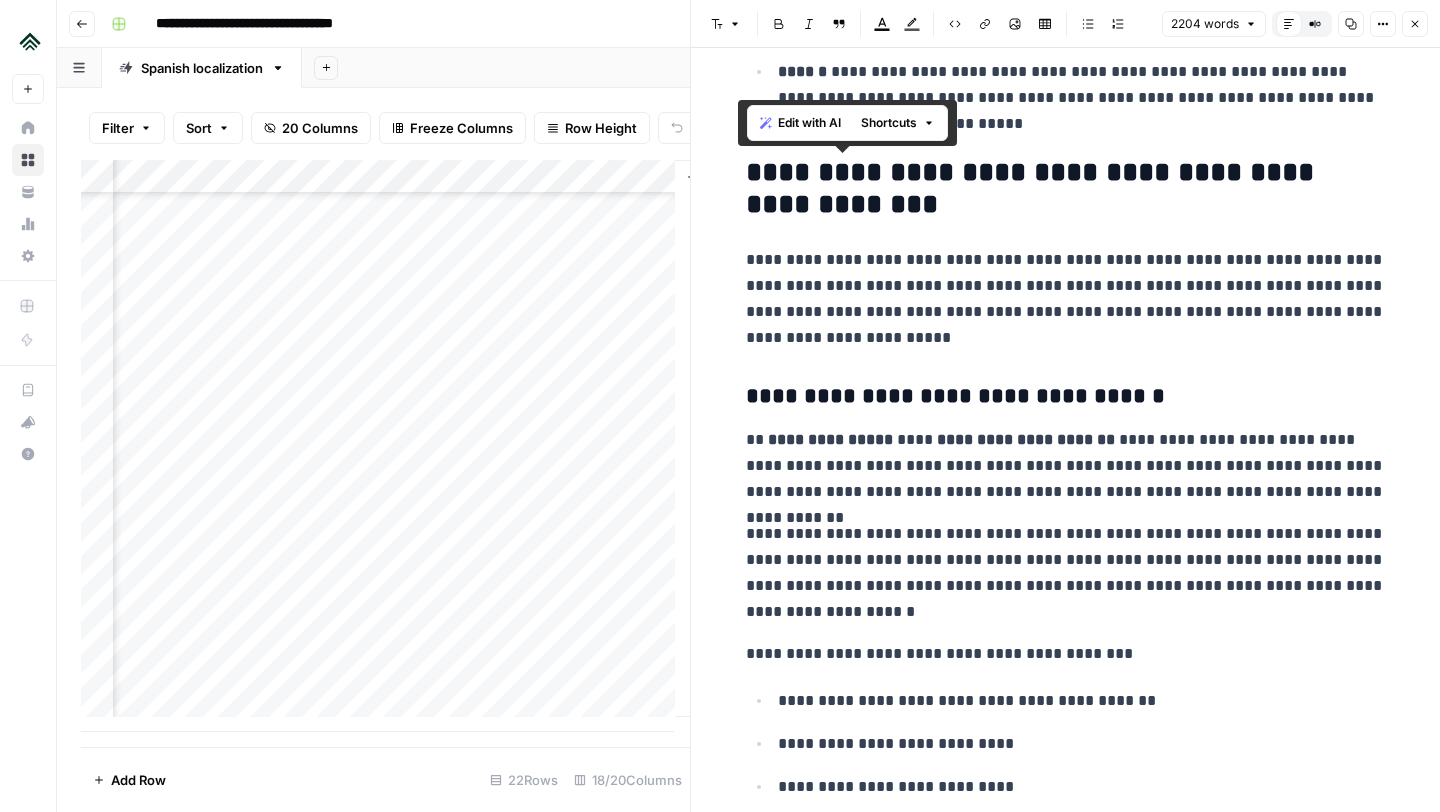 drag, startPoint x: 962, startPoint y: 581, endPoint x: 747, endPoint y: 183, distance: 452.35938 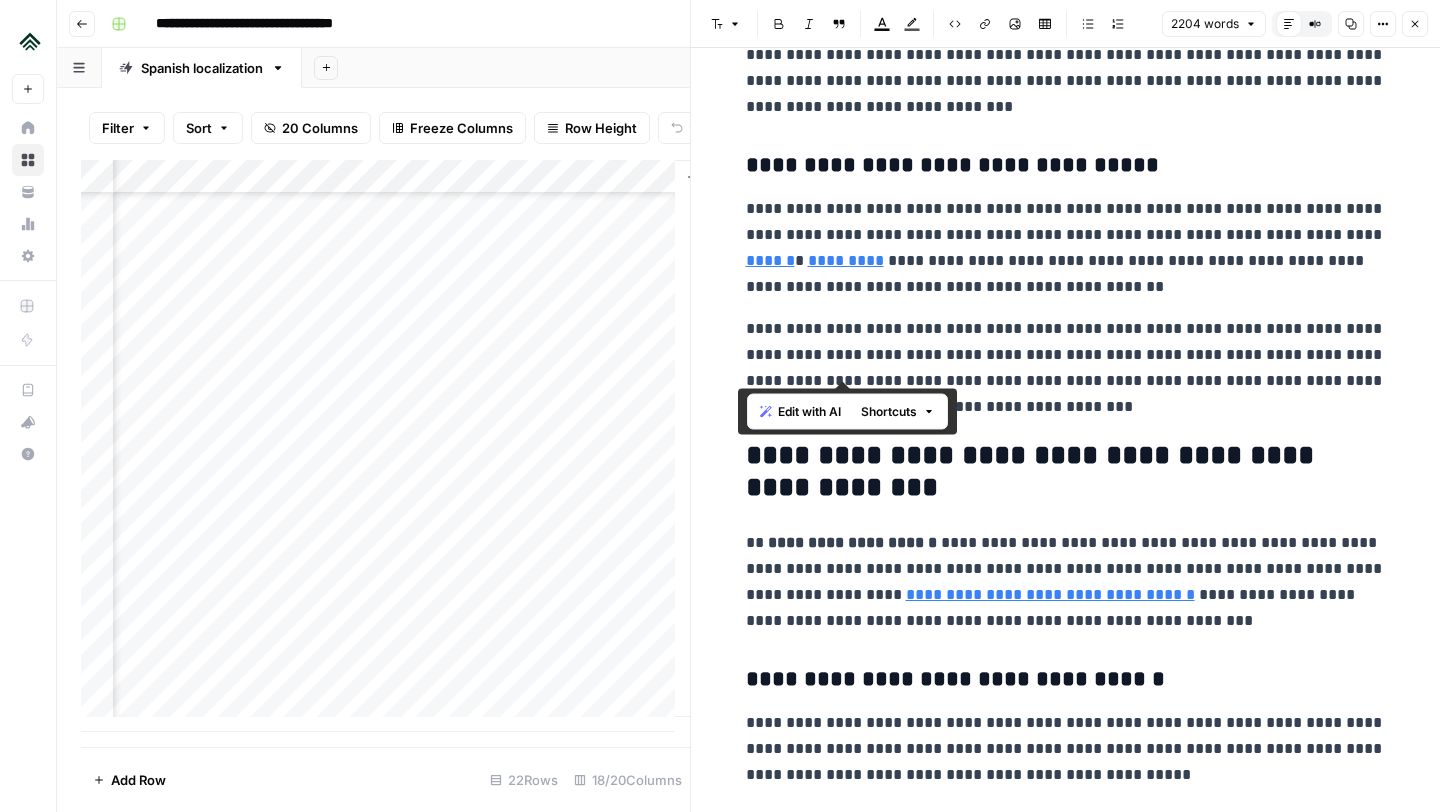 scroll, scrollTop: 5831, scrollLeft: 0, axis: vertical 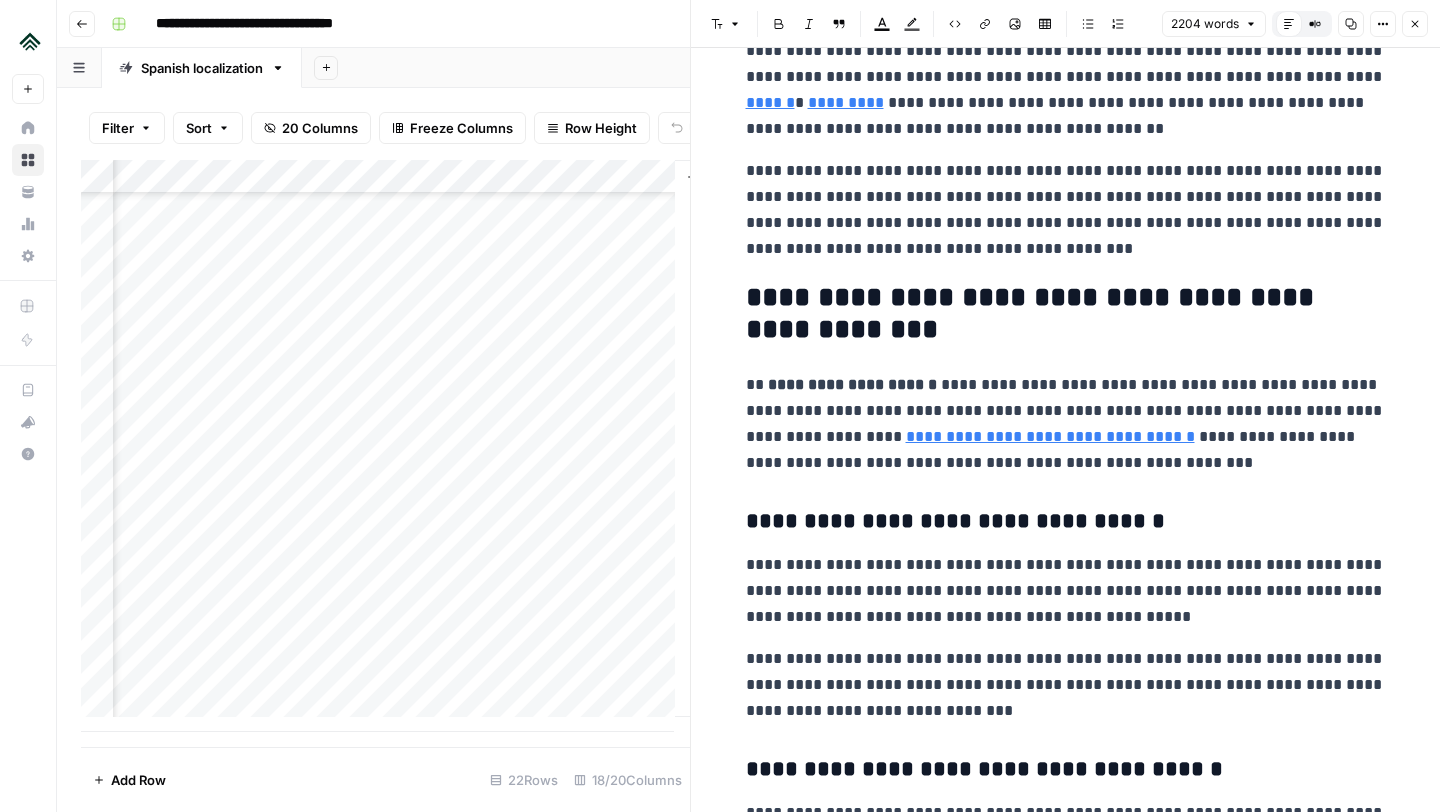 click on "**********" at bounding box center (1066, -1021) 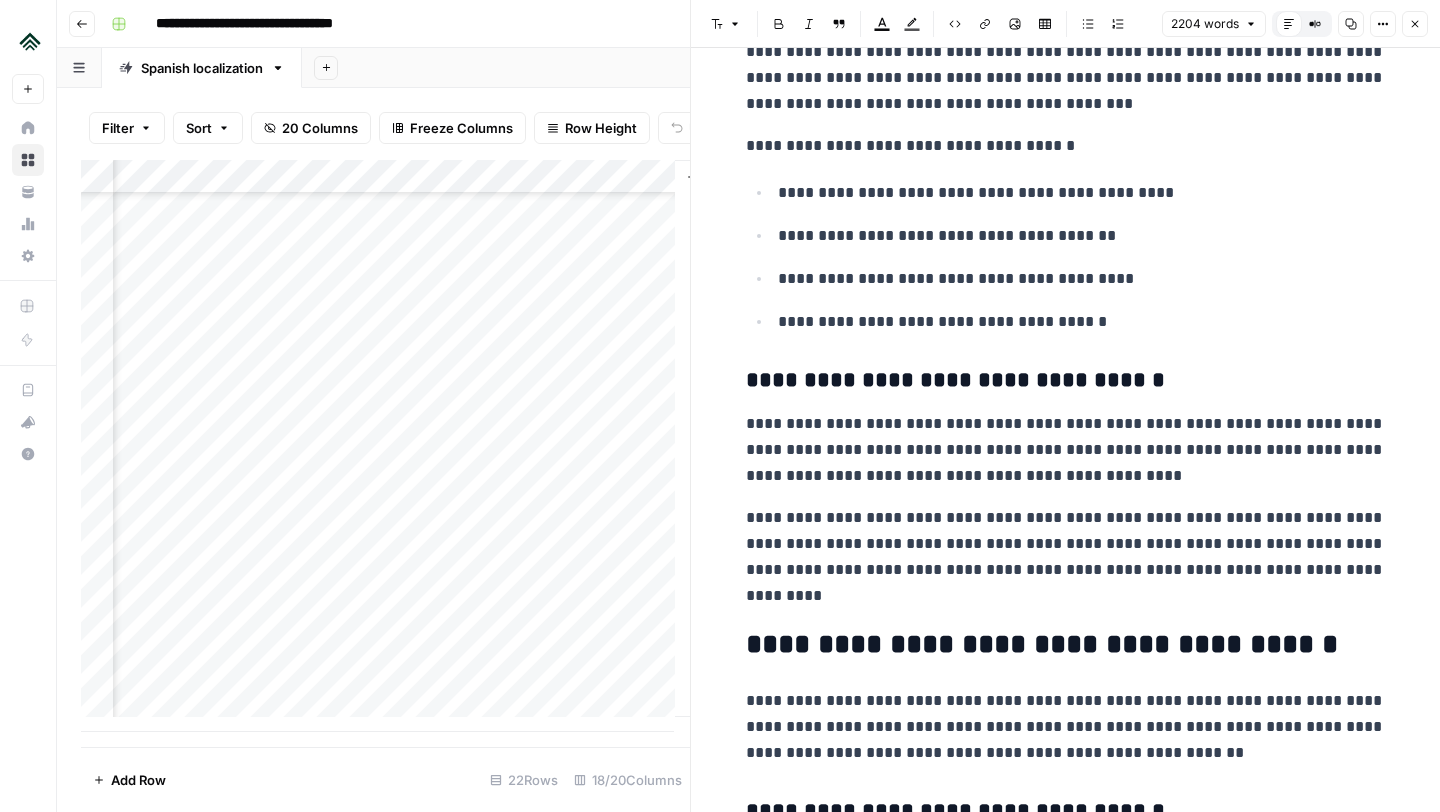 scroll, scrollTop: 6488, scrollLeft: 0, axis: vertical 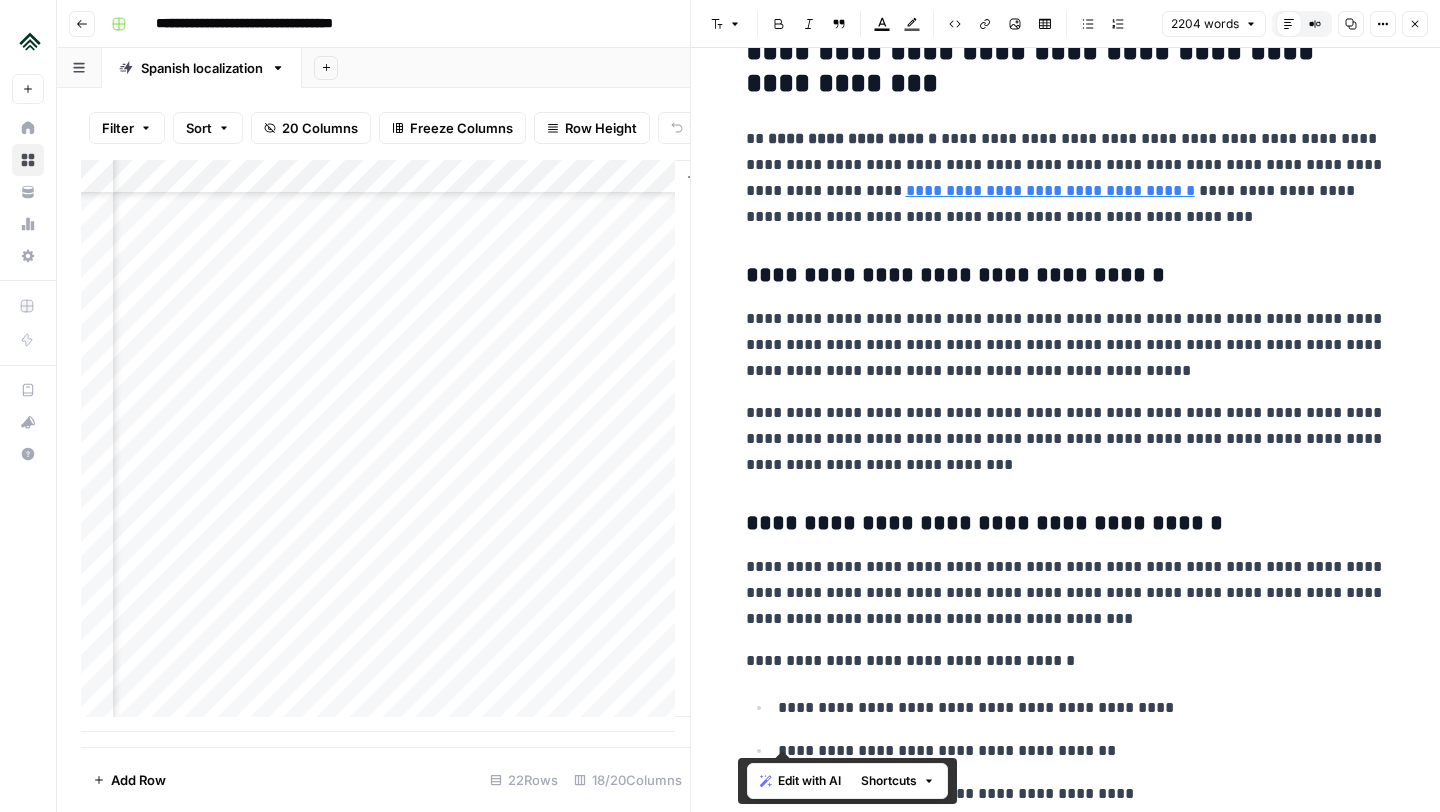 drag, startPoint x: 838, startPoint y: 704, endPoint x: 736, endPoint y: 63, distance: 649.0647 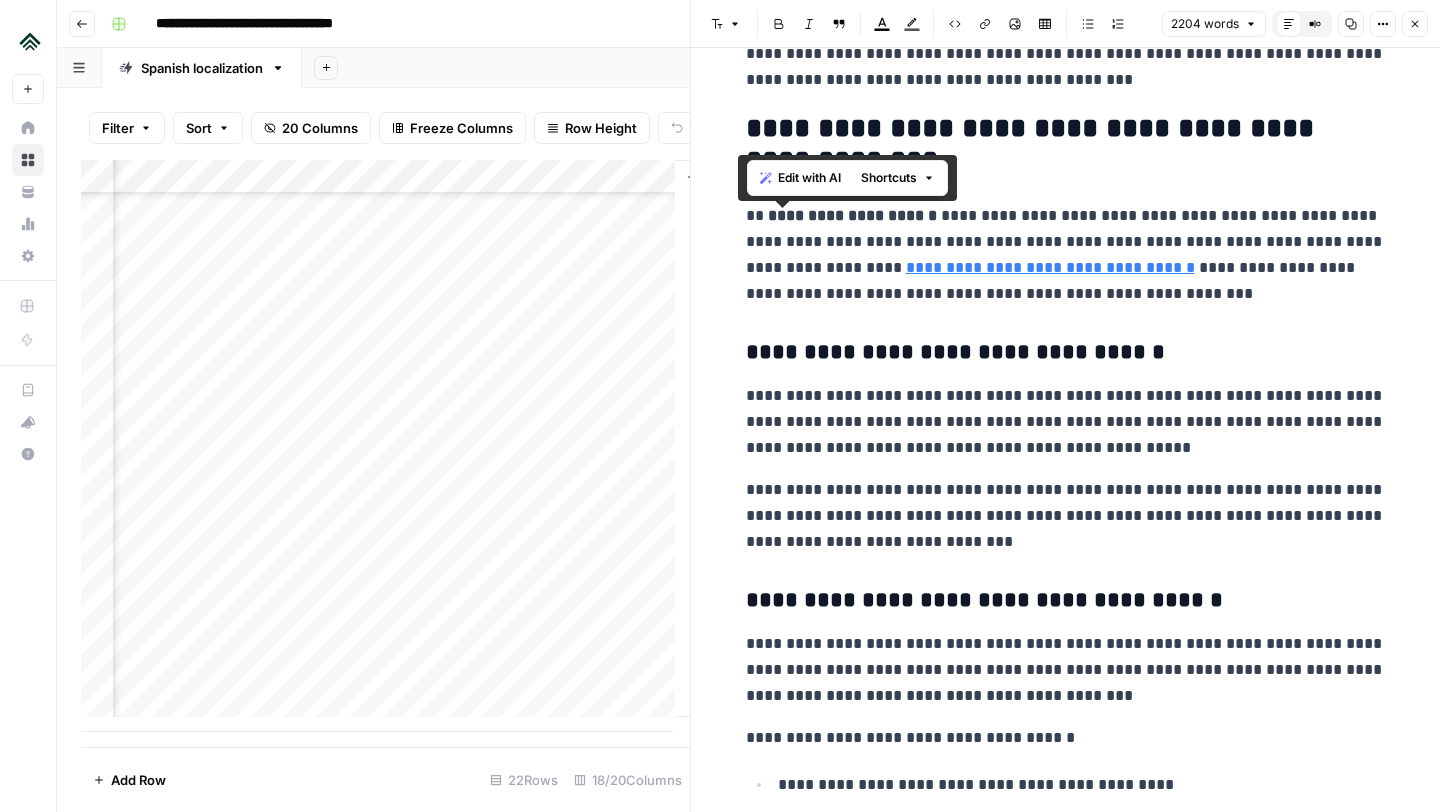 scroll, scrollTop: 5901, scrollLeft: 0, axis: vertical 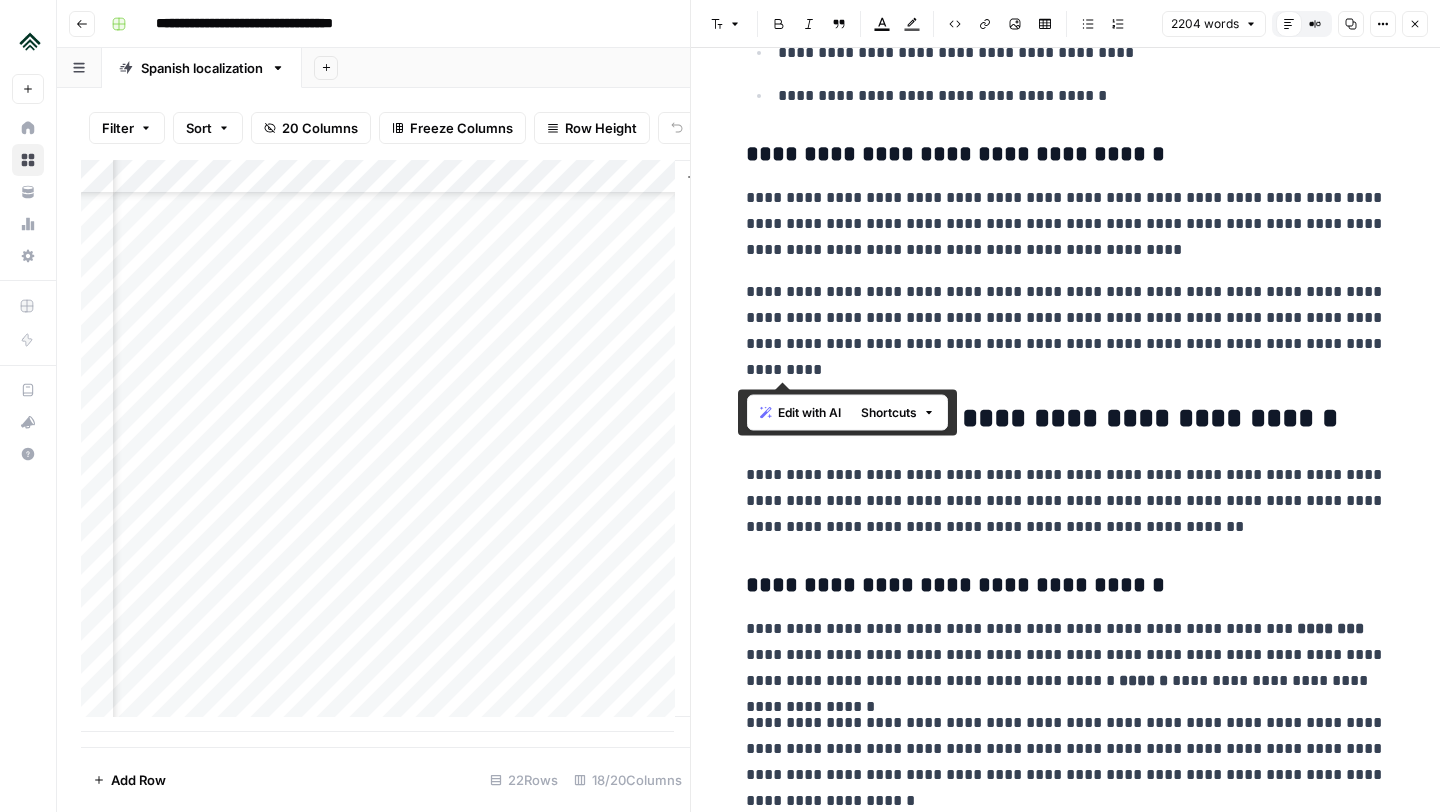 click on "**********" at bounding box center [1066, 501] 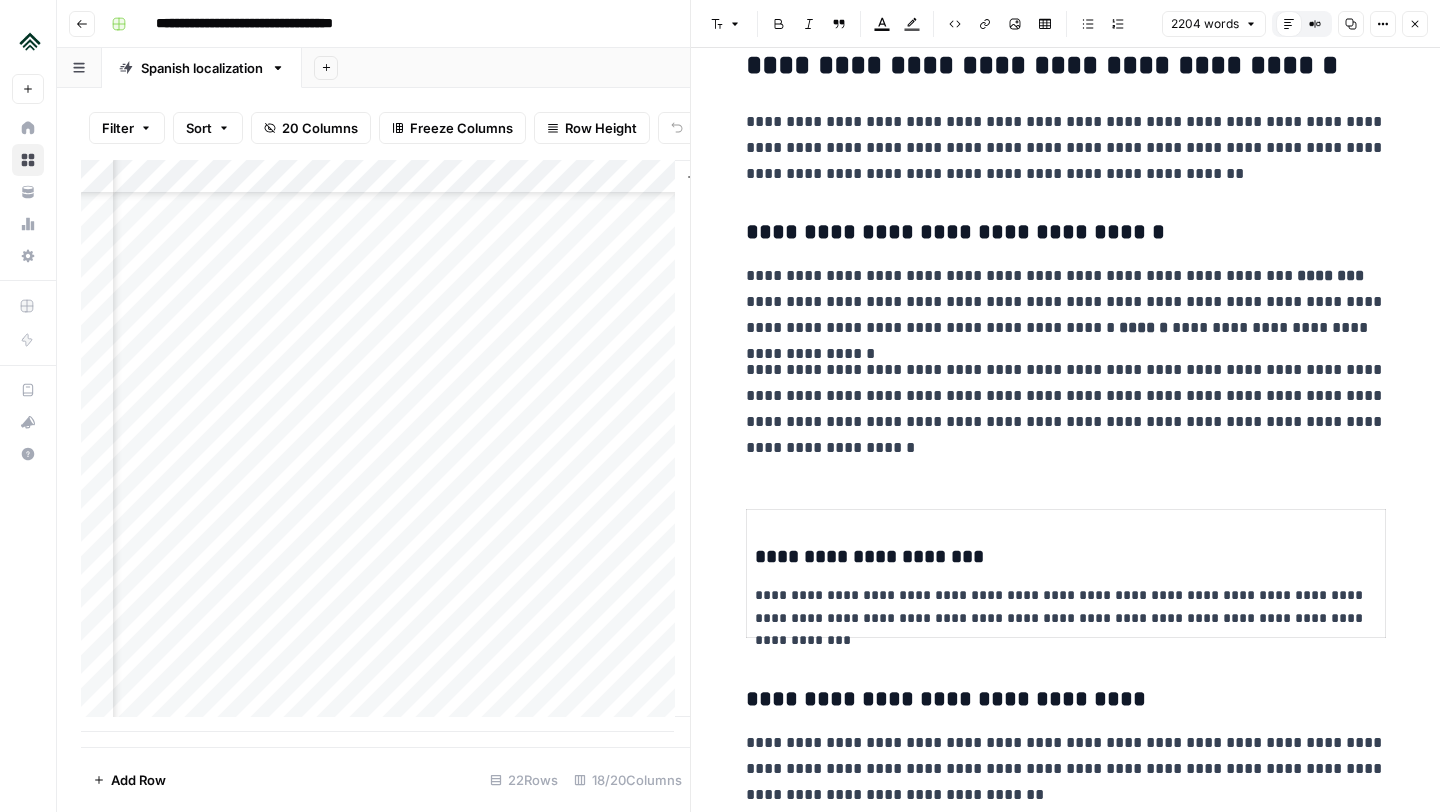 scroll, scrollTop: 7150, scrollLeft: 0, axis: vertical 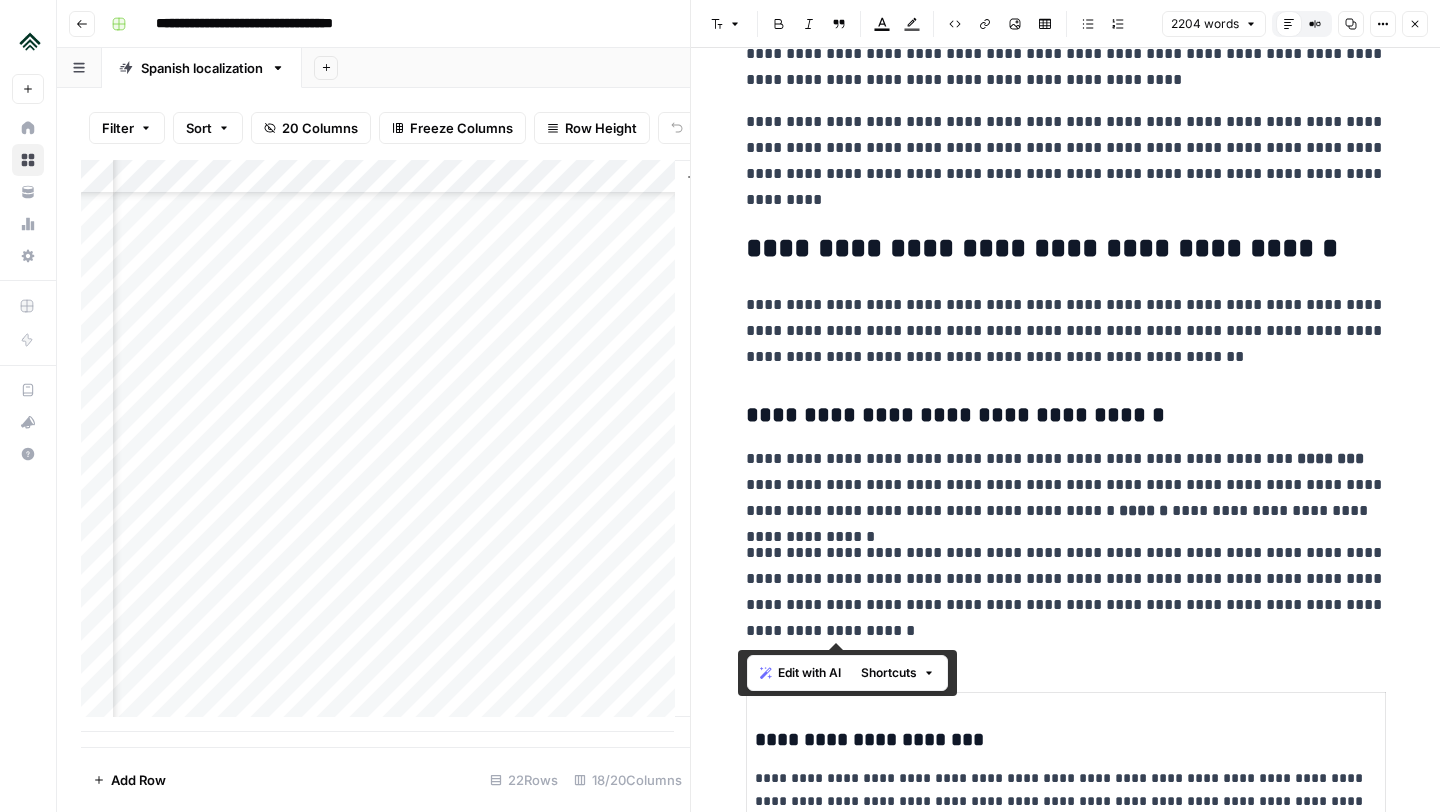 drag, startPoint x: 945, startPoint y: 637, endPoint x: 730, endPoint y: 248, distance: 444.4615 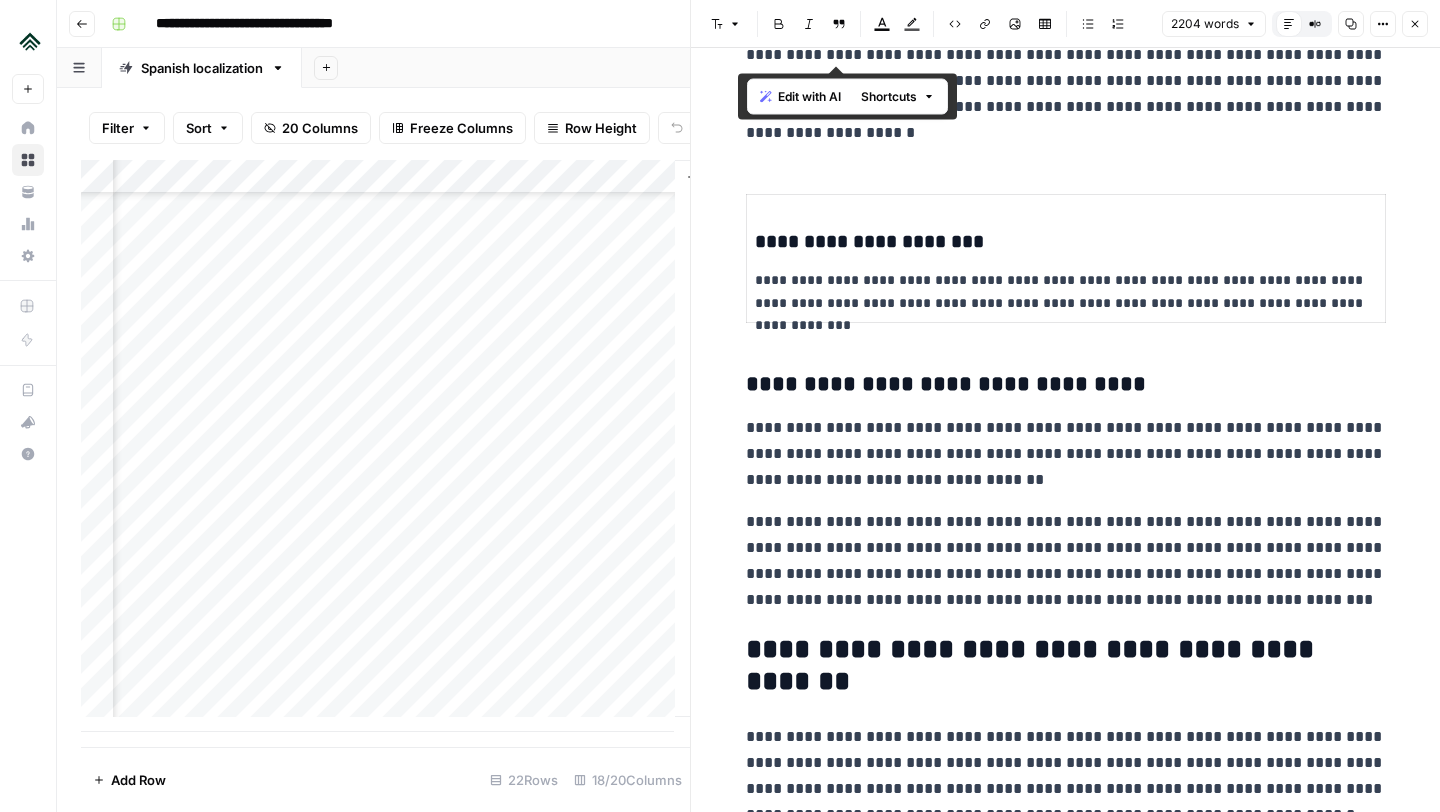 scroll, scrollTop: 7586, scrollLeft: 0, axis: vertical 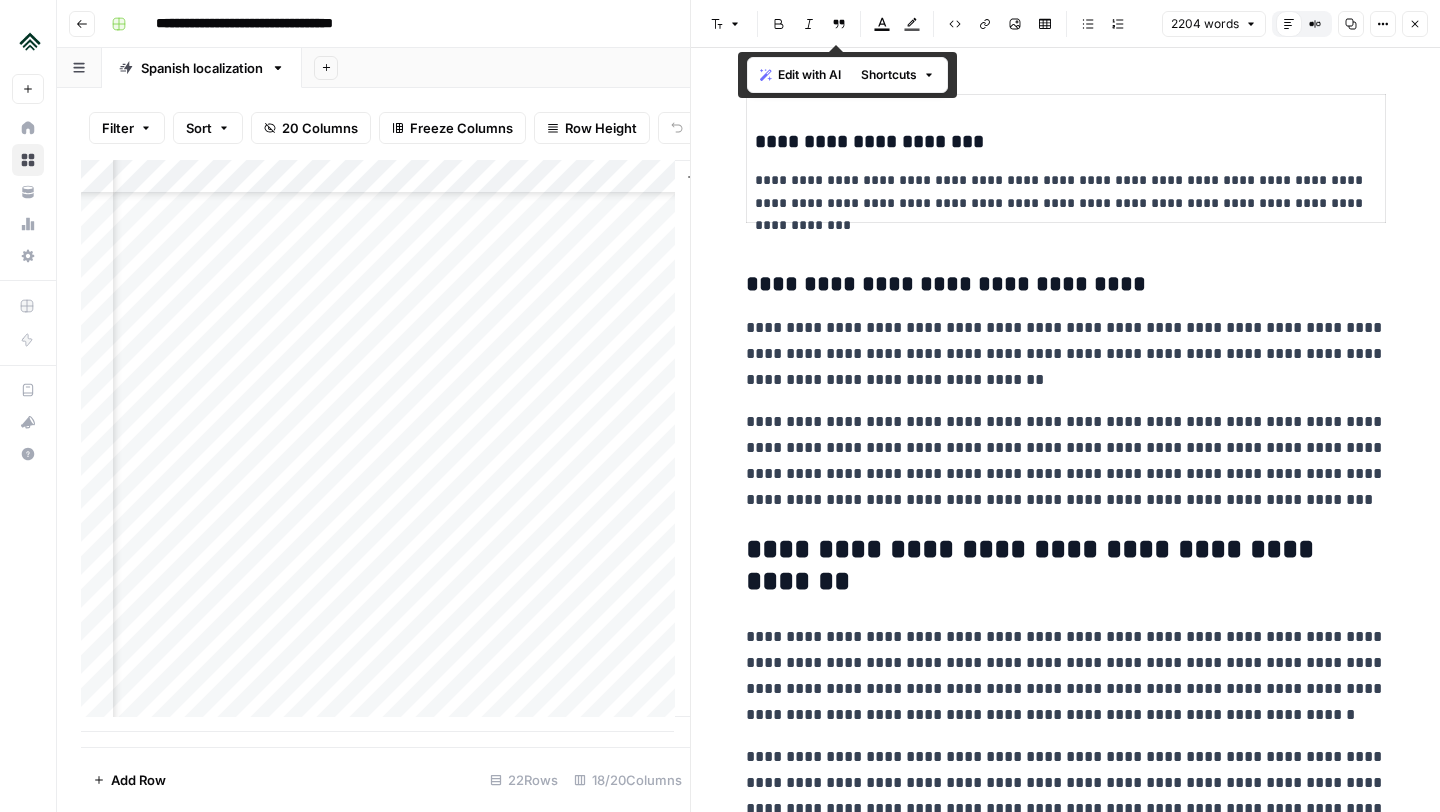 click on "**********" at bounding box center (1066, 461) 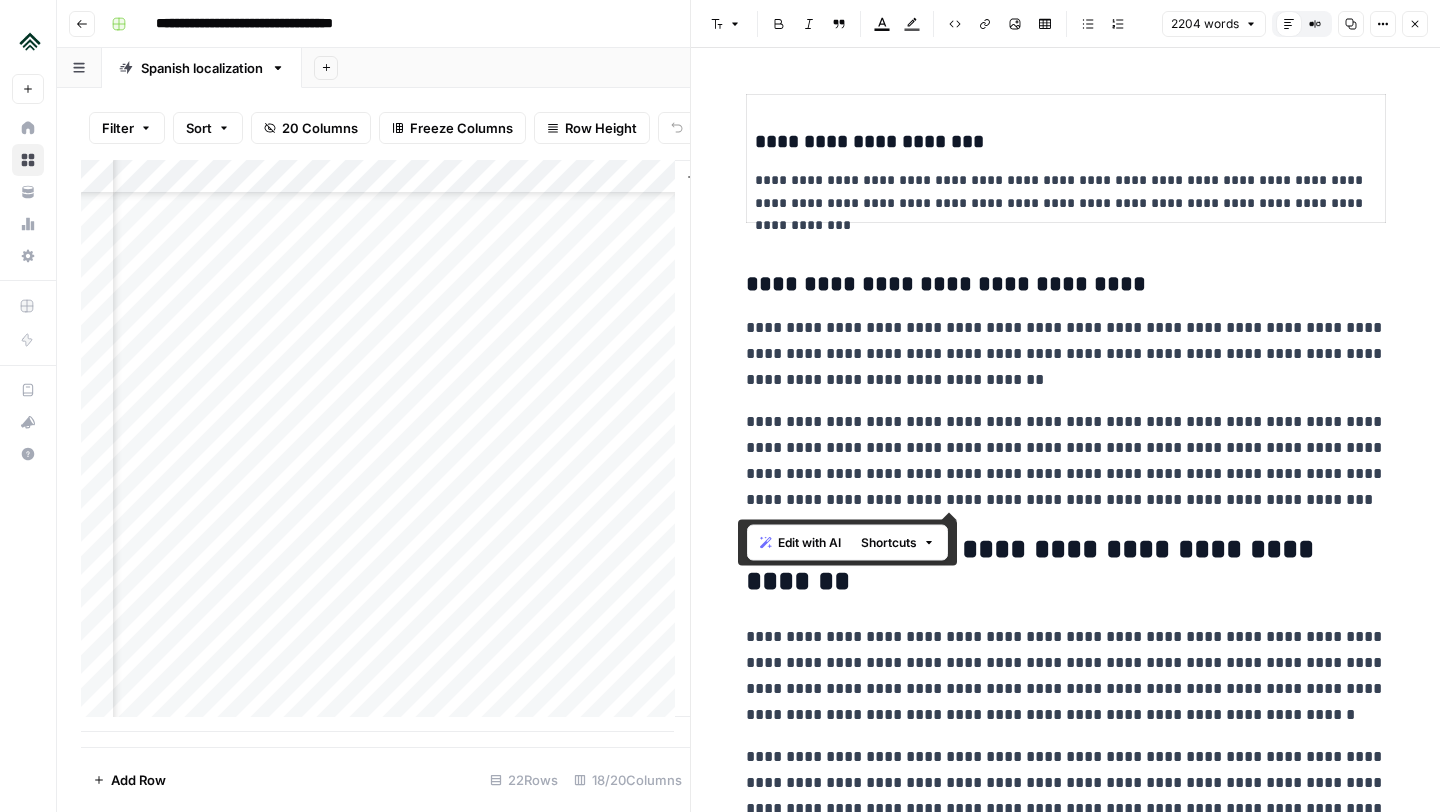 drag, startPoint x: 1233, startPoint y: 503, endPoint x: 719, endPoint y: 285, distance: 558.3189 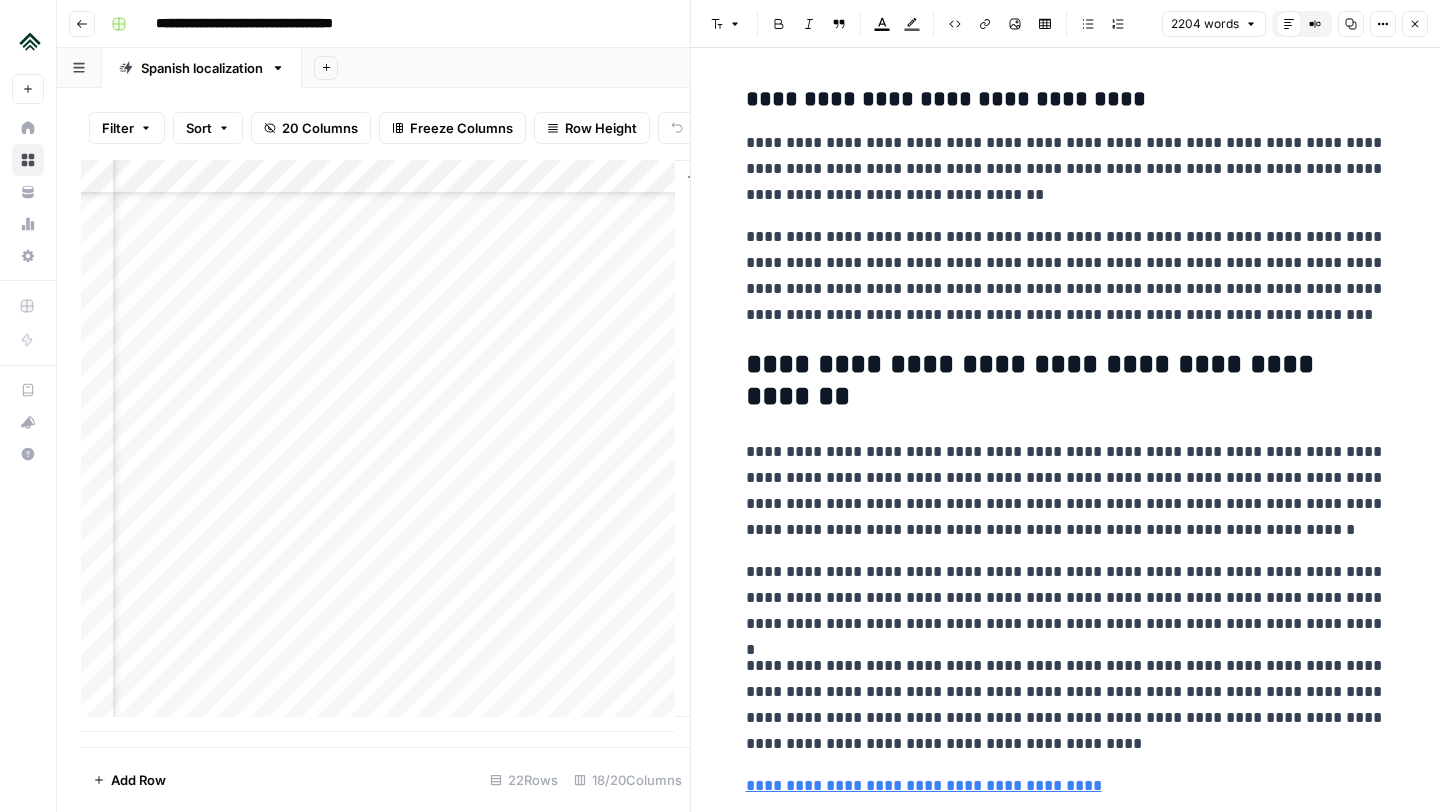 click on "**********" at bounding box center (1066, 491) 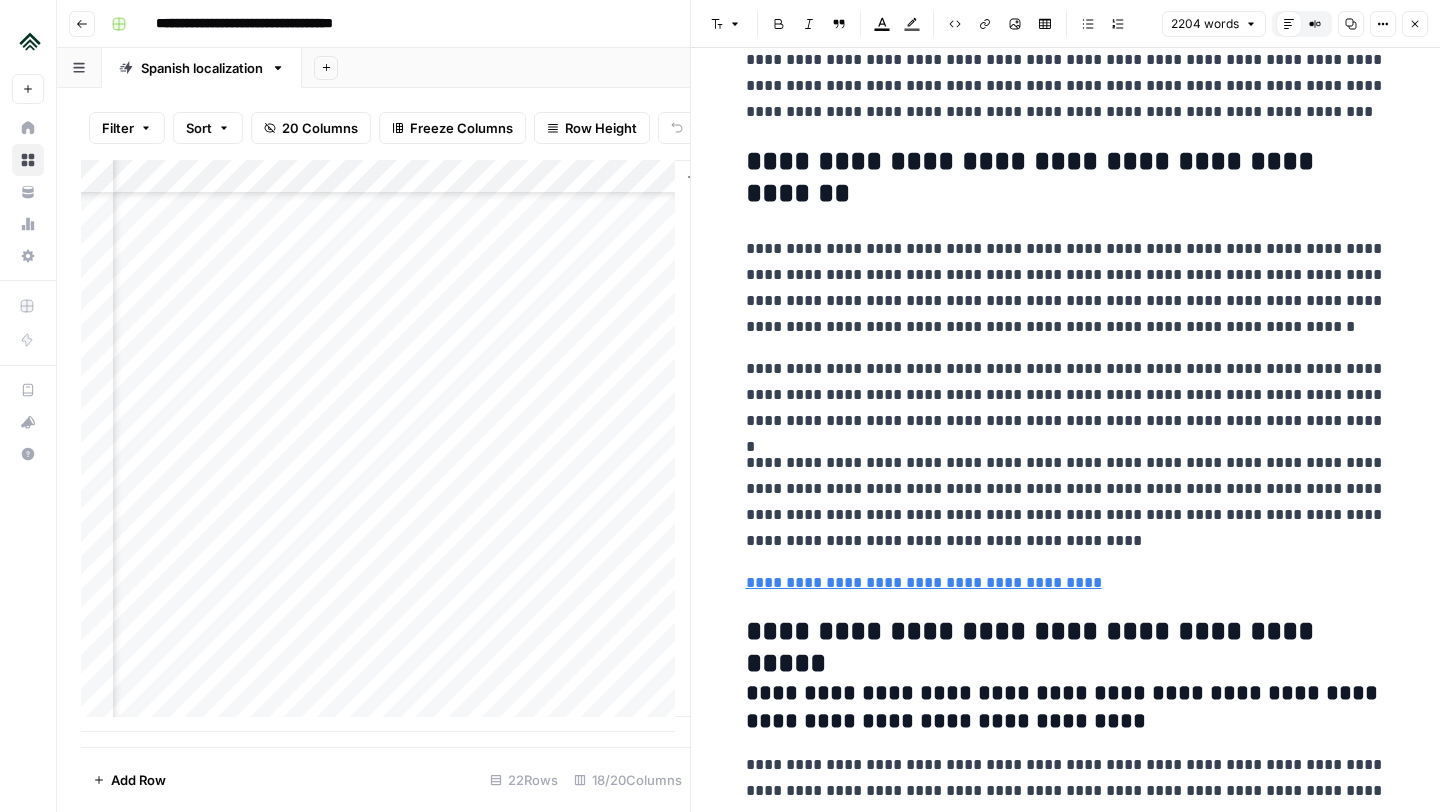 scroll, scrollTop: 7981, scrollLeft: 0, axis: vertical 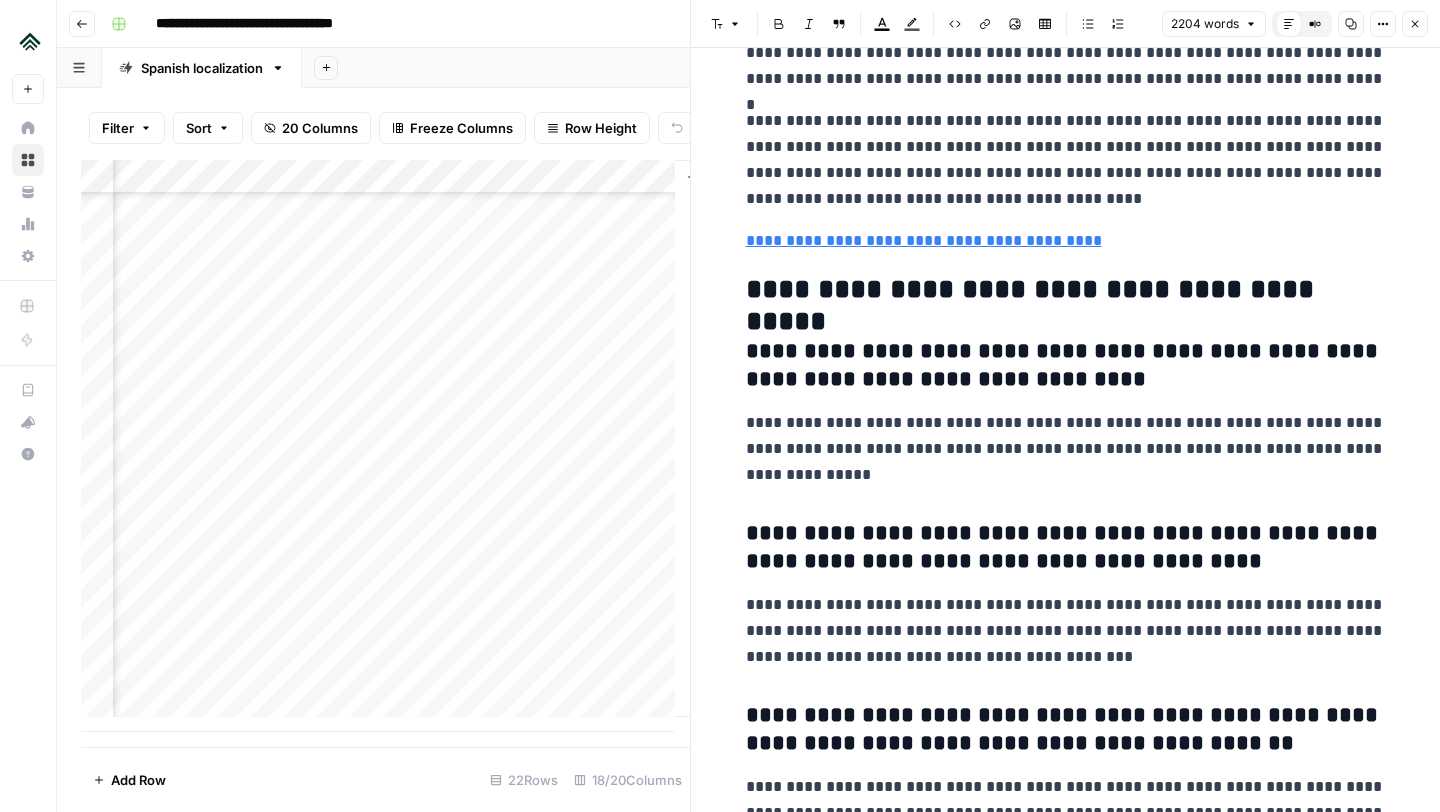 click on "**********" at bounding box center (1066, 290) 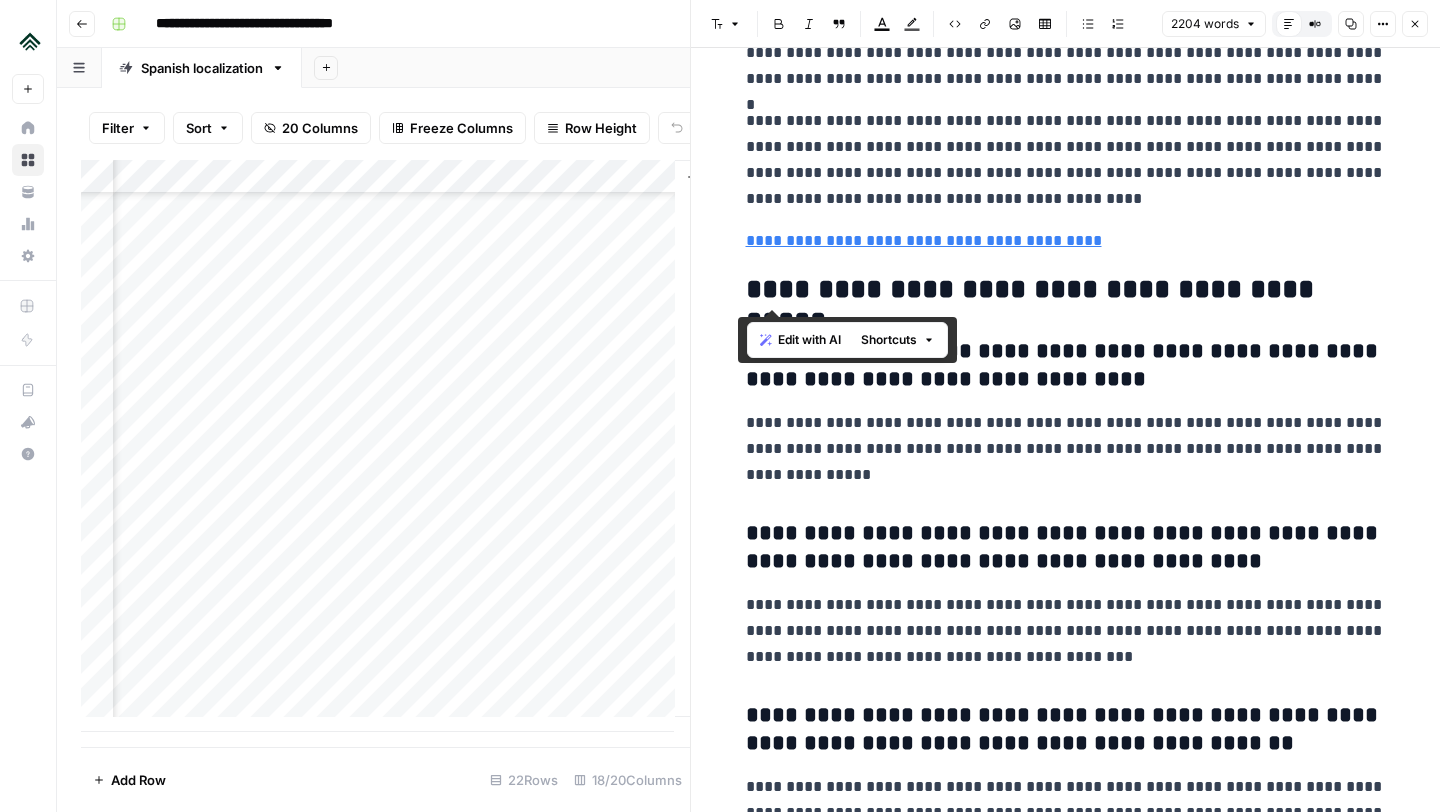 click on "**********" at bounding box center (1066, 290) 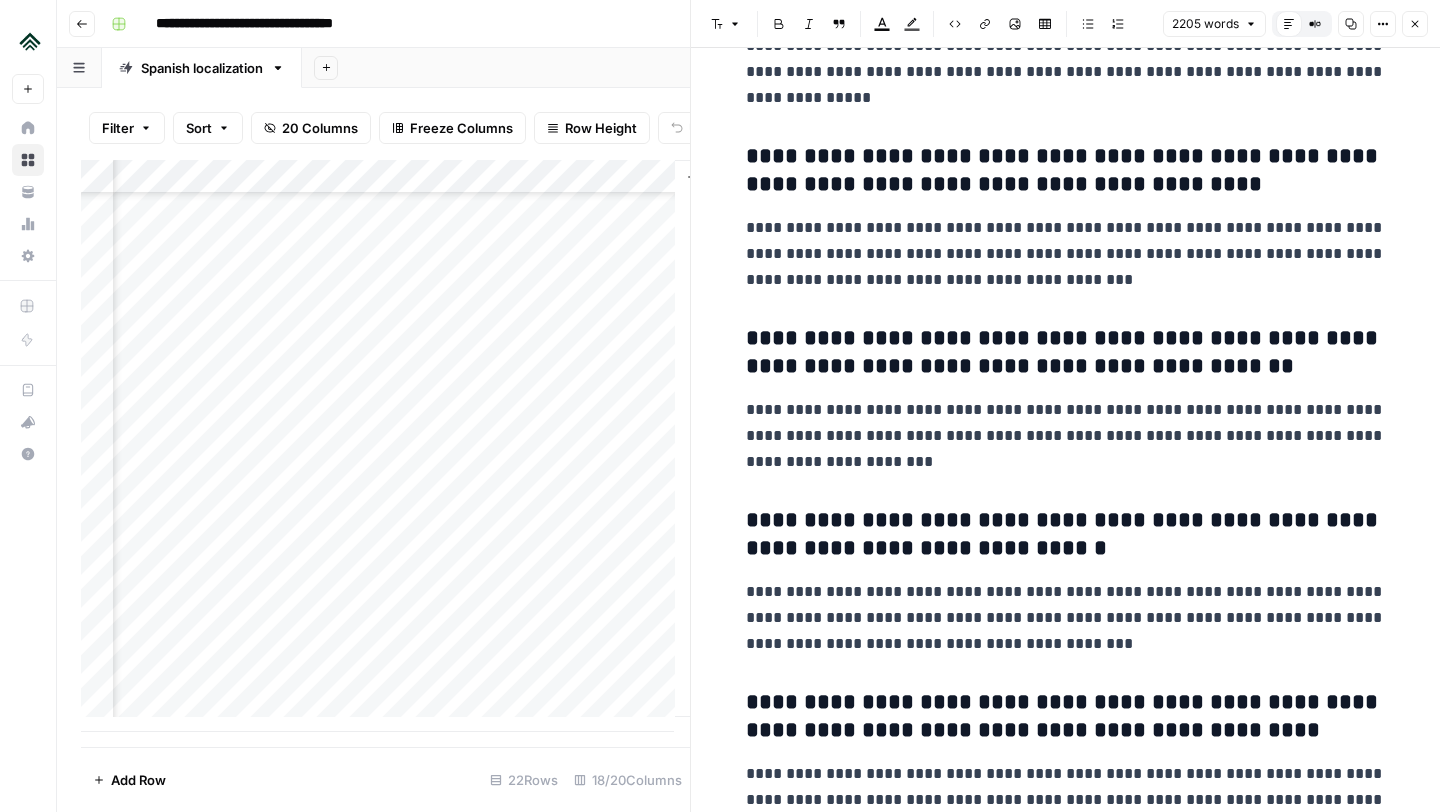 scroll, scrollTop: 8824, scrollLeft: 0, axis: vertical 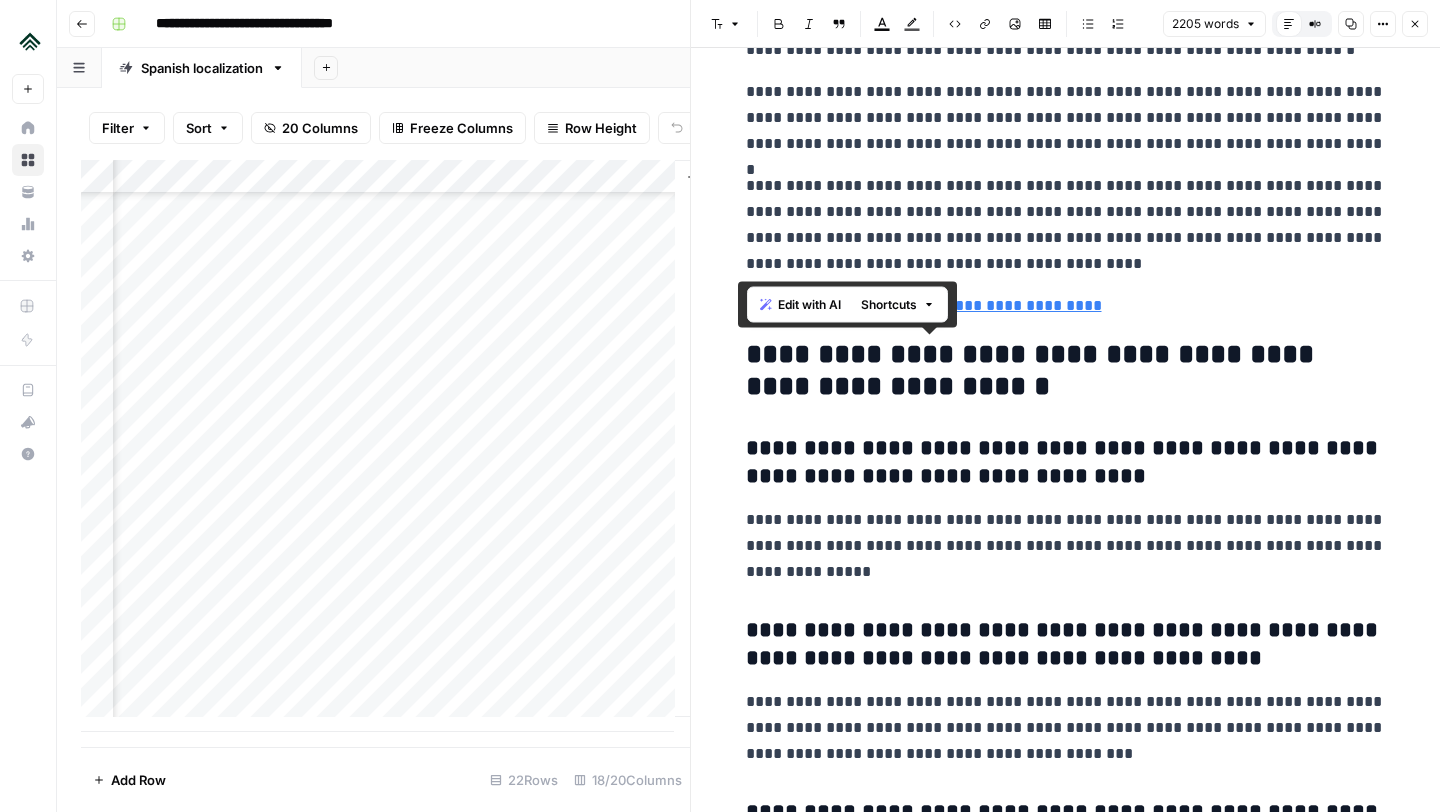 drag, startPoint x: 1140, startPoint y: 730, endPoint x: 744, endPoint y: 348, distance: 550.21814 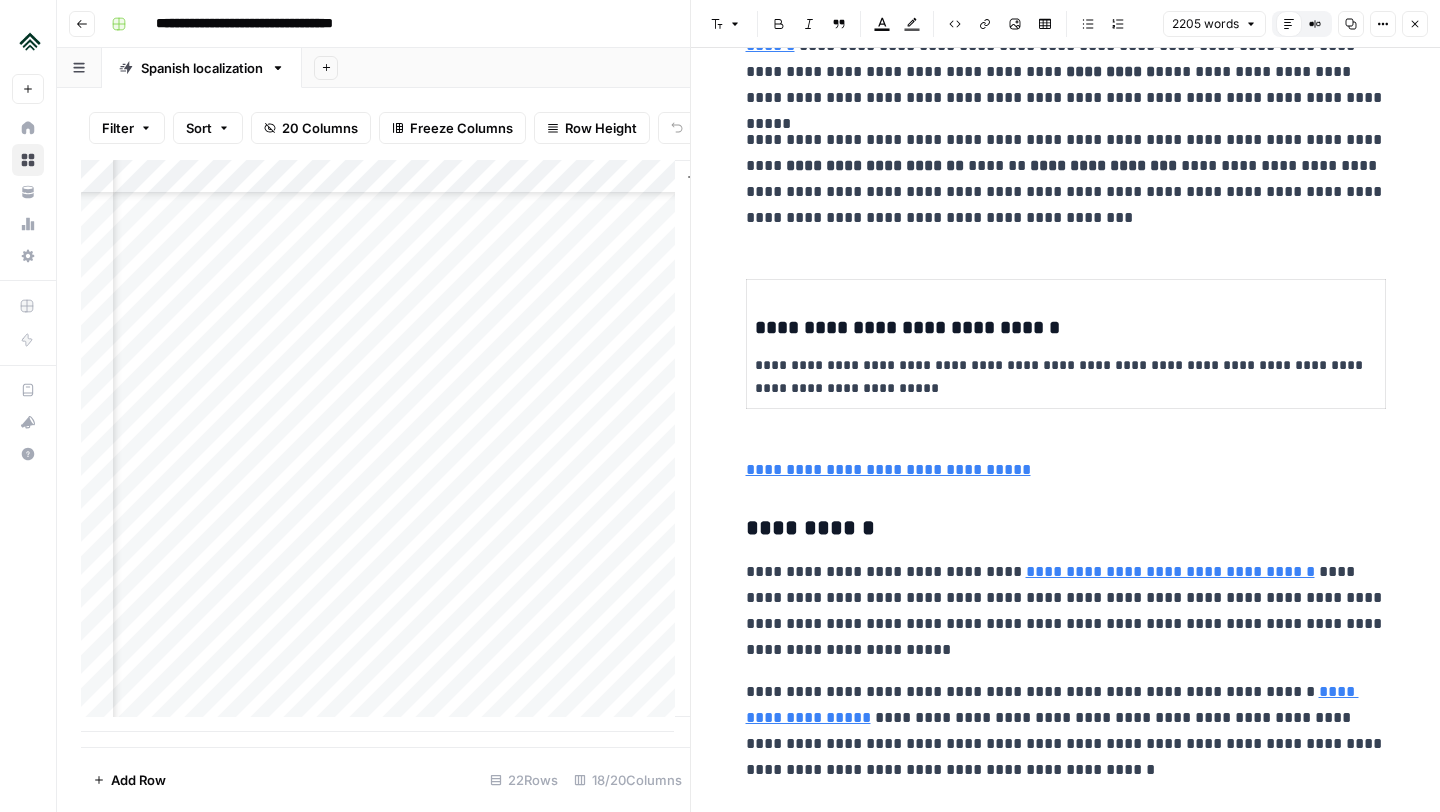 scroll, scrollTop: 2476, scrollLeft: 0, axis: vertical 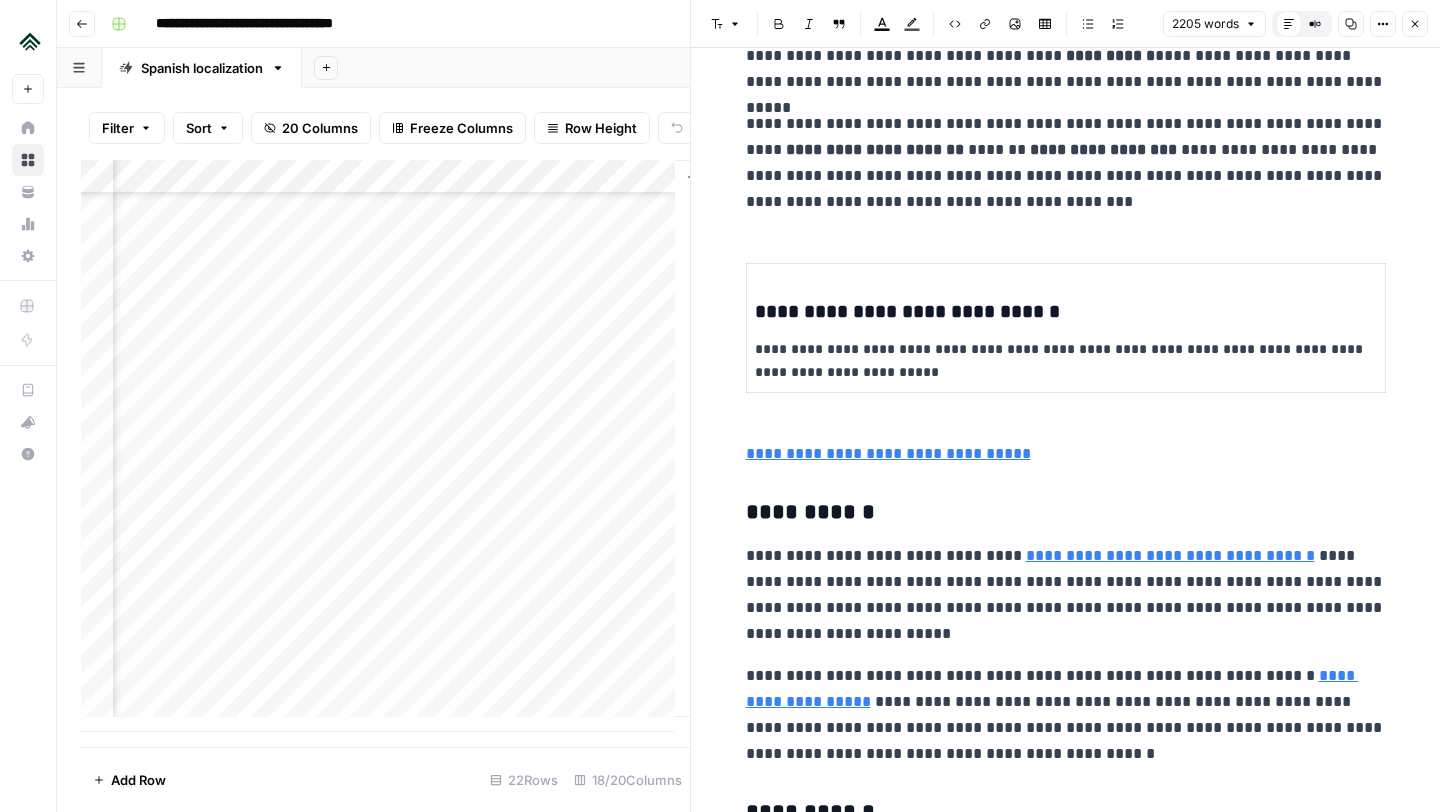 click on "**********" at bounding box center (1066, 513) 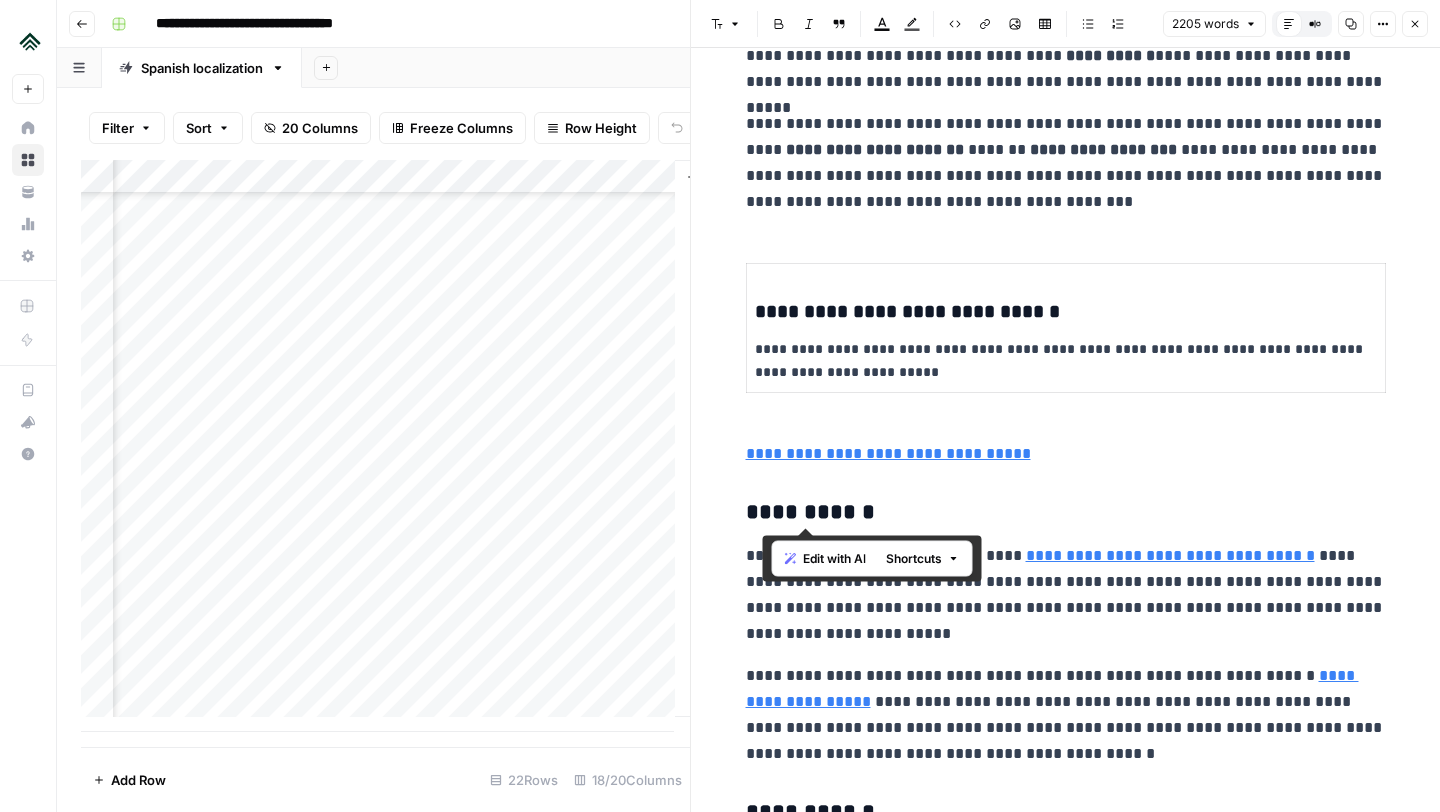 click on "**********" at bounding box center [1066, 513] 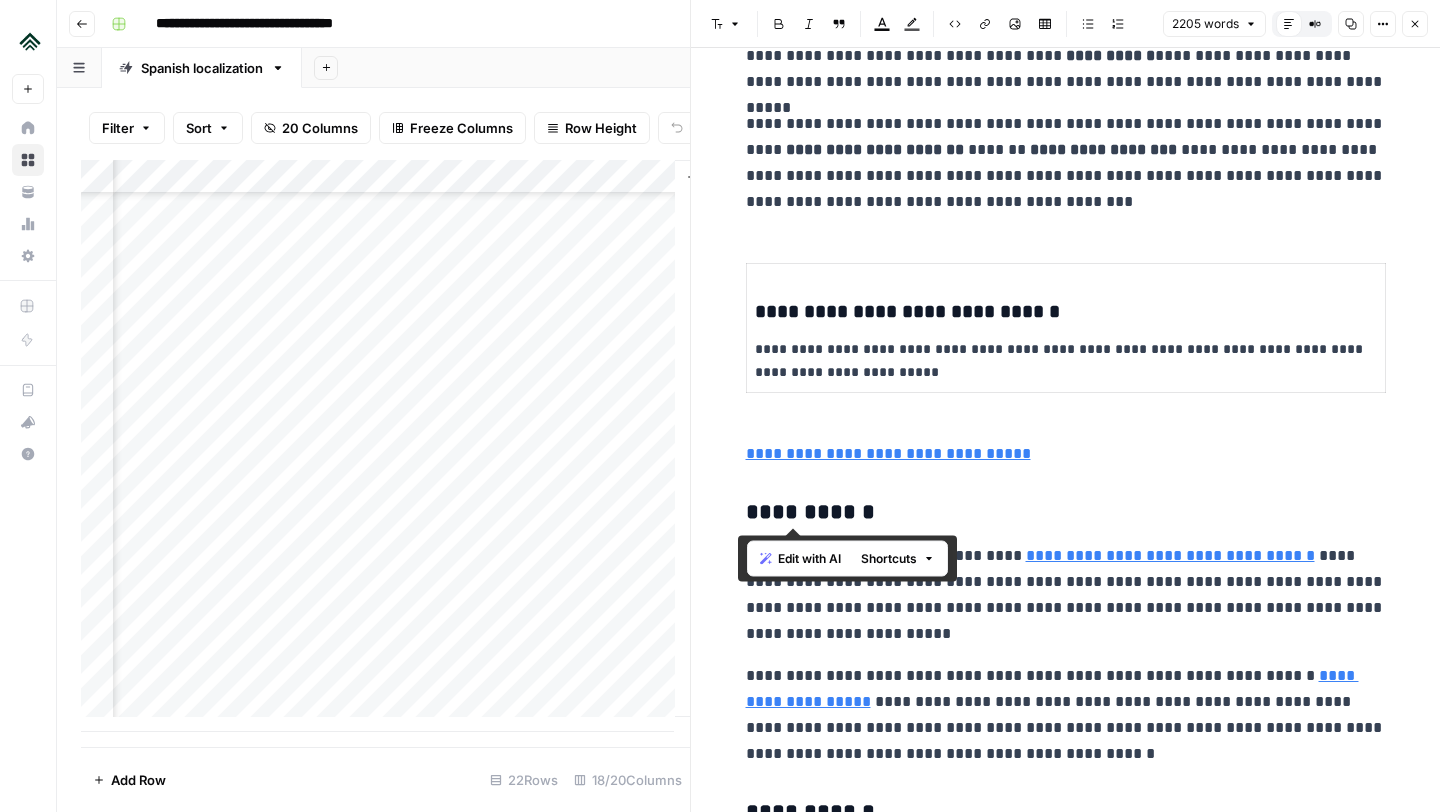 click 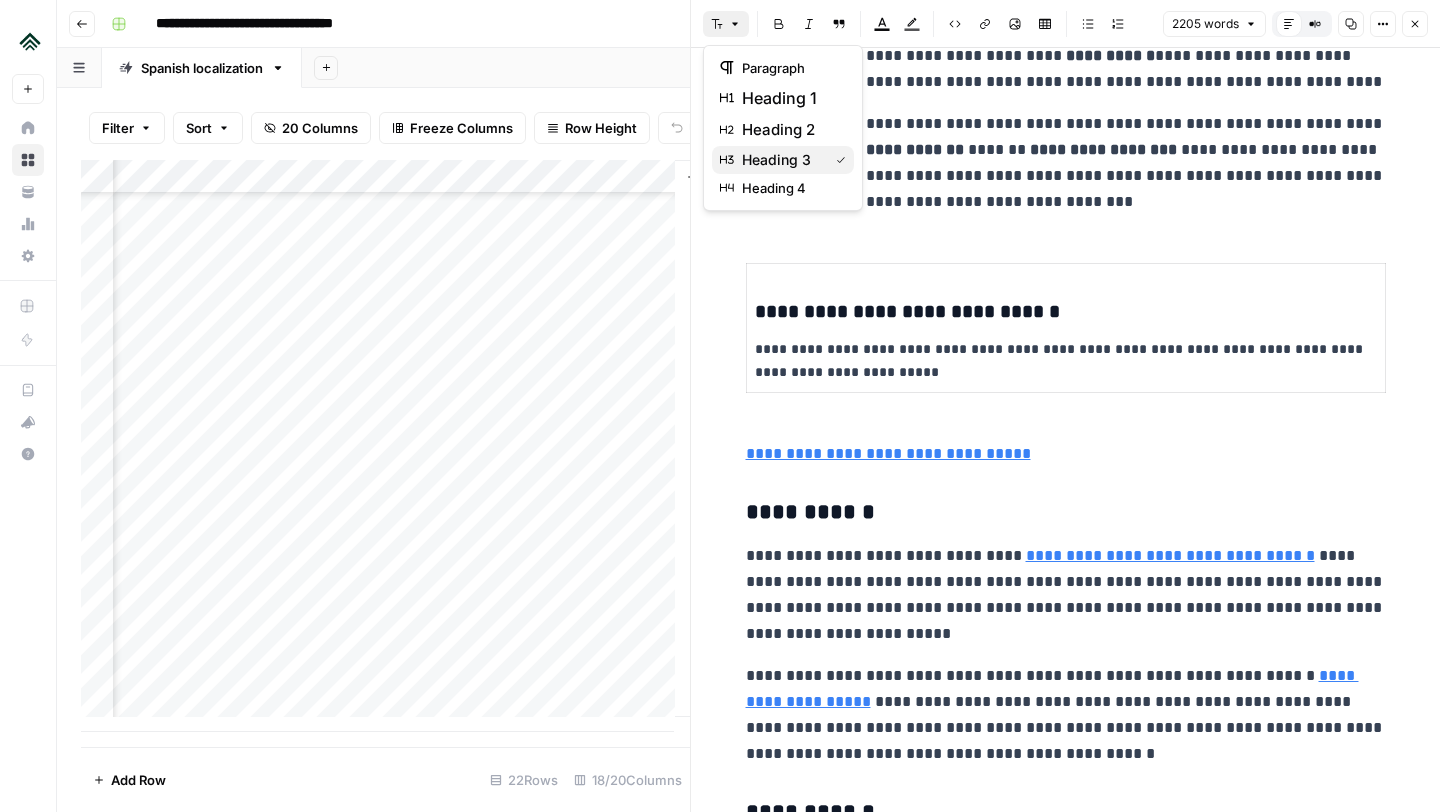 click on "heading 3" at bounding box center (781, 160) 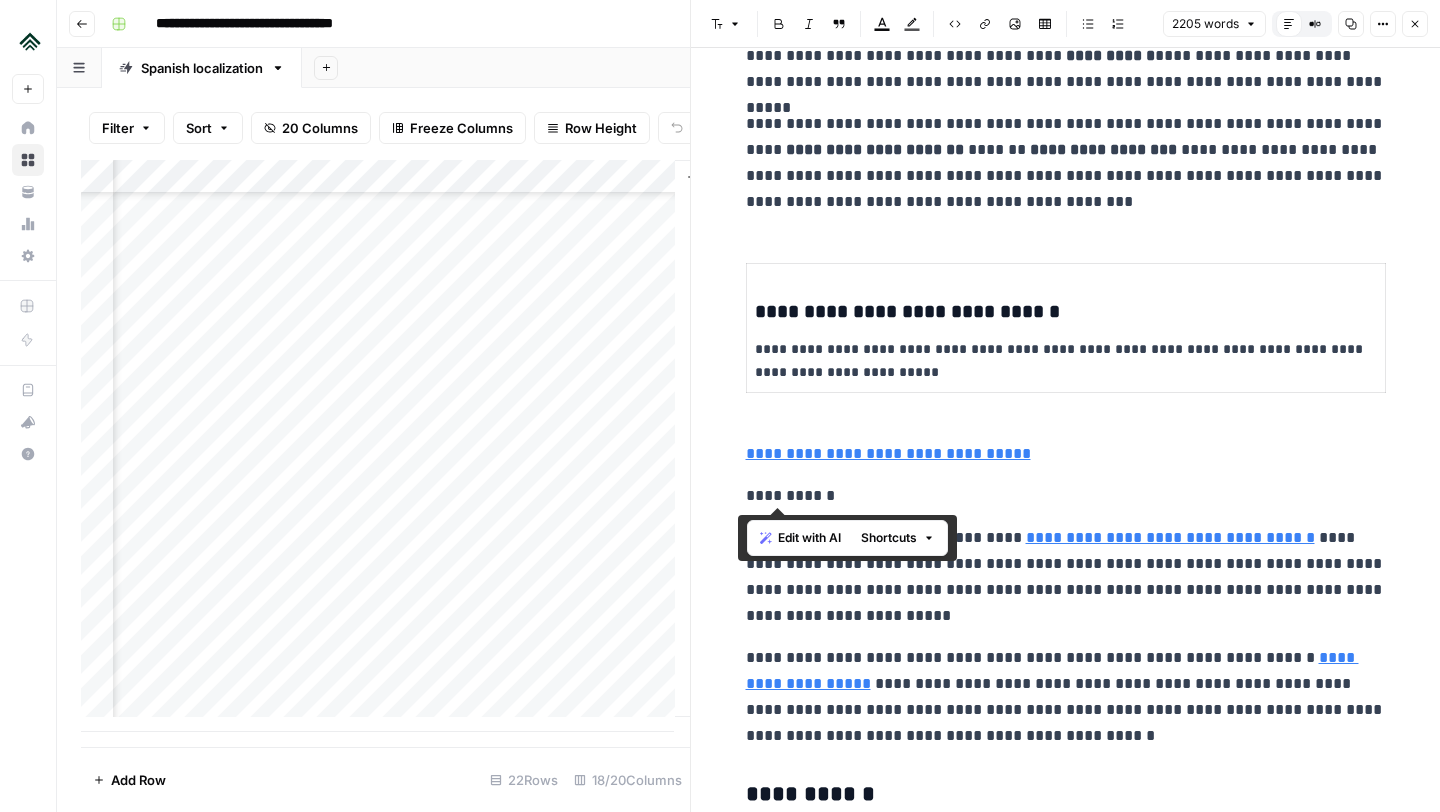 click on "Font style" at bounding box center [726, 24] 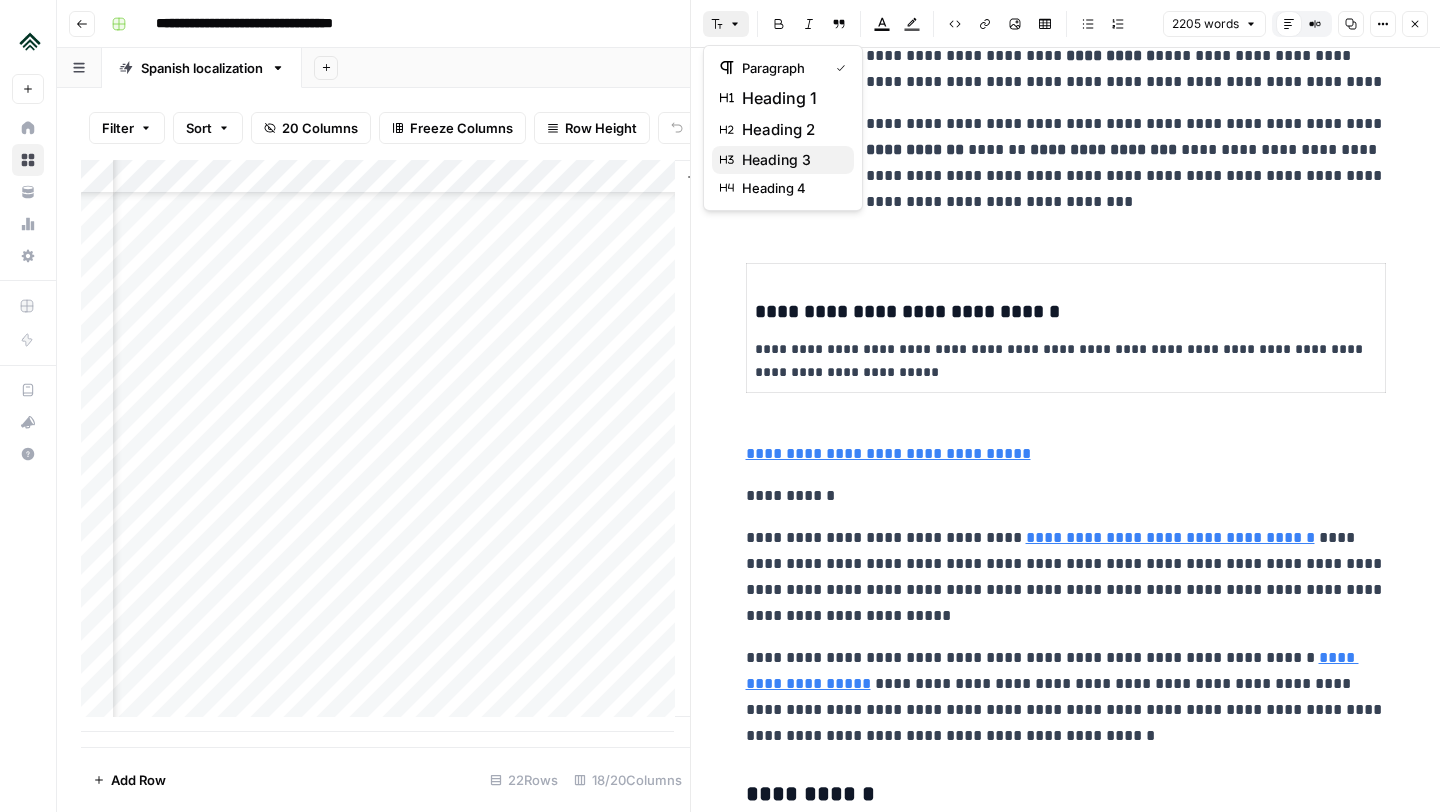 click on "heading 3" at bounding box center [790, 160] 